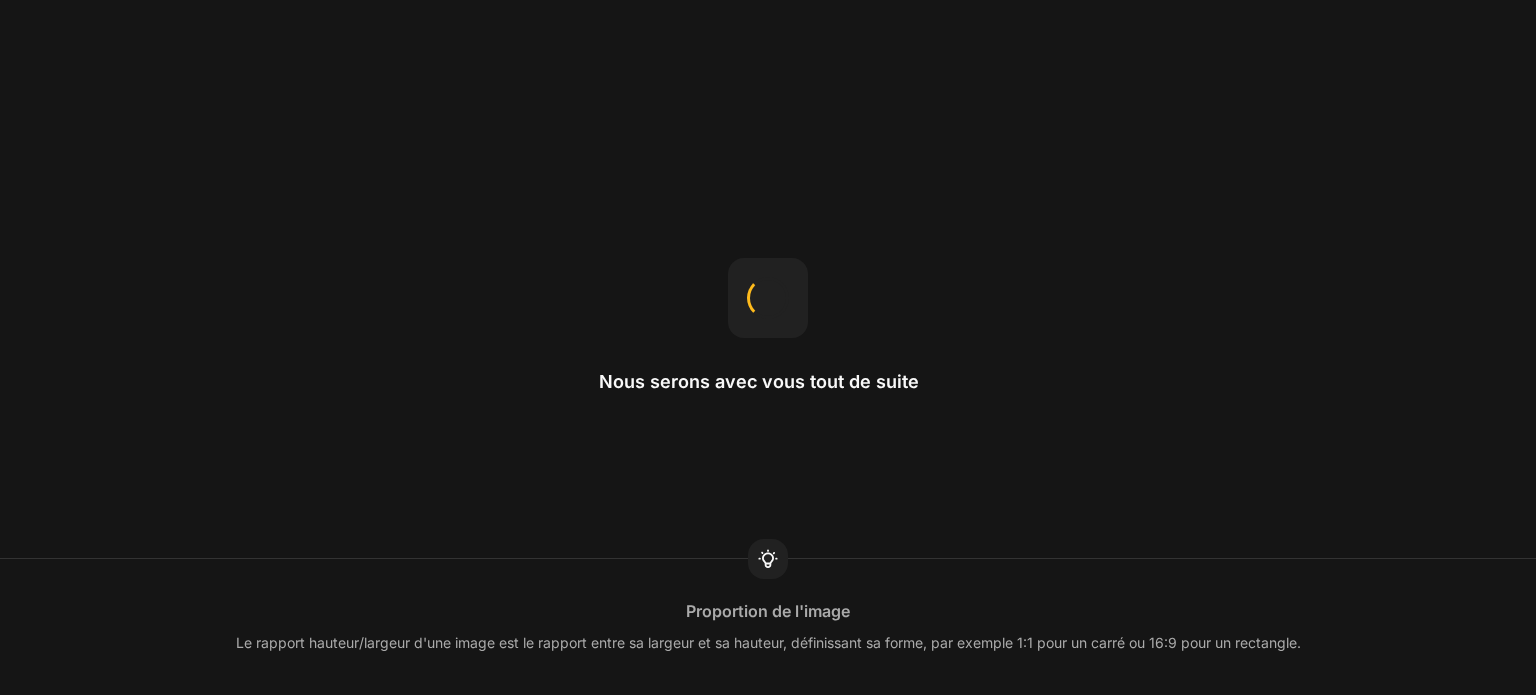scroll, scrollTop: 0, scrollLeft: 0, axis: both 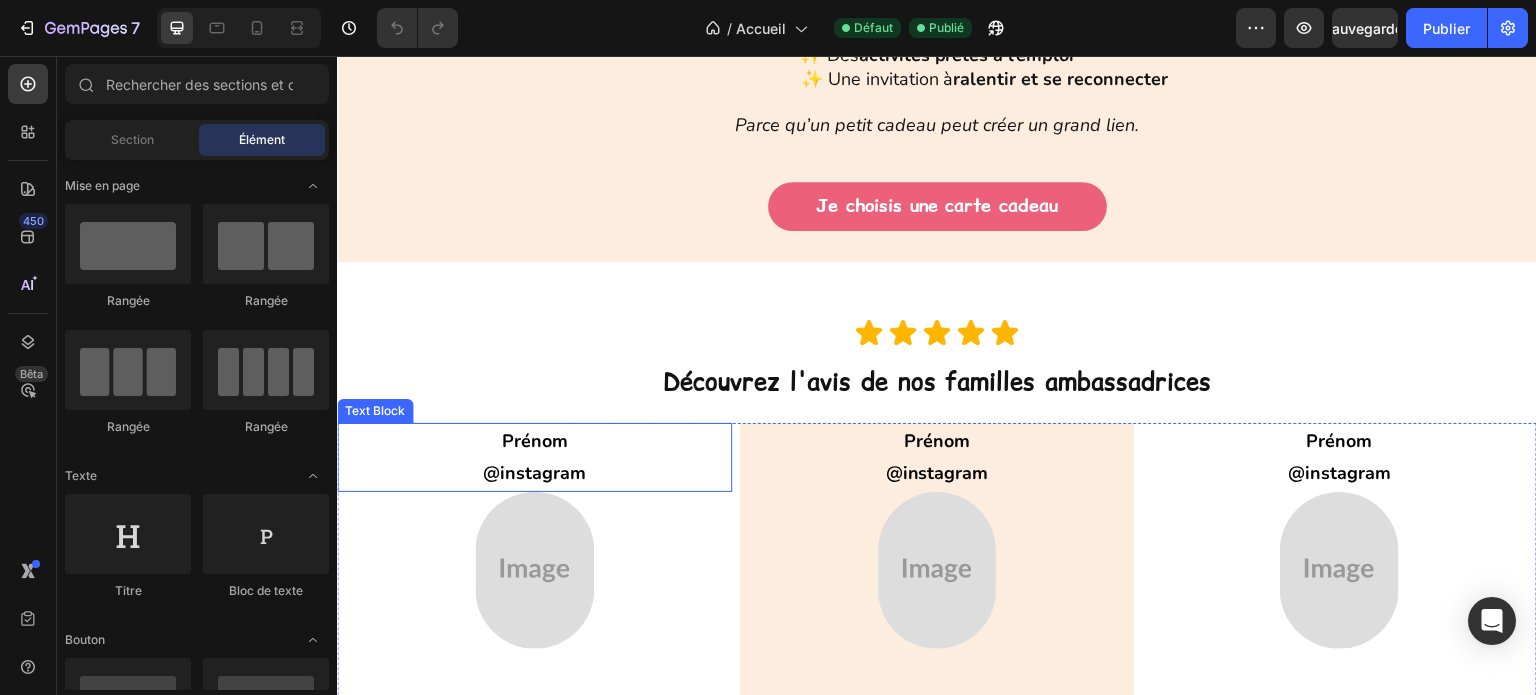 click on "@instagram" at bounding box center [534, 473] 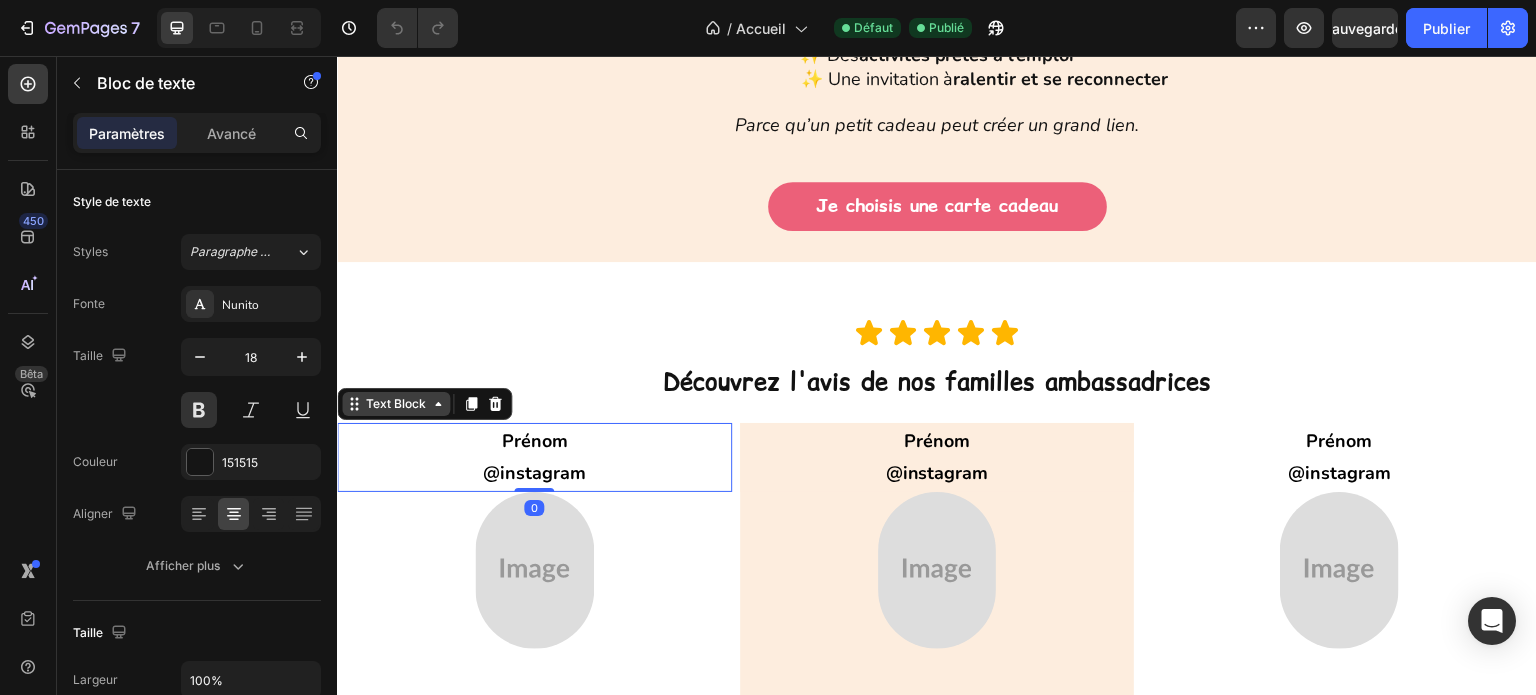 click on "Text Block" at bounding box center [396, 404] 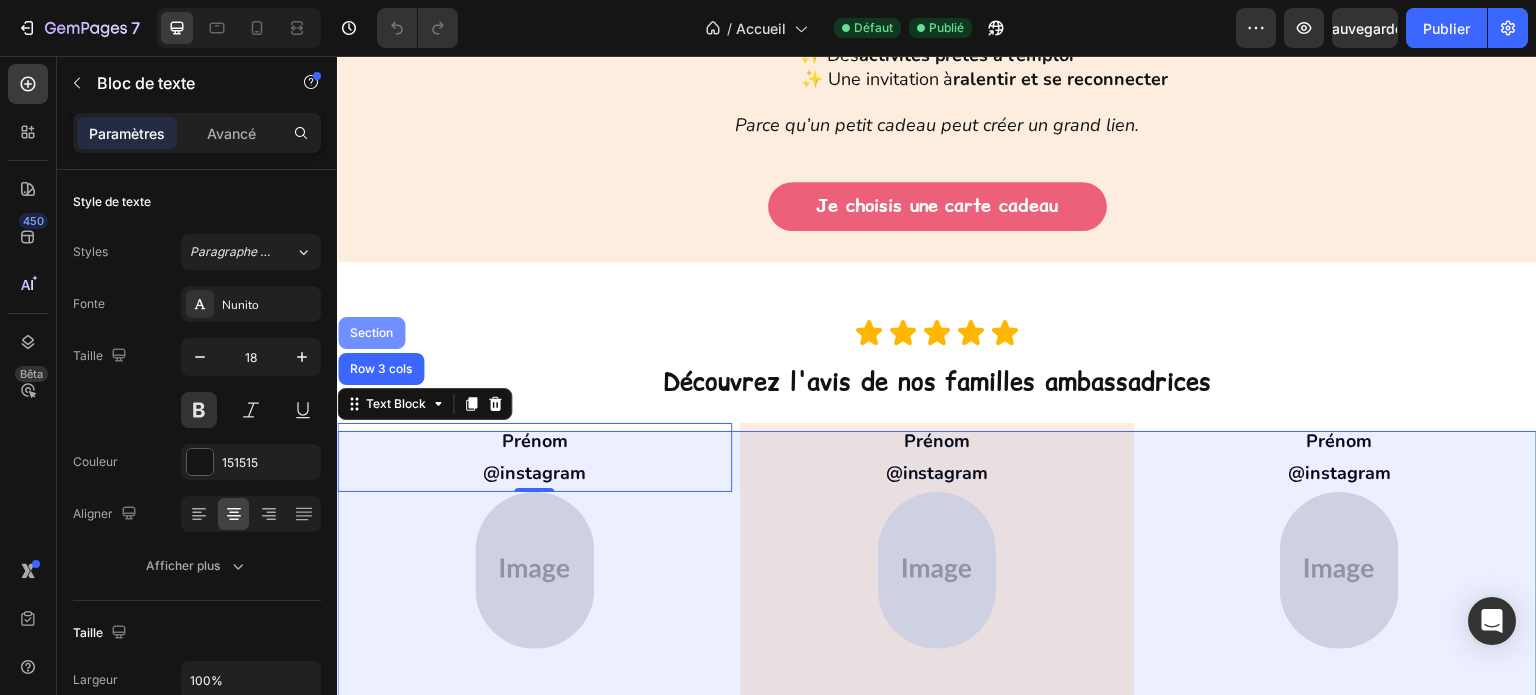 click on "Section" at bounding box center [371, 333] 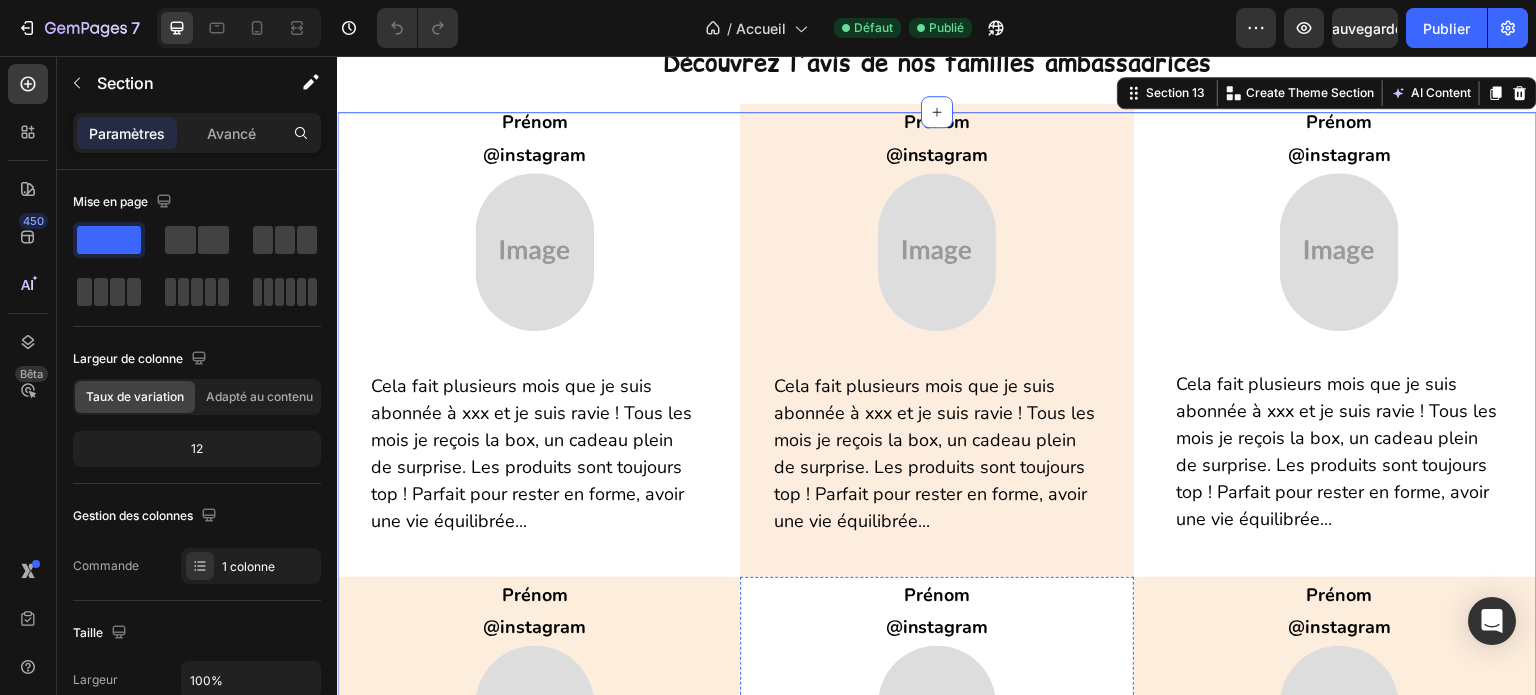 scroll, scrollTop: 3700, scrollLeft: 0, axis: vertical 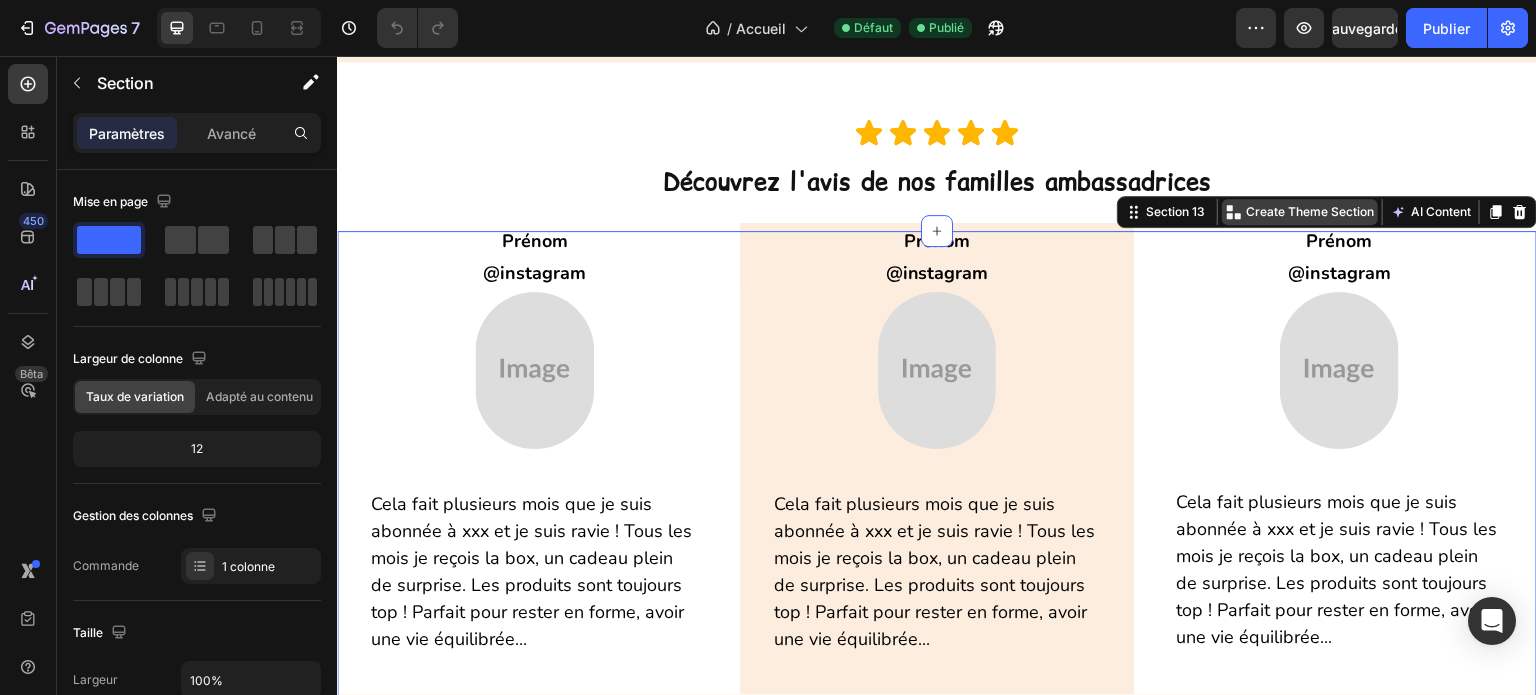 click on "Create Theme Section" at bounding box center [1310, 212] 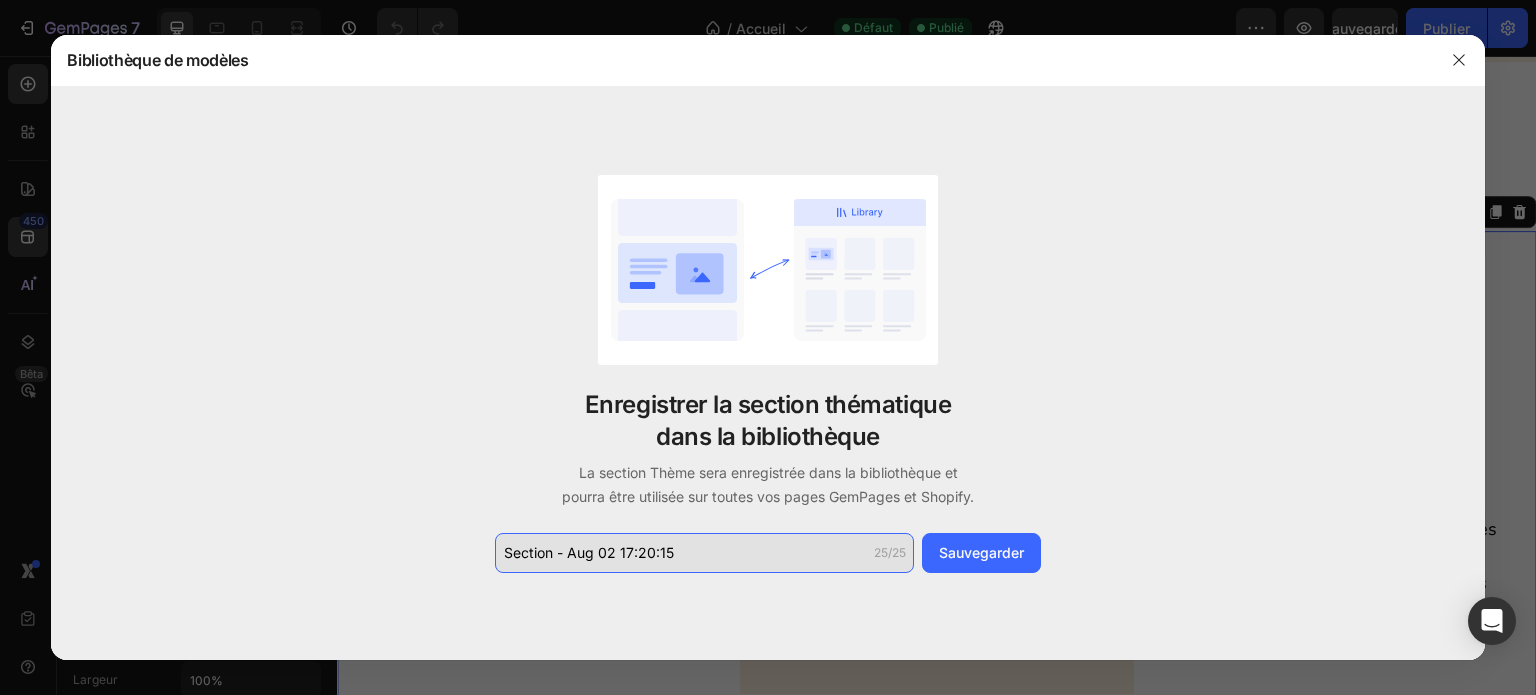 click on "Section - Aug 02 17:20:15" 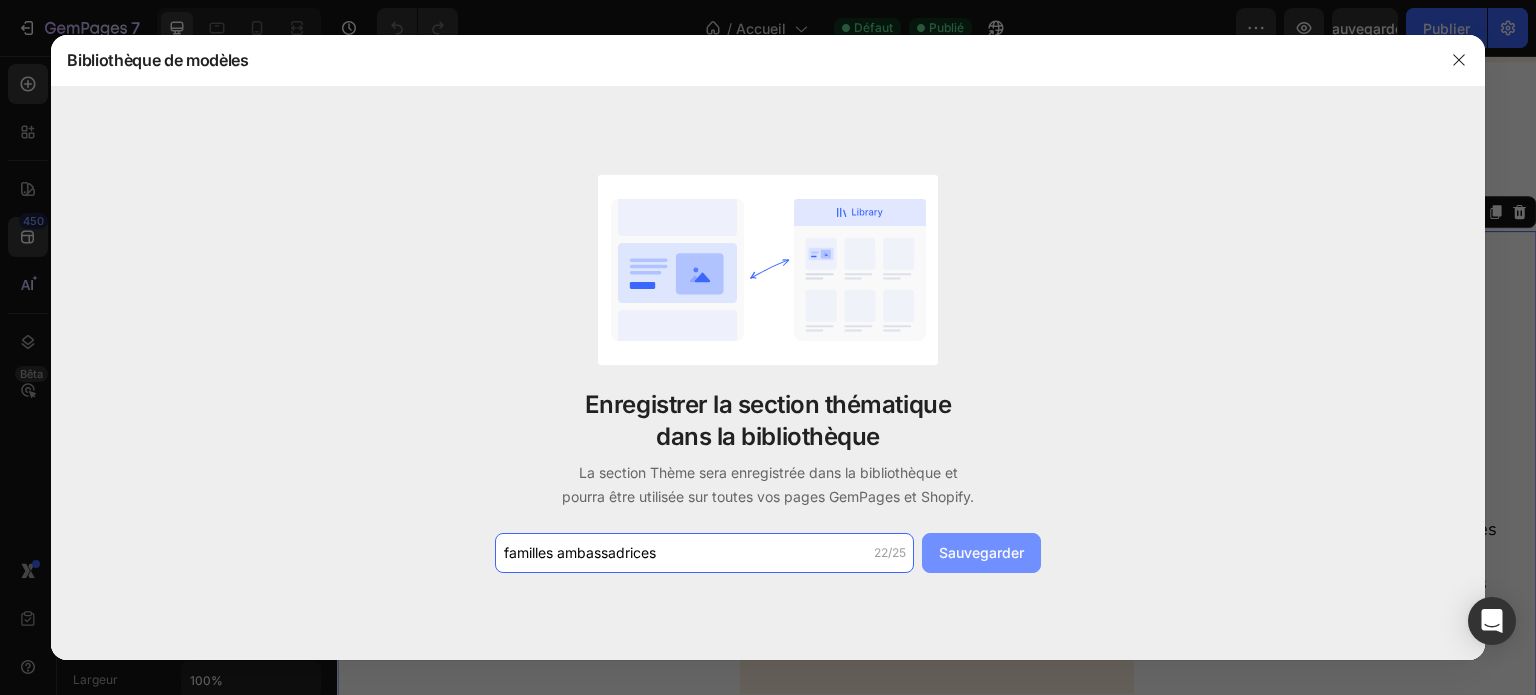 type on "familles ambassadrices" 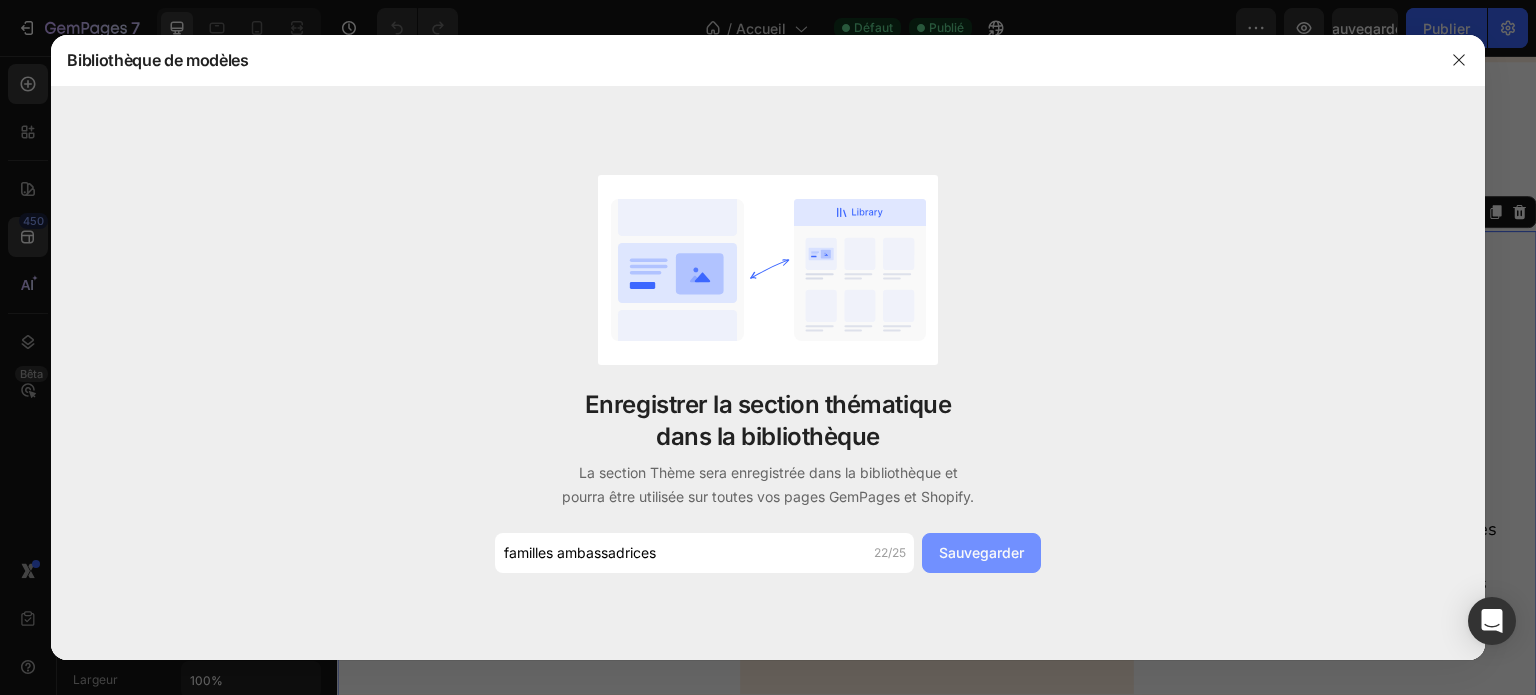click on "Sauvegarder" at bounding box center [981, 552] 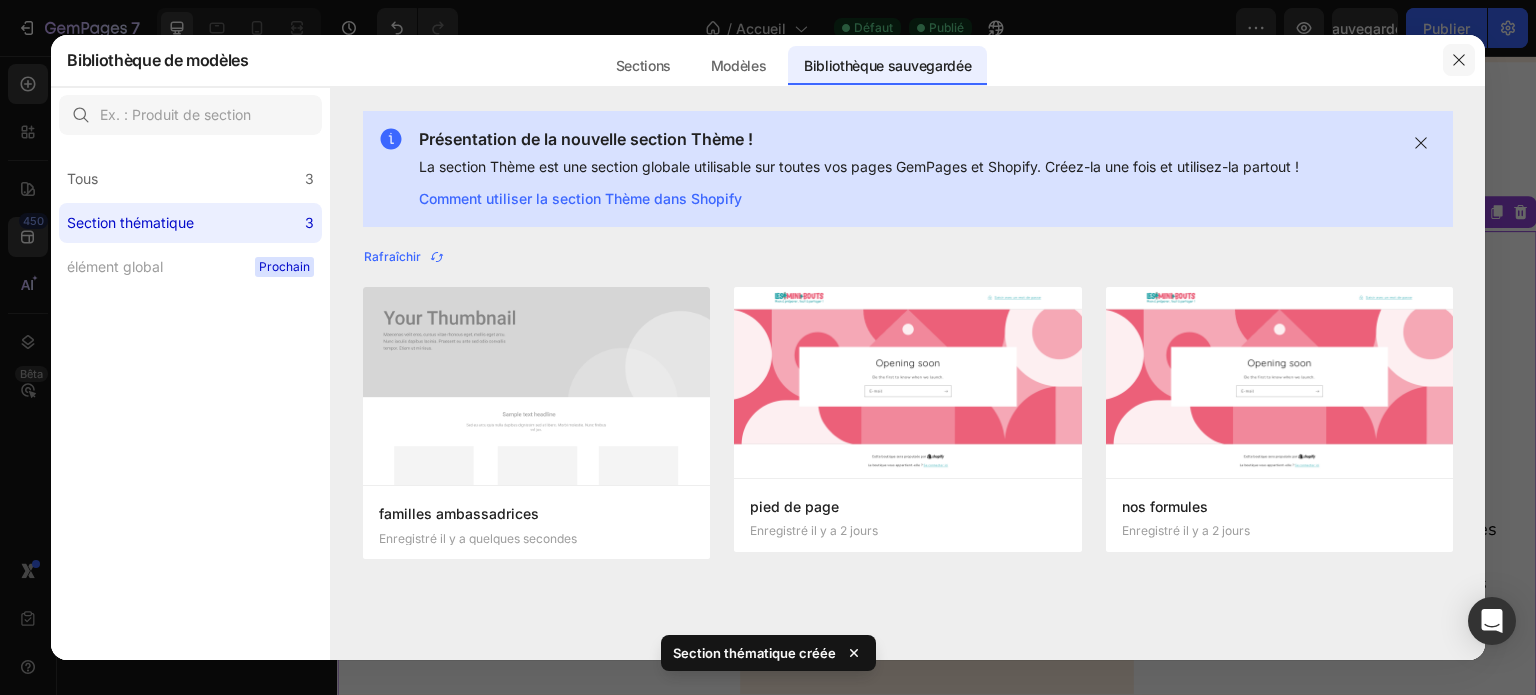 click 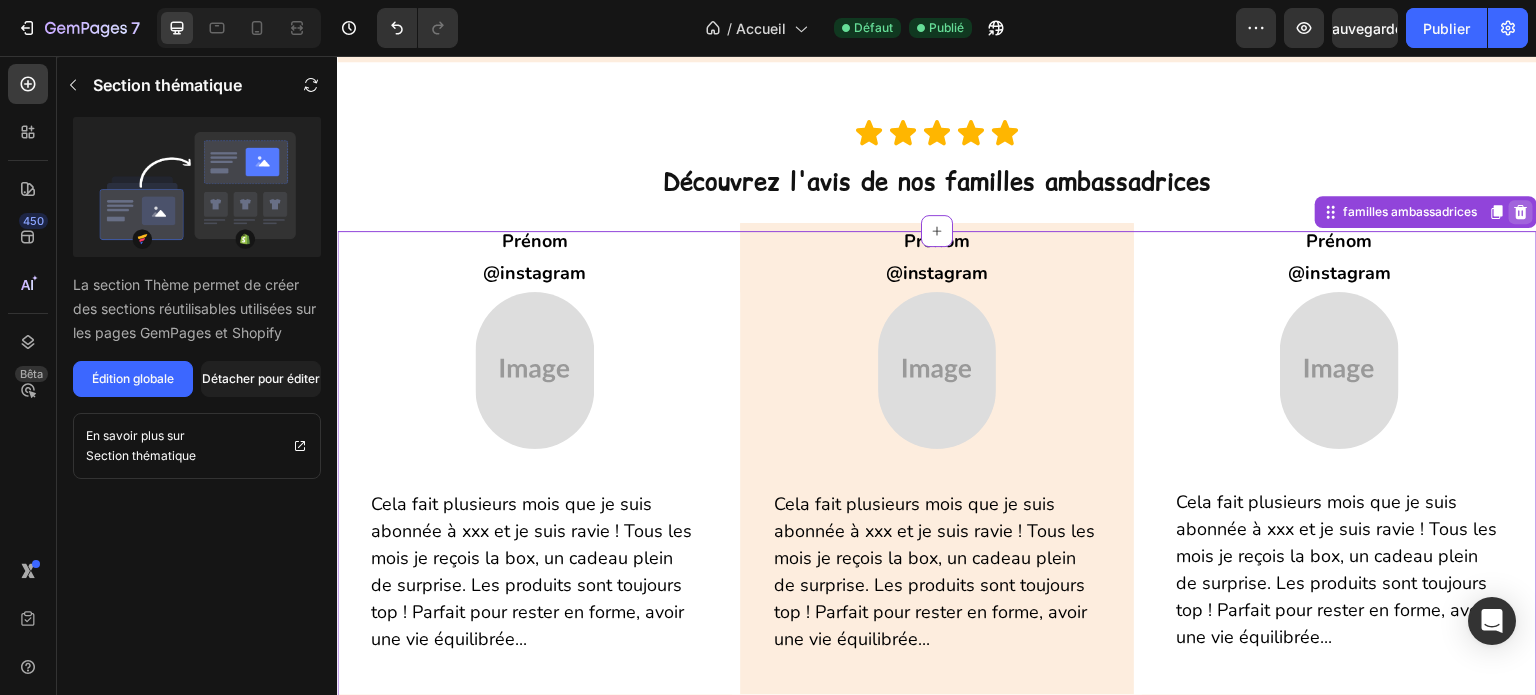click 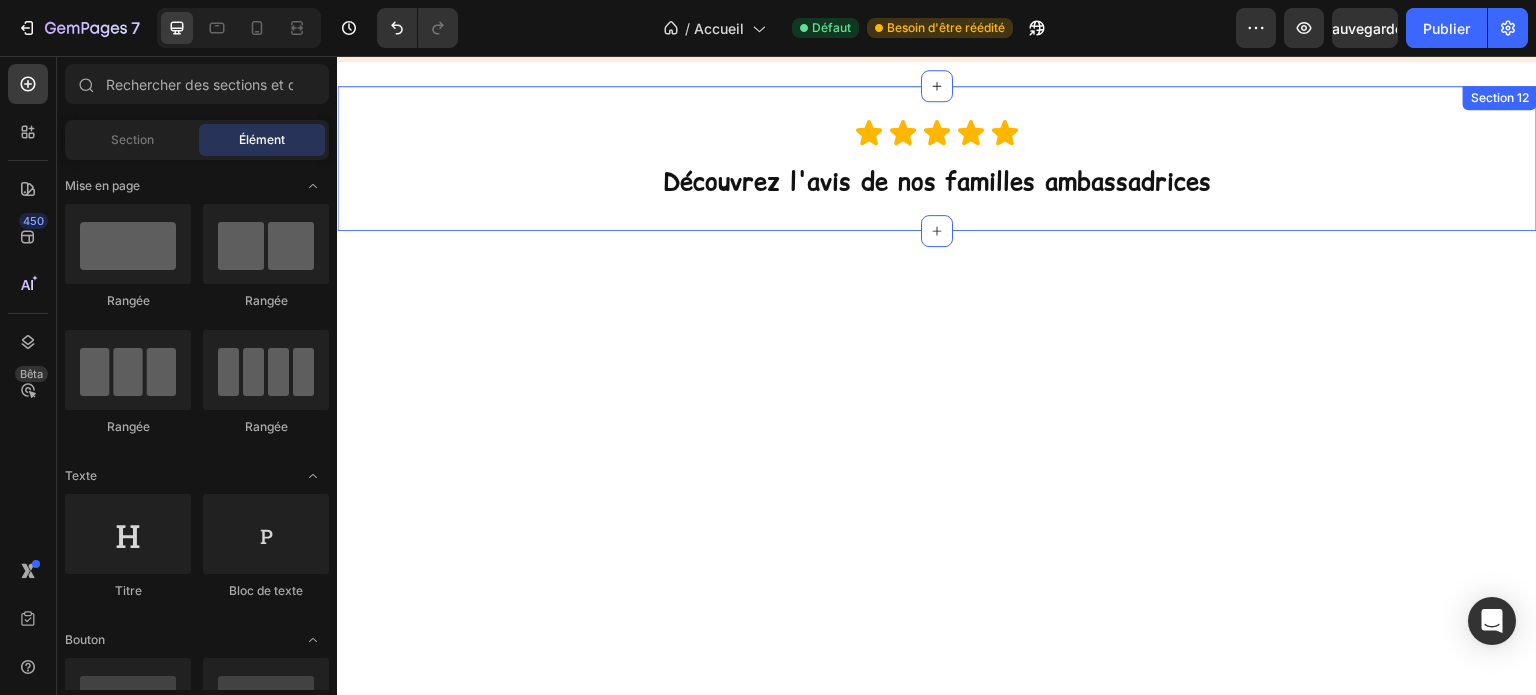 click on "Icon Icon Icon Icon
Icon Icon List Découvrez l'avis de nos familles ambassadrices Heading Row Section 12" at bounding box center [937, 158] 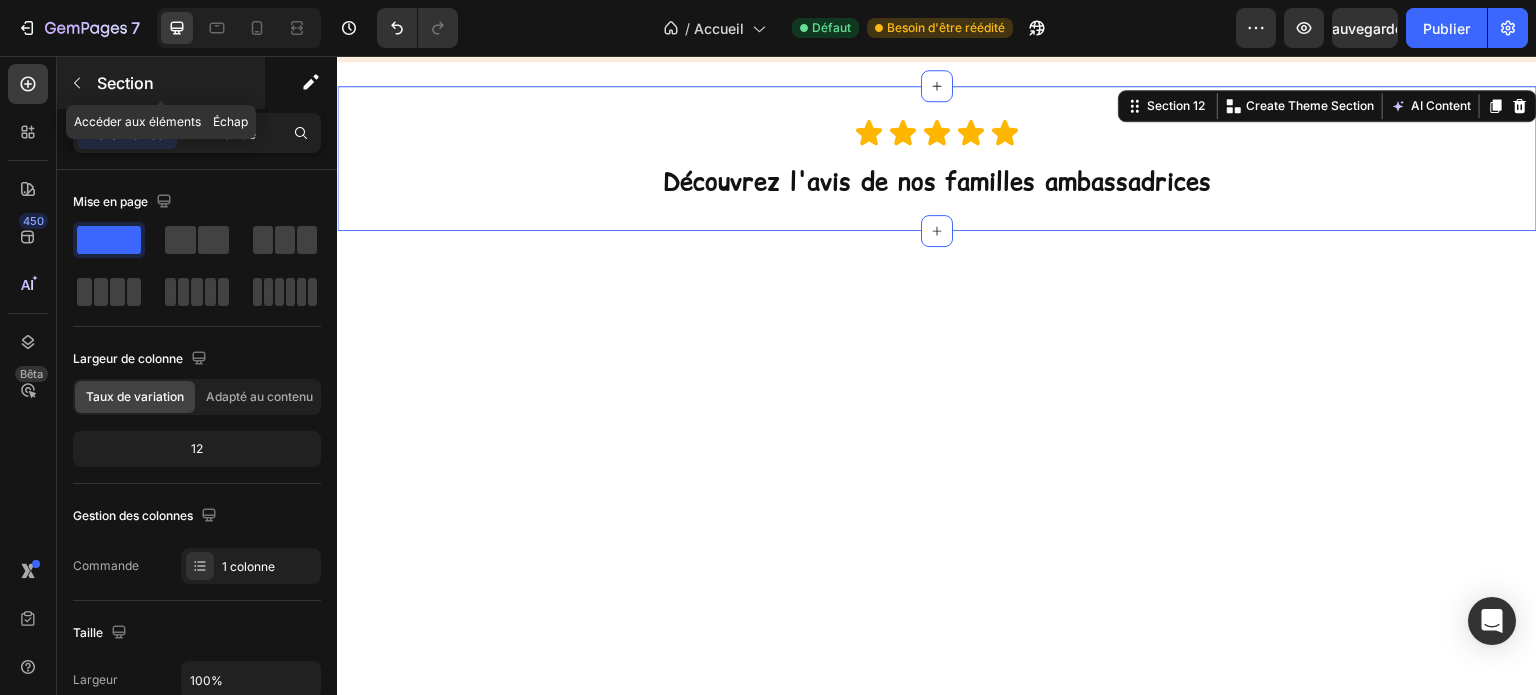 click on "Section" at bounding box center (125, 83) 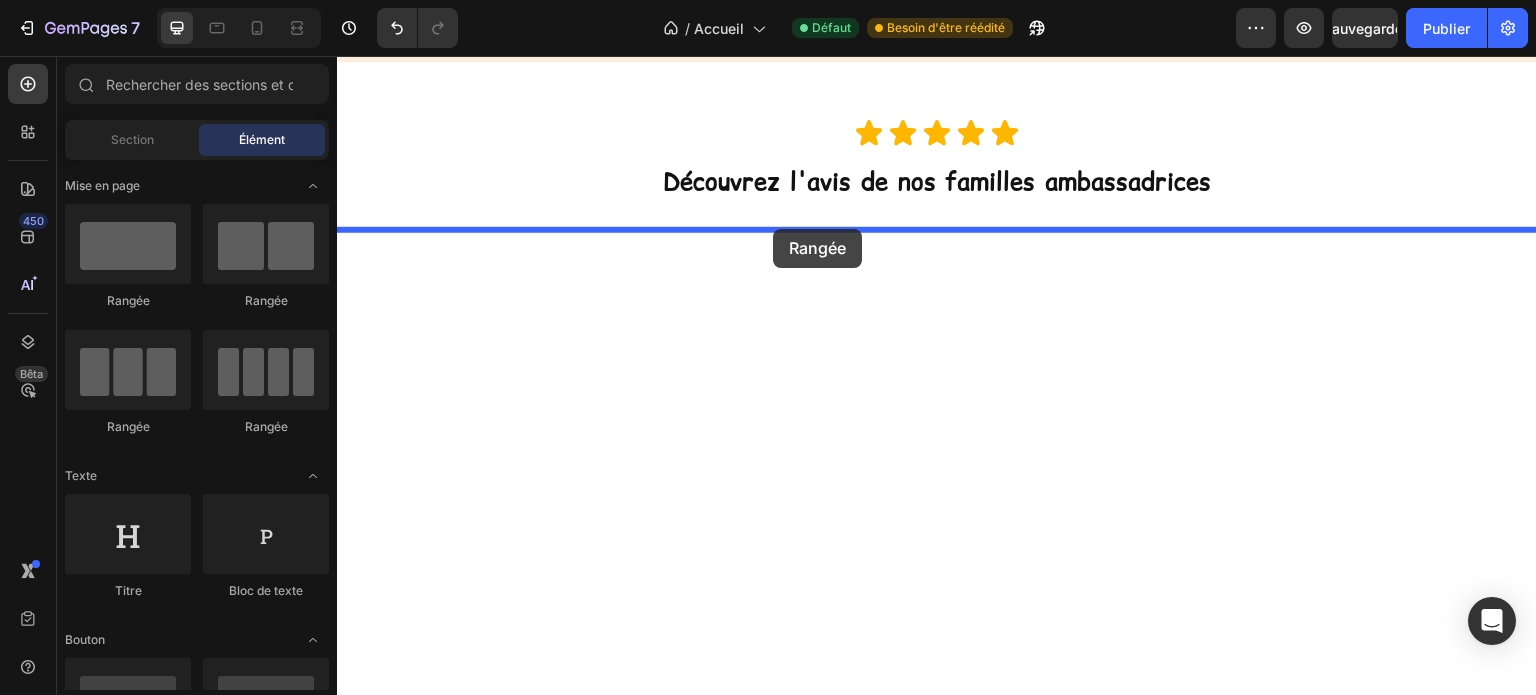 drag, startPoint x: 489, startPoint y: 326, endPoint x: 773, endPoint y: 229, distance: 300.1083 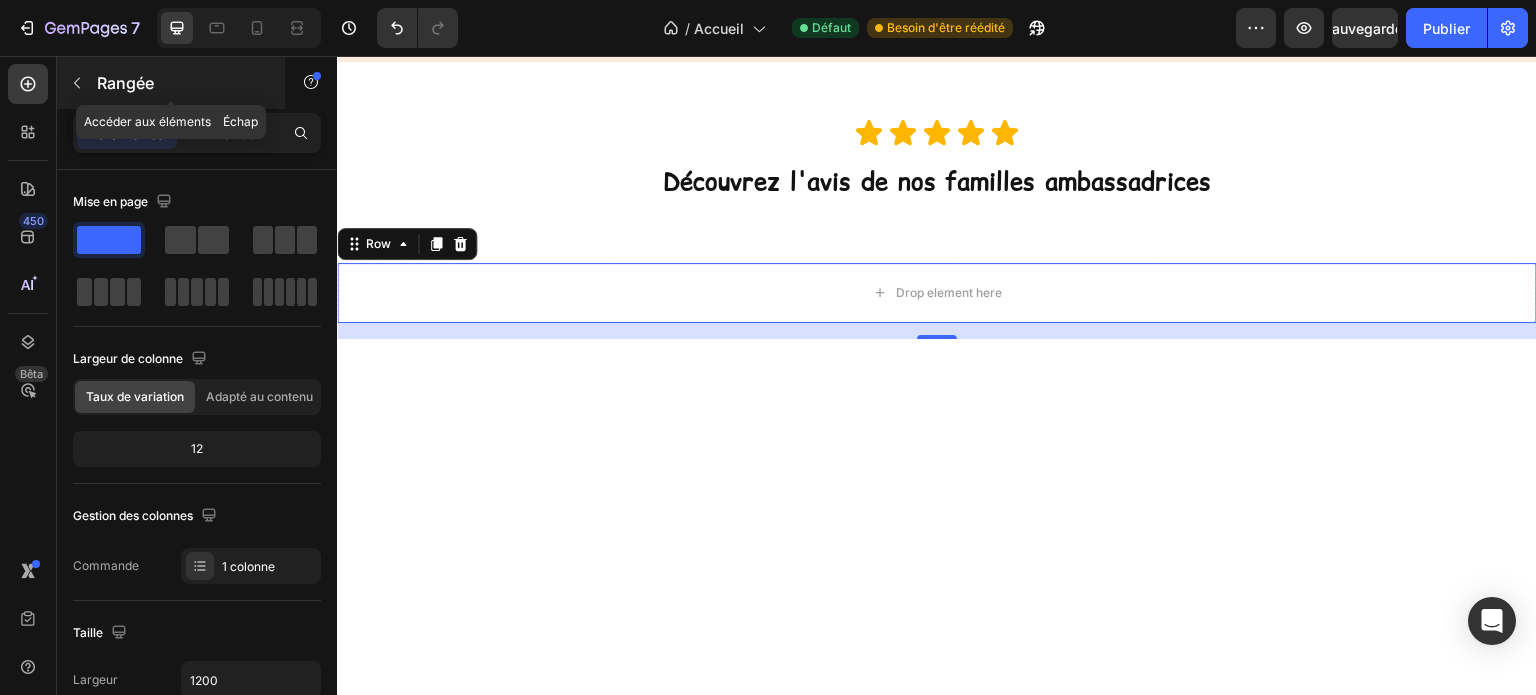 click on "Rangée" at bounding box center (125, 83) 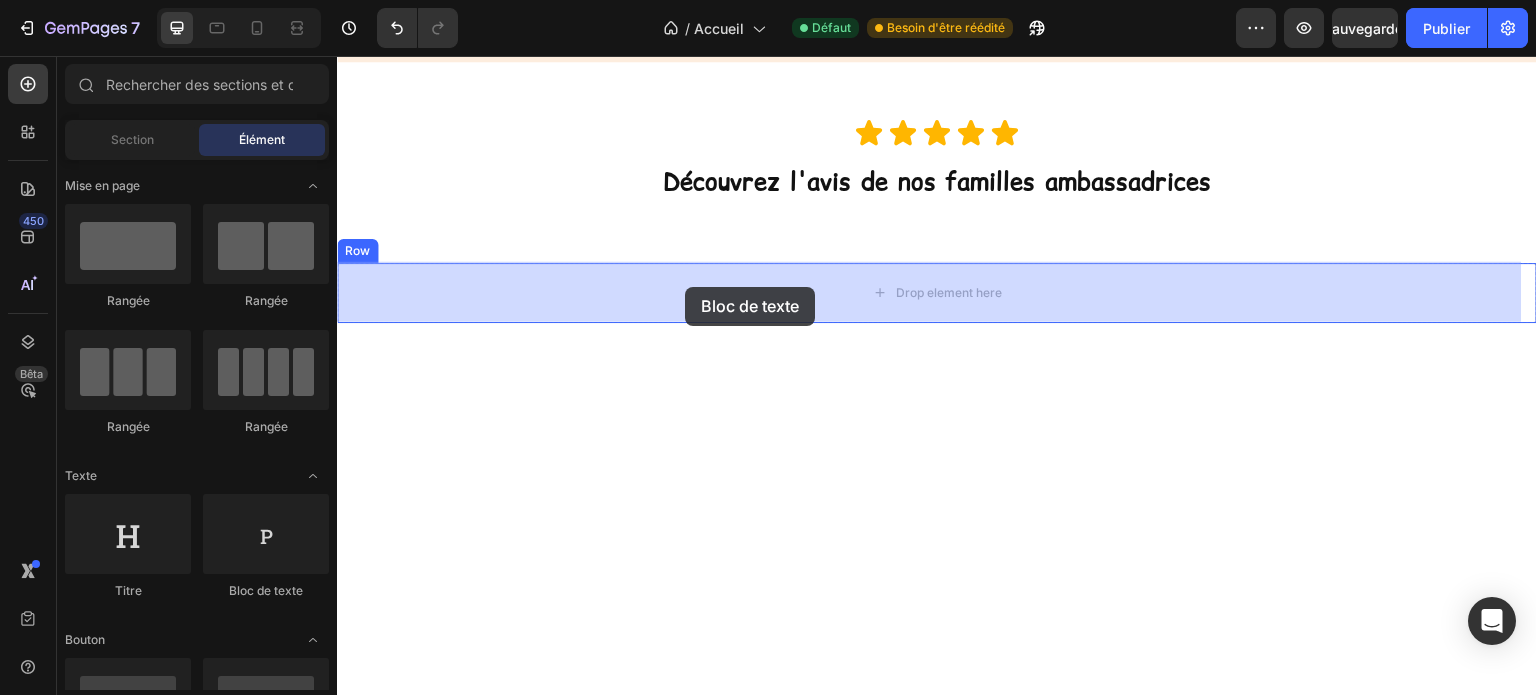 drag, startPoint x: 589, startPoint y: 595, endPoint x: 685, endPoint y: 287, distance: 322.61432 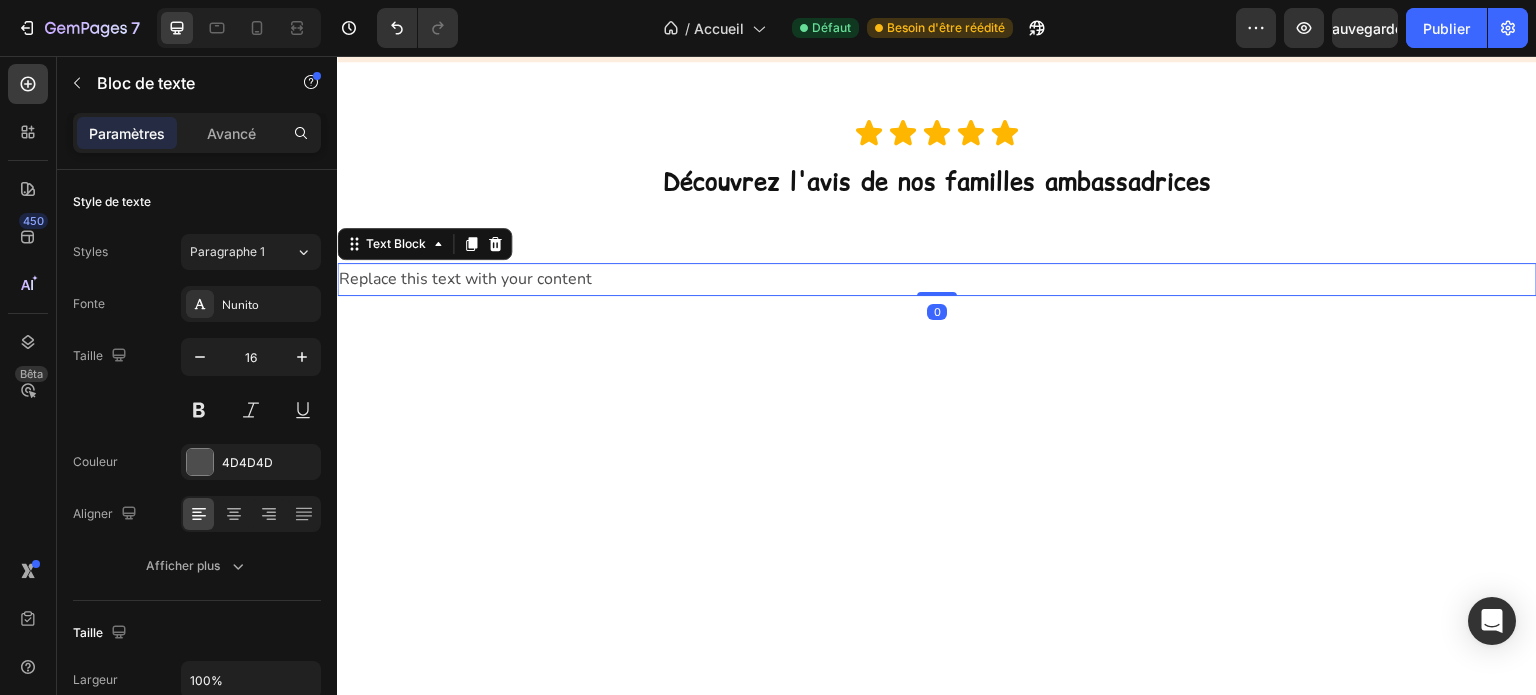 click on "Replace this text with your content" at bounding box center [937, 279] 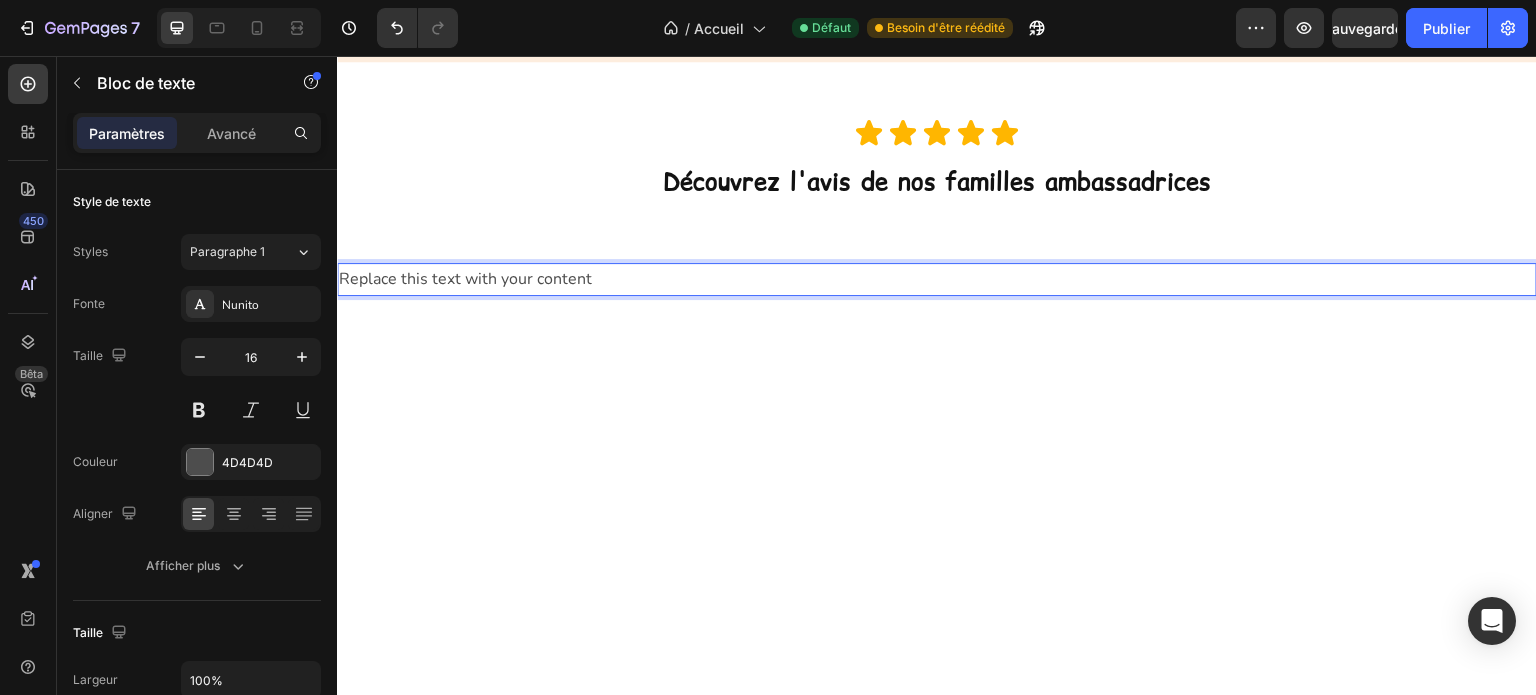click on "Replace this text with your content" at bounding box center [937, 279] 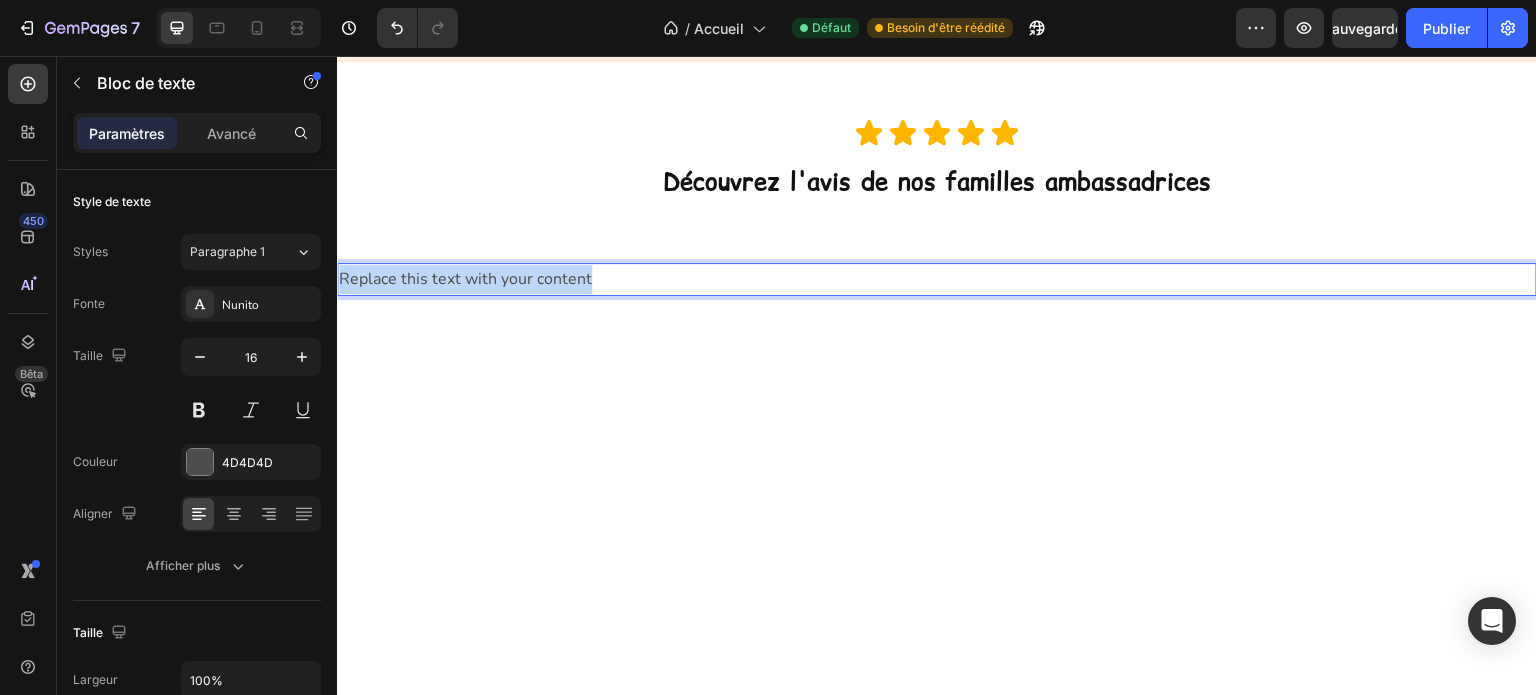 click on "Replace this text with your content" at bounding box center (937, 279) 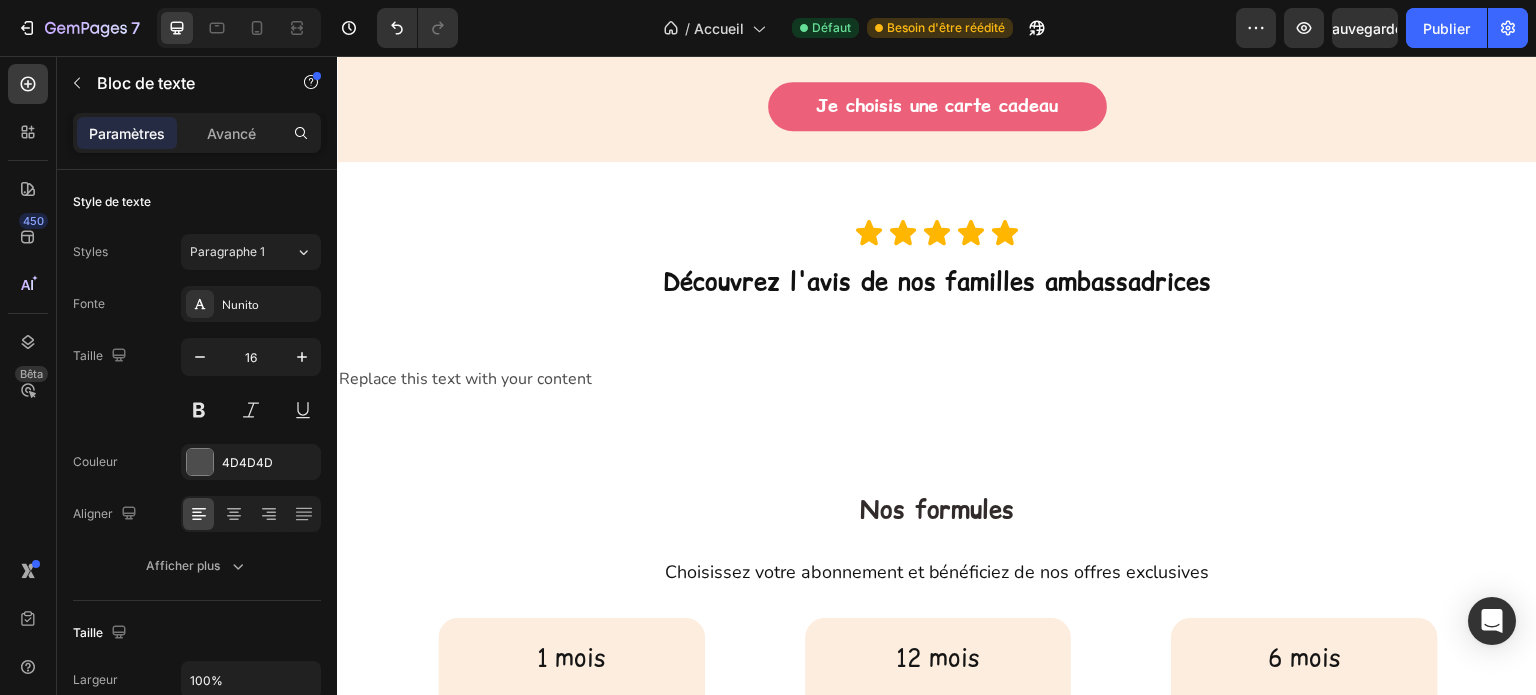 scroll, scrollTop: 3600, scrollLeft: 0, axis: vertical 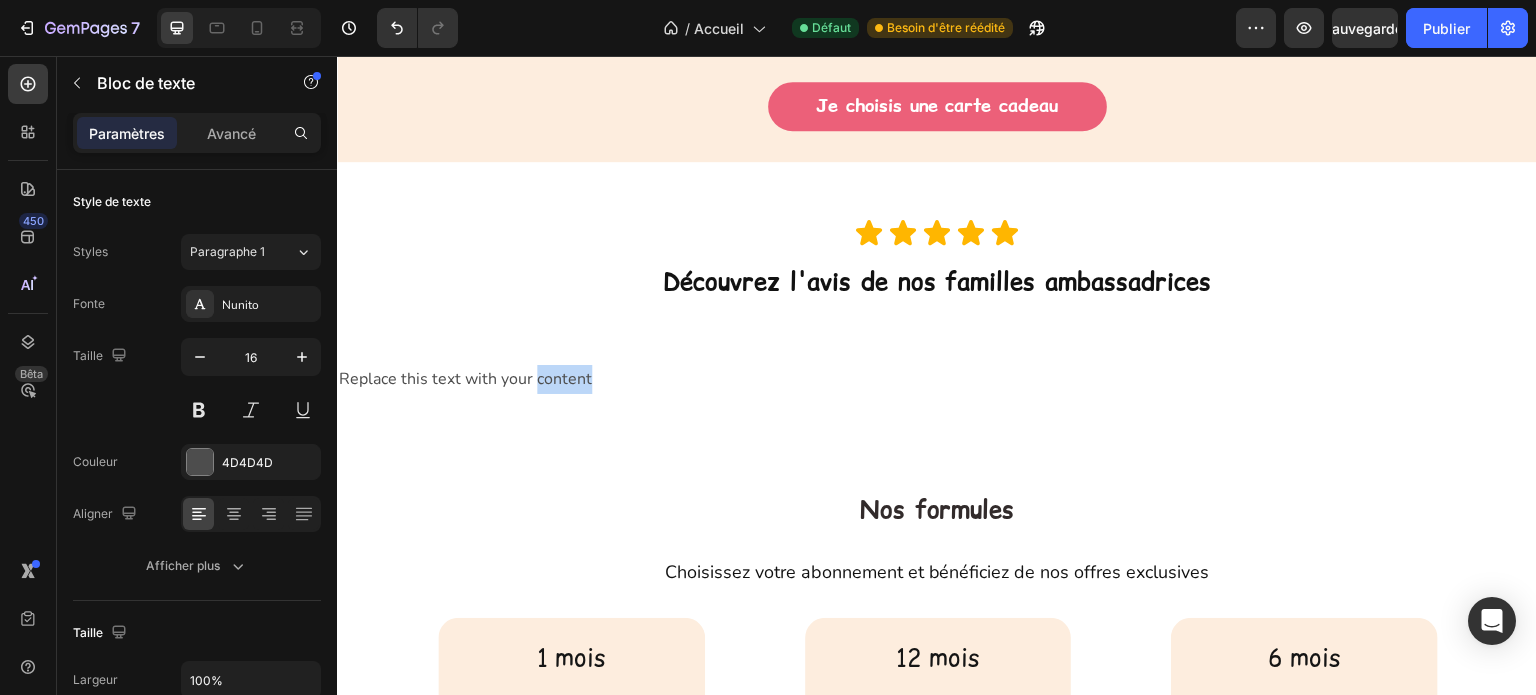 click on "Replace this text with your content" at bounding box center [937, 379] 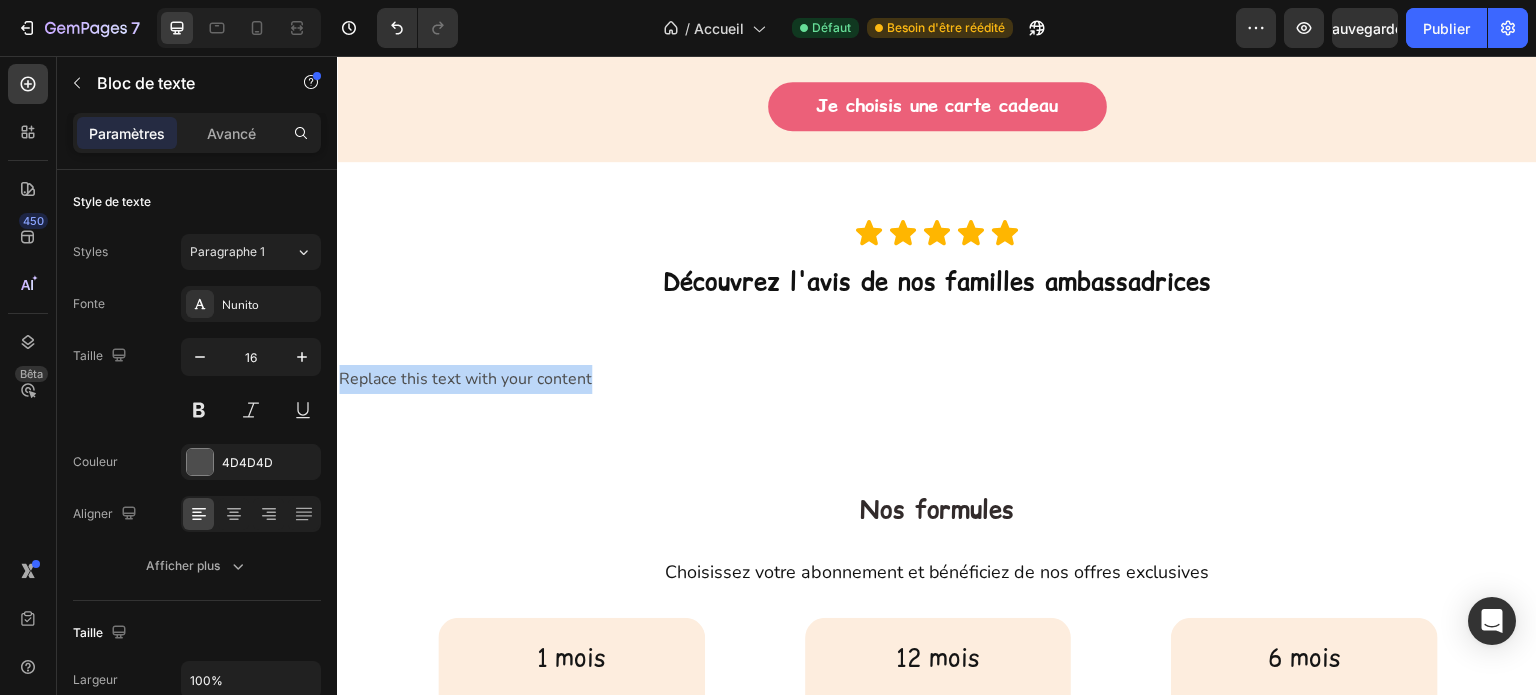 click on "Replace this text with your content" at bounding box center (937, 379) 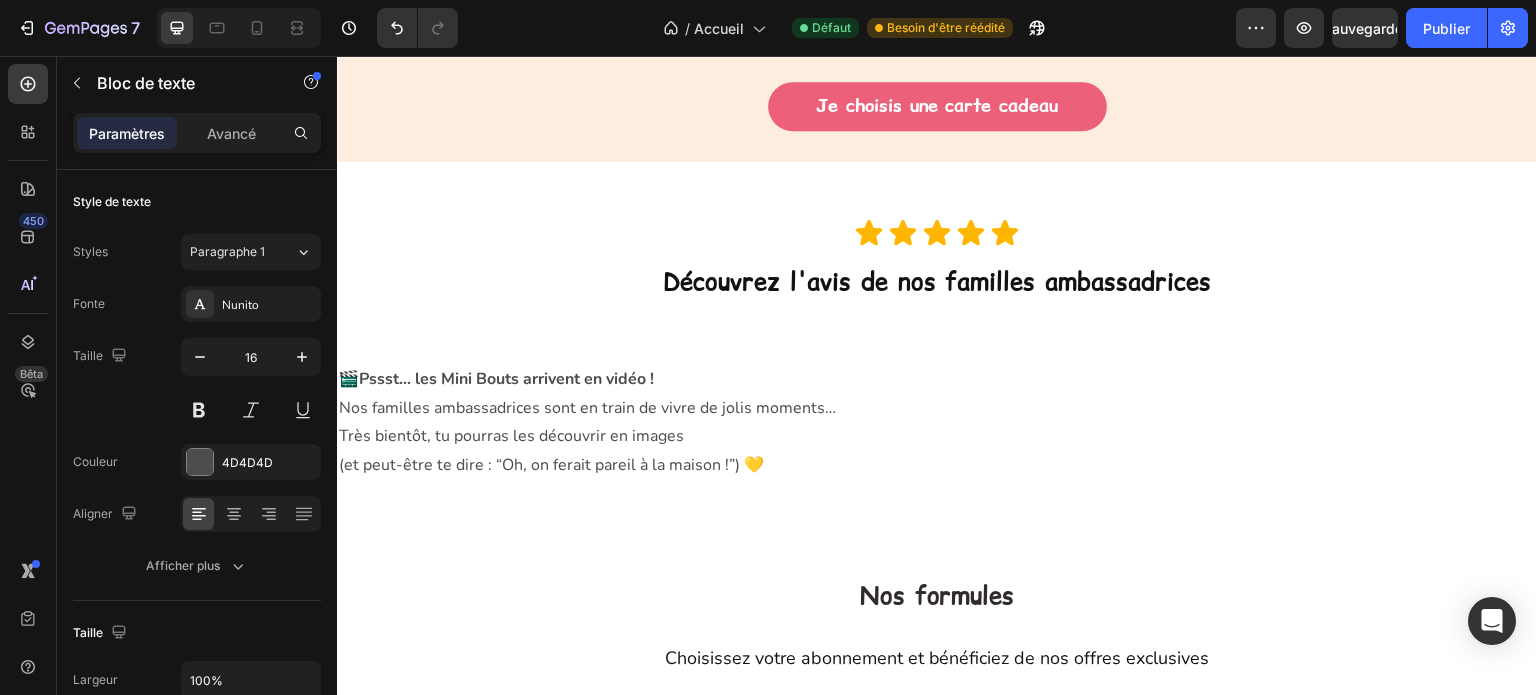 click on "🎬 Pssst… les Mini Bouts arrivent en vidéo ! Nos familles ambassadrices sont en train de vivre de jolis moments… Très bientôt, tu pourras les découvrir en images" at bounding box center [937, 408] 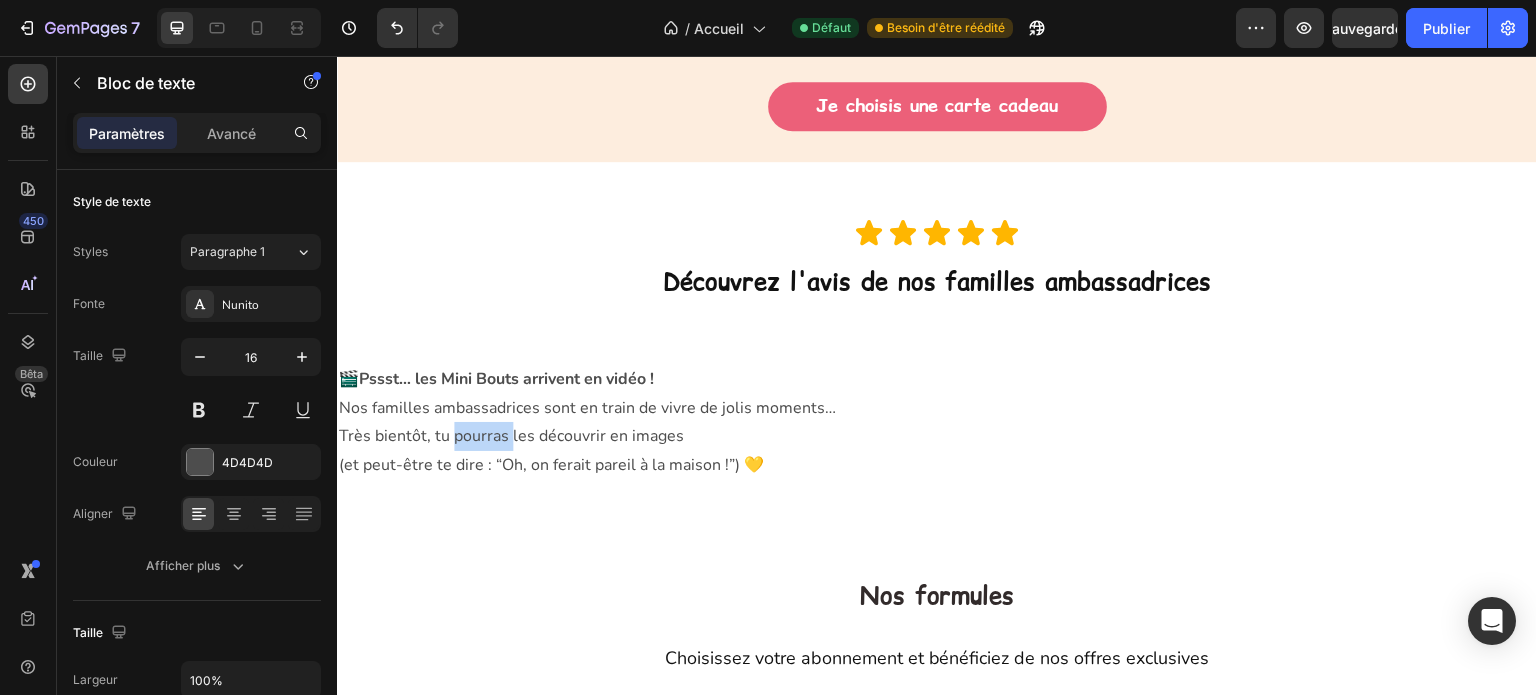 click on "🎬 Pssst… les Mini Bouts arrivent en vidéo ! Nos familles ambassadrices sont en train de vivre de jolis moments… Très bientôt, tu pourras les découvrir en images" at bounding box center [937, 408] 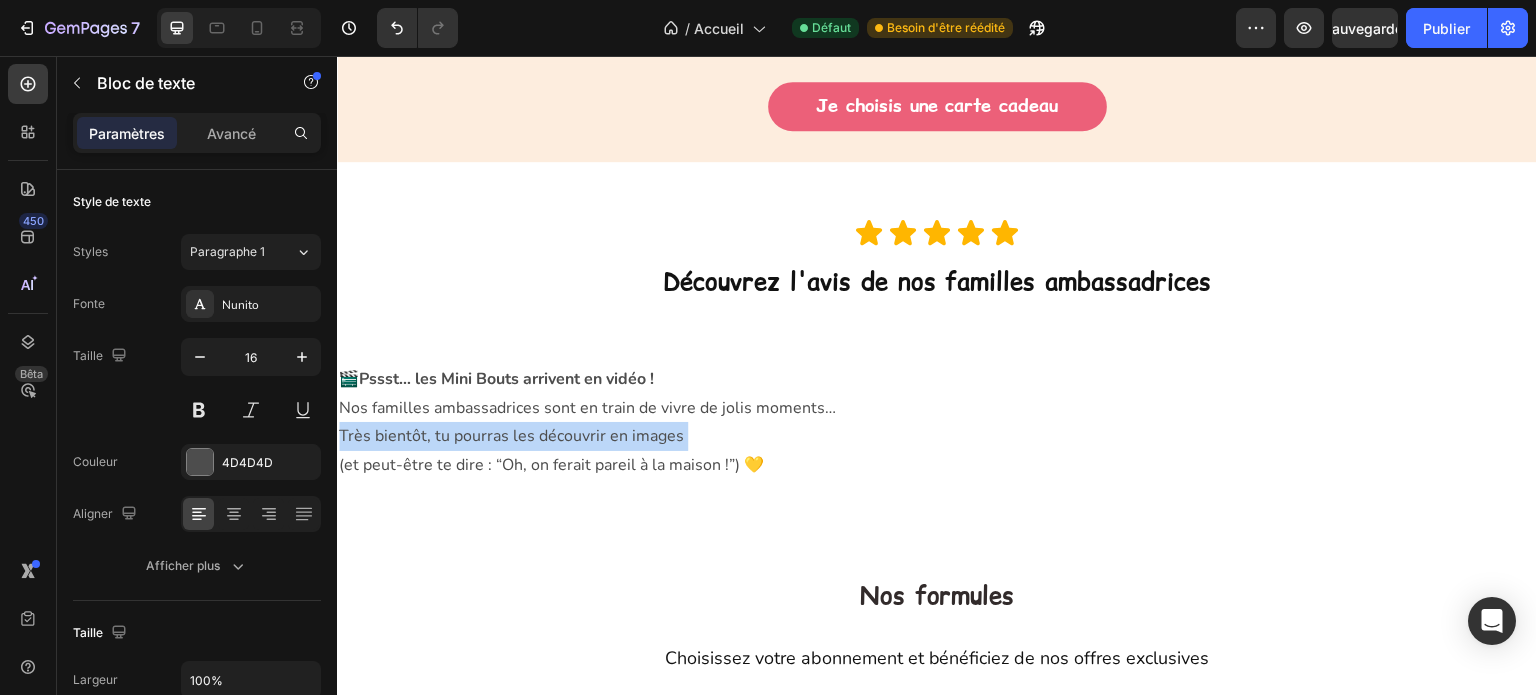 click on "🎬 Pssst… les Mini Bouts arrivent en vidéo ! Nos familles ambassadrices sont en train de vivre de jolis moments… Très bientôt, tu pourras les découvrir en images" at bounding box center (937, 408) 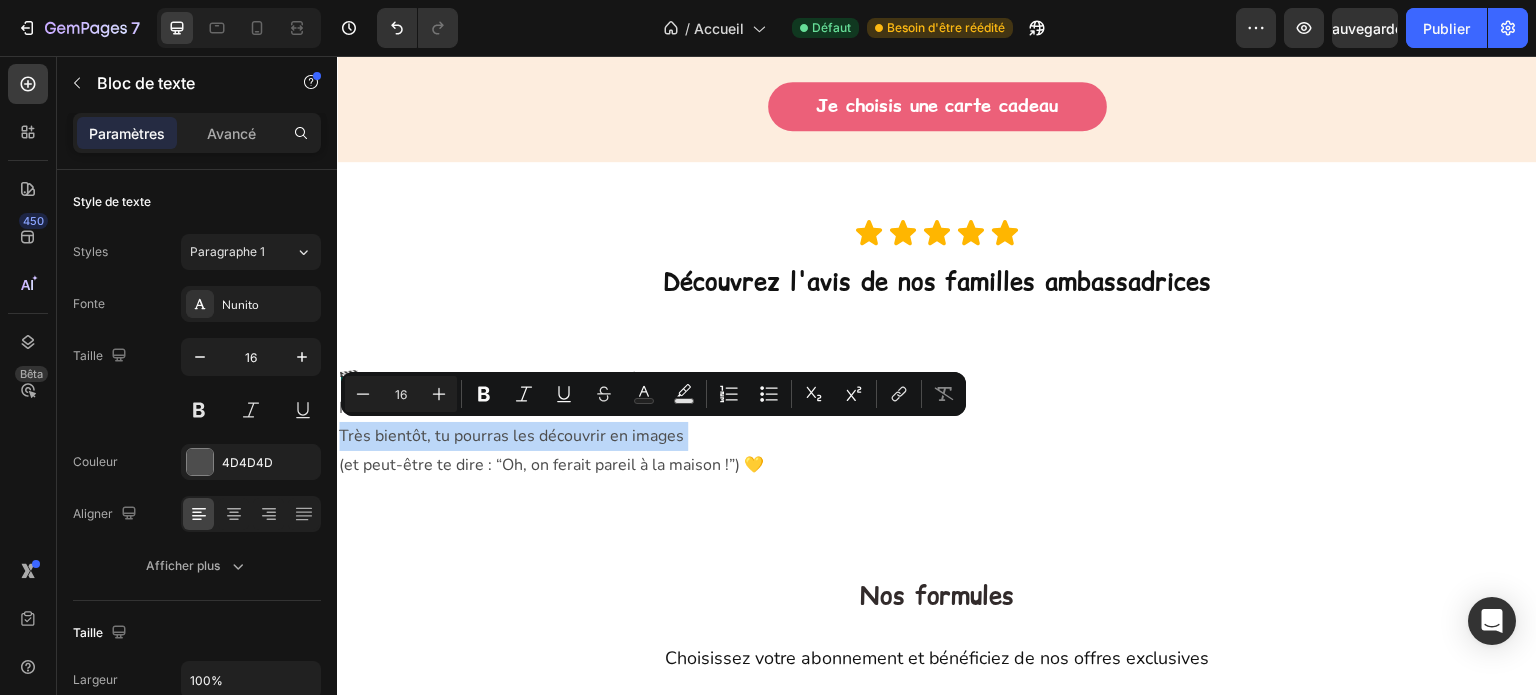 click on "🎬 Pssst… les Mini Bouts arrivent en vidéo ! Nos familles ambassadrices sont en train de vivre de jolis moments… Très bientôt, tu pourras les découvrir en images" at bounding box center (937, 408) 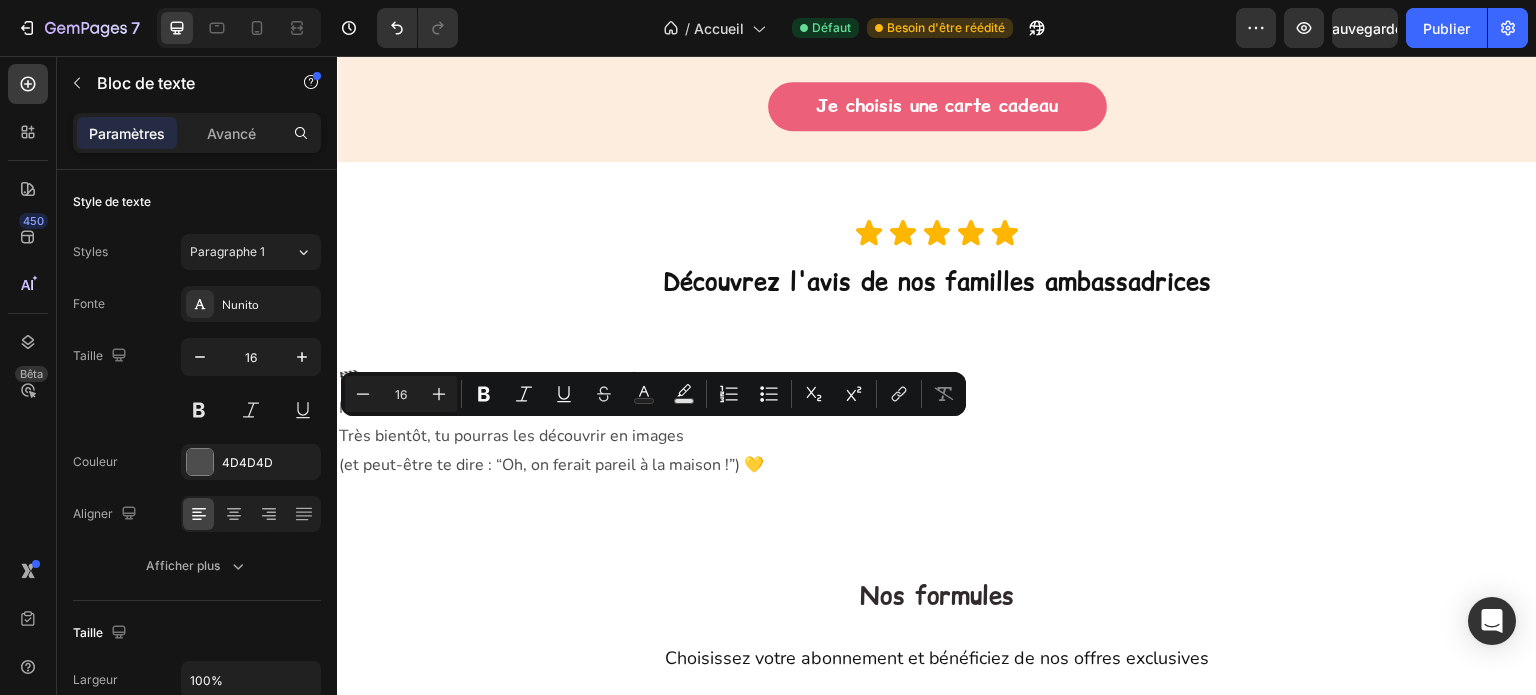 click on "(et peut-être te dire : “Oh, on ferait pareil à la maison !”) 💛" at bounding box center (937, 465) 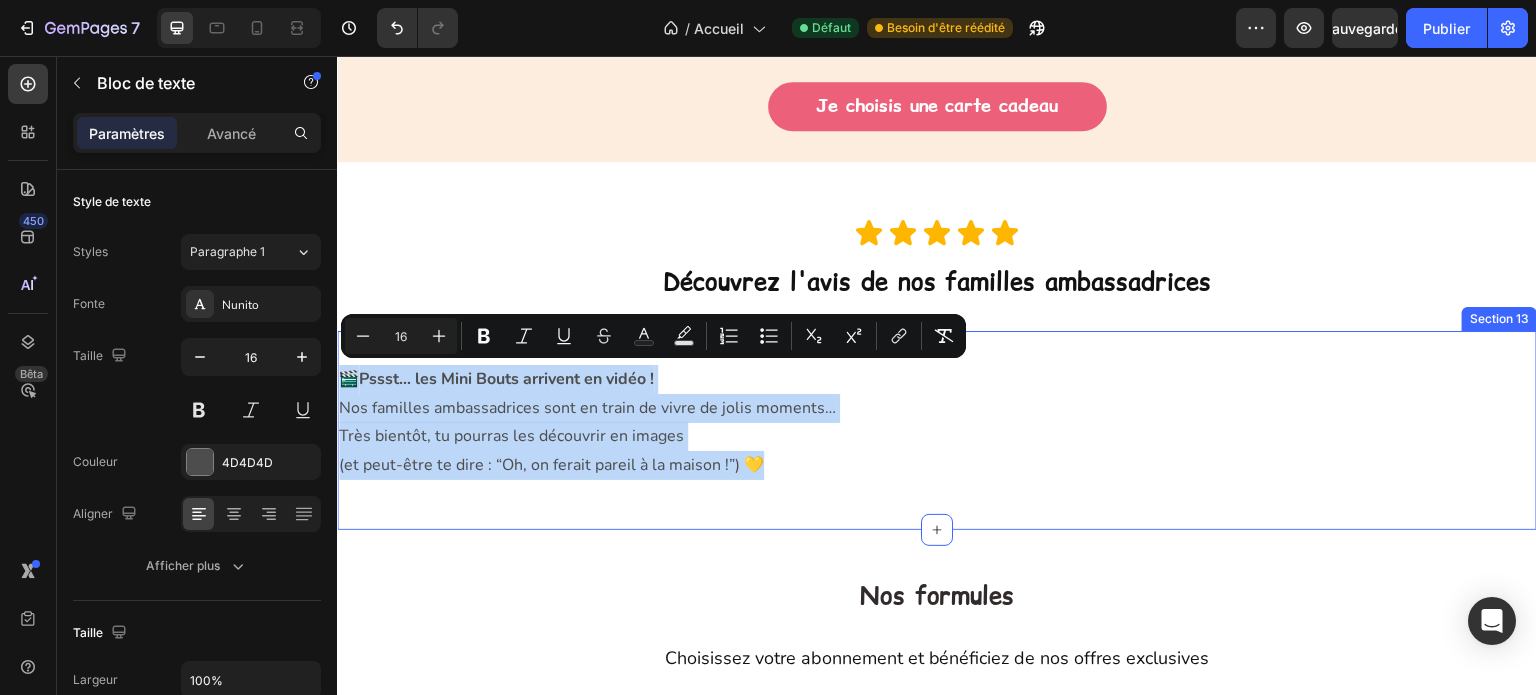 drag, startPoint x: 803, startPoint y: 466, endPoint x: 342, endPoint y: 359, distance: 473.2547 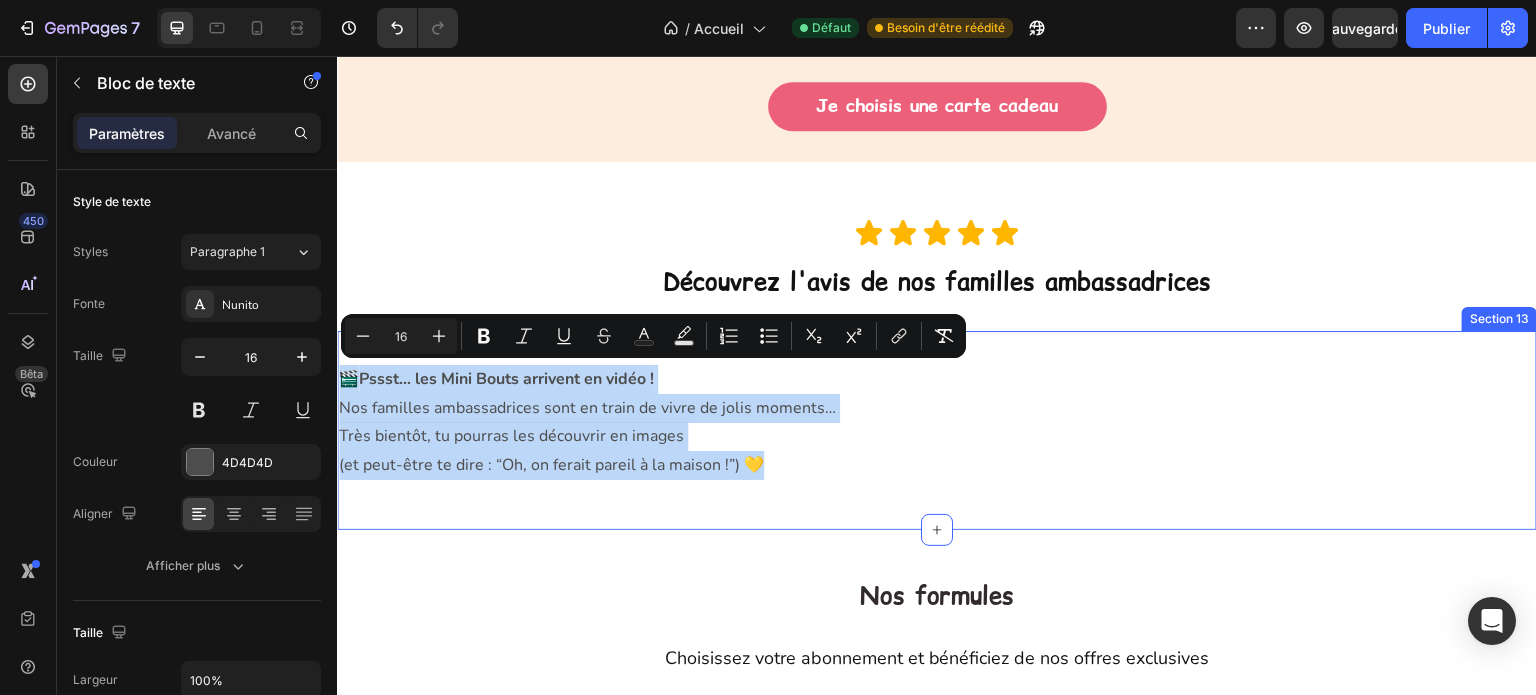 click on "🎬  Pssst… les Mini Bouts arrivent en vidéo ! Nos familles ambassadrices sont en train de vivre de jolis moments… Très bientôt, tu pourras les découvrir en images  (et peut-être te dire : “Oh, on ferait pareil à la maison !”) 💛 Text Block Row Section 13" at bounding box center (937, 430) 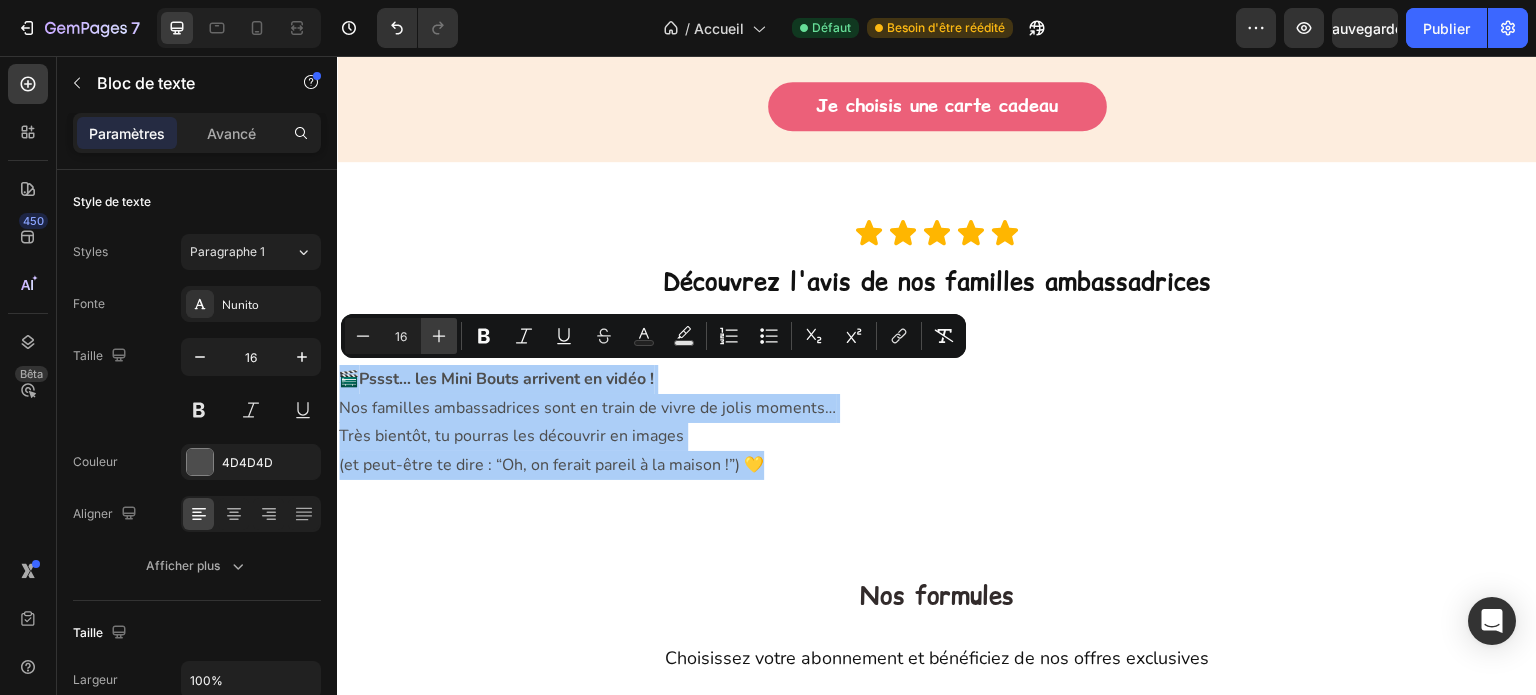 click 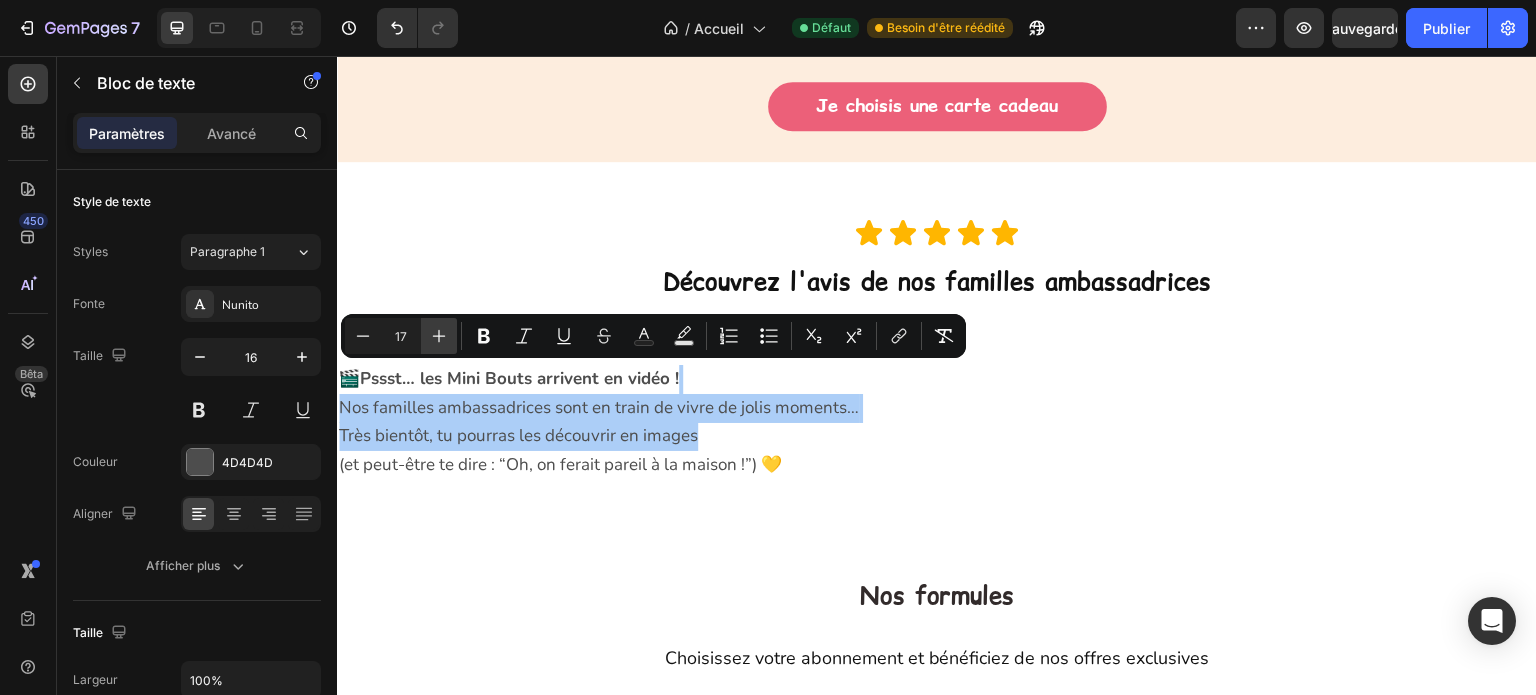 click 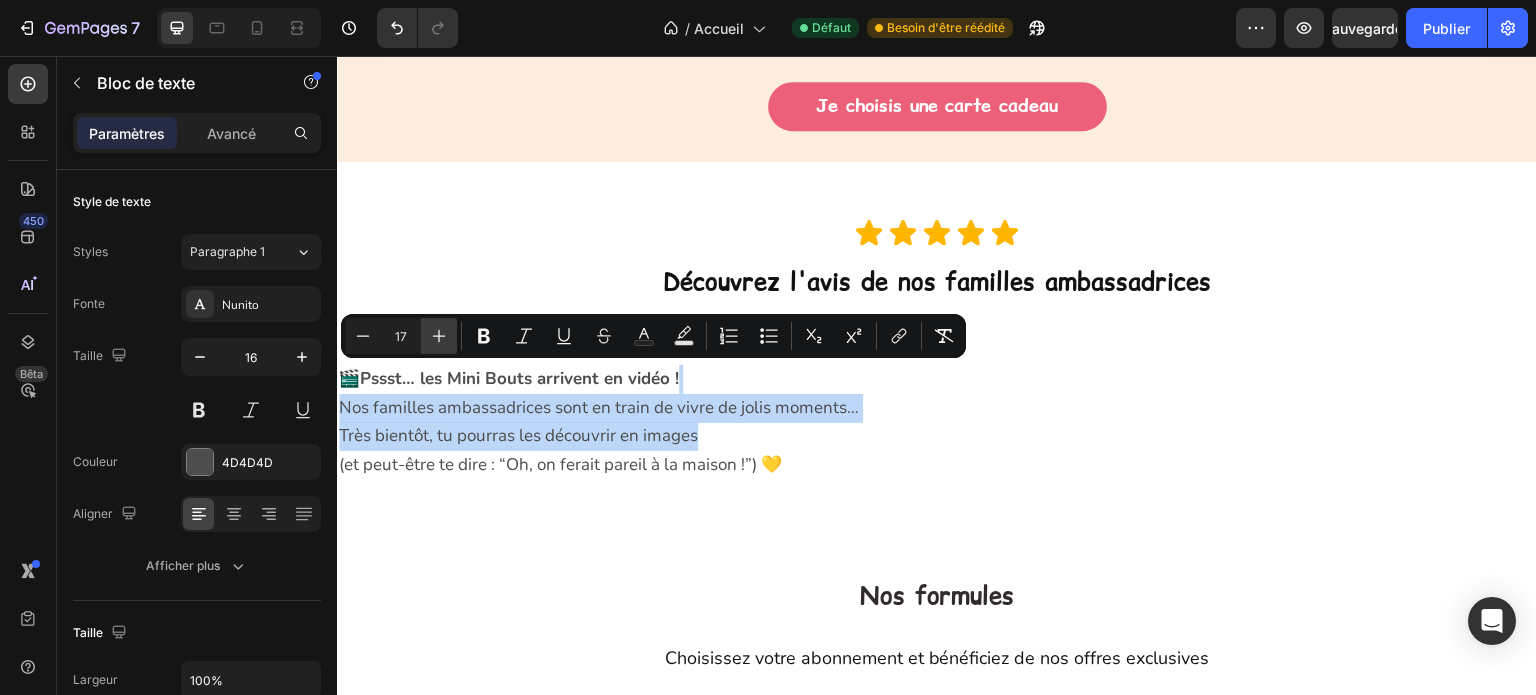 type on "18" 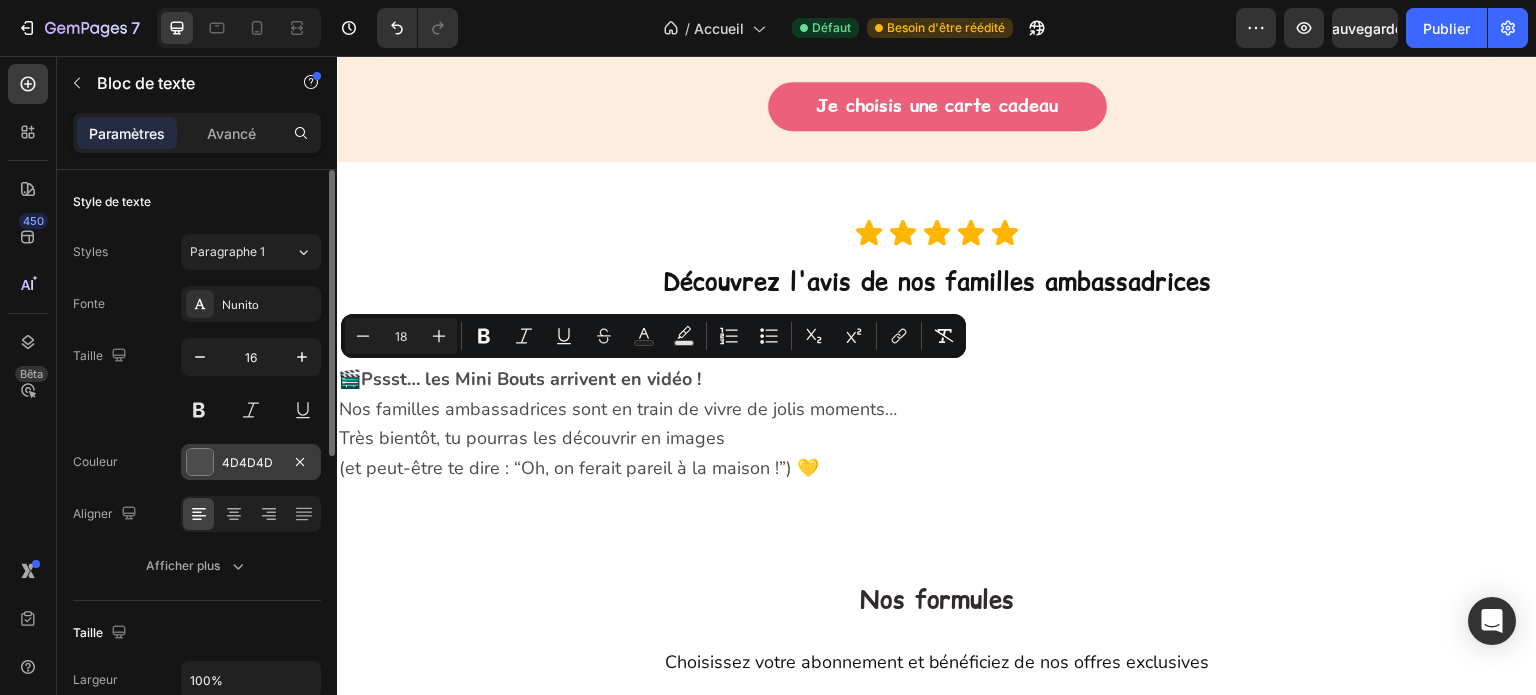 click on "4D4D4D" at bounding box center [247, 462] 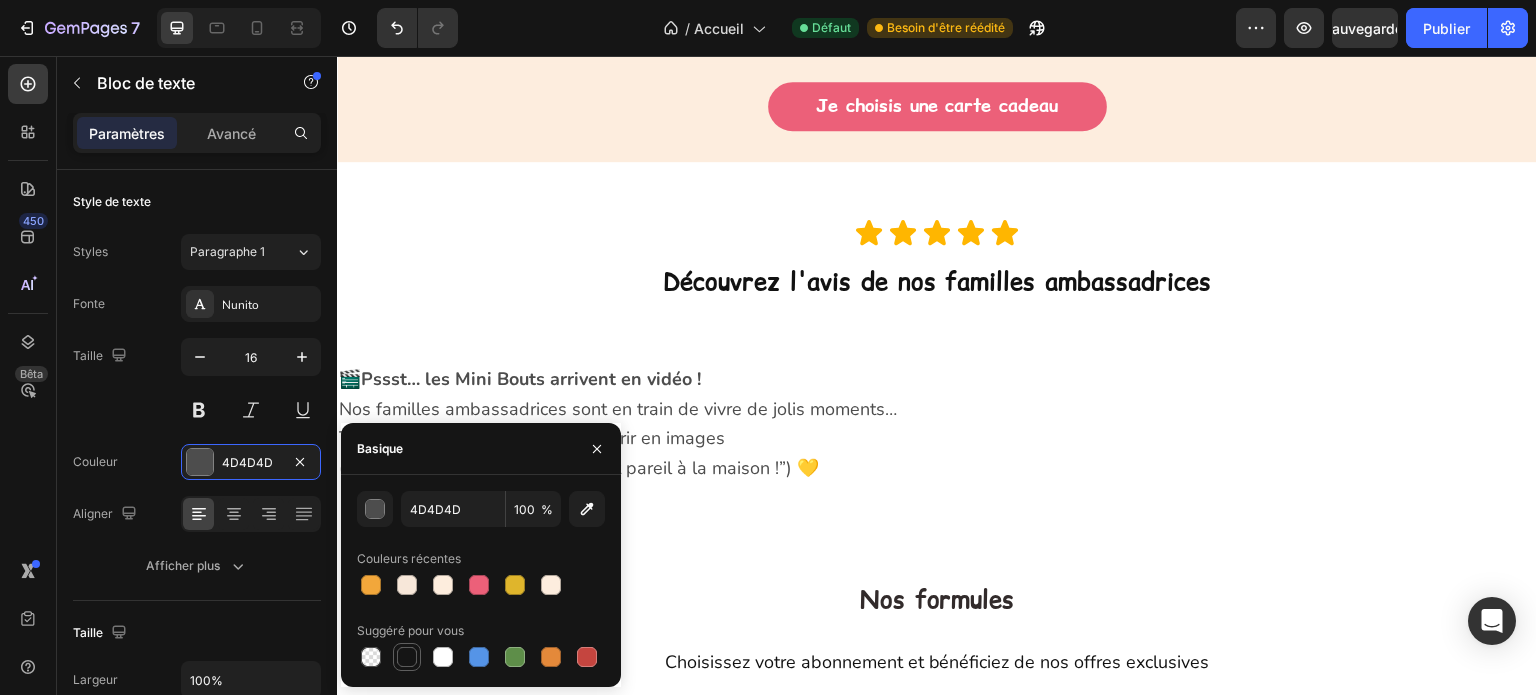 click at bounding box center (407, 657) 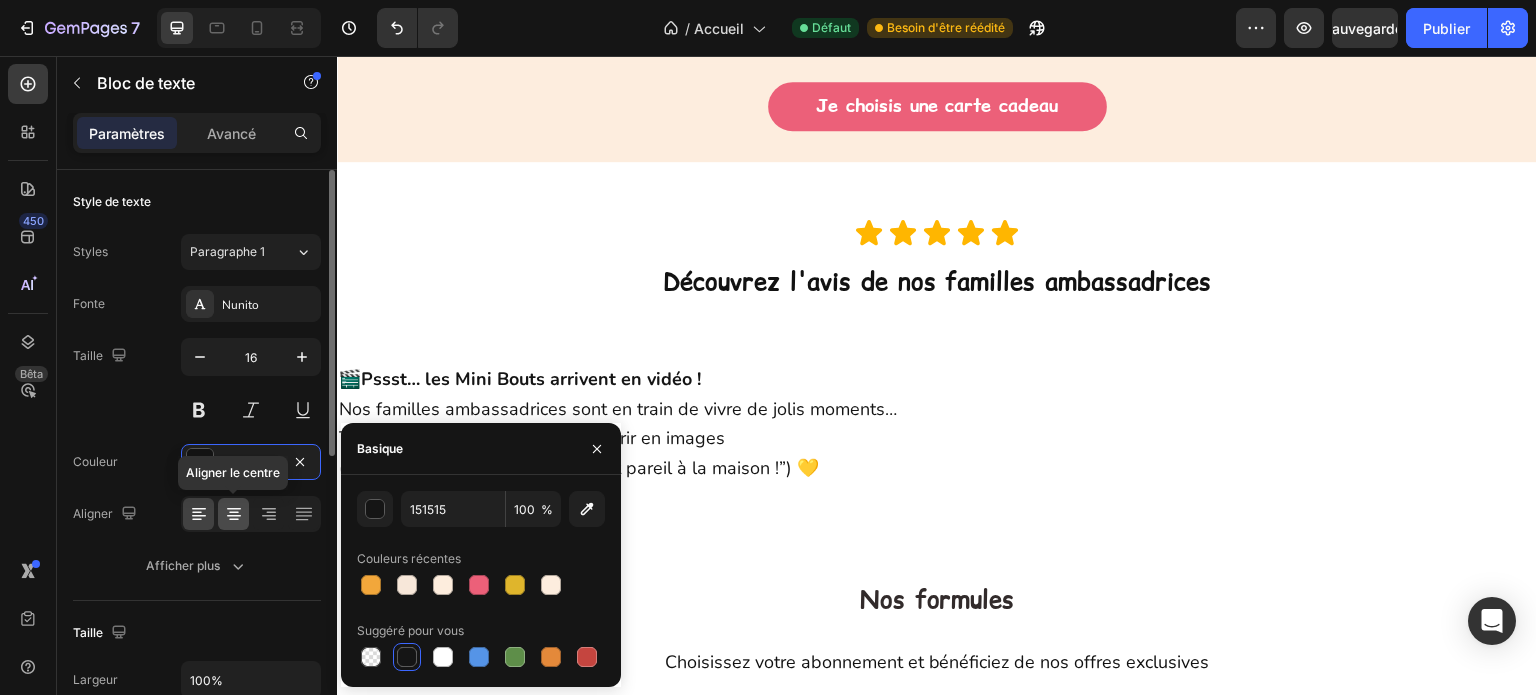 click 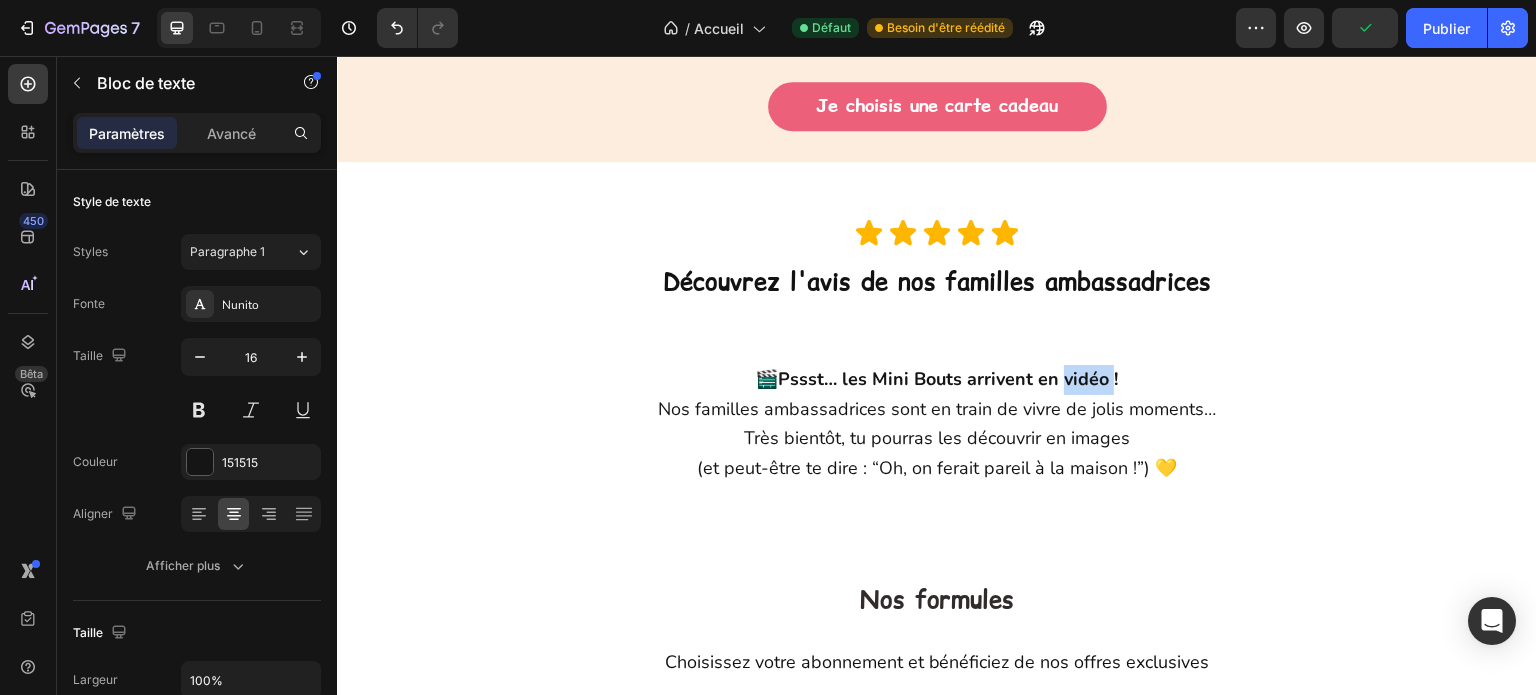 click on "Pssst… les Mini Bouts arrivent en vidéo !" at bounding box center [948, 379] 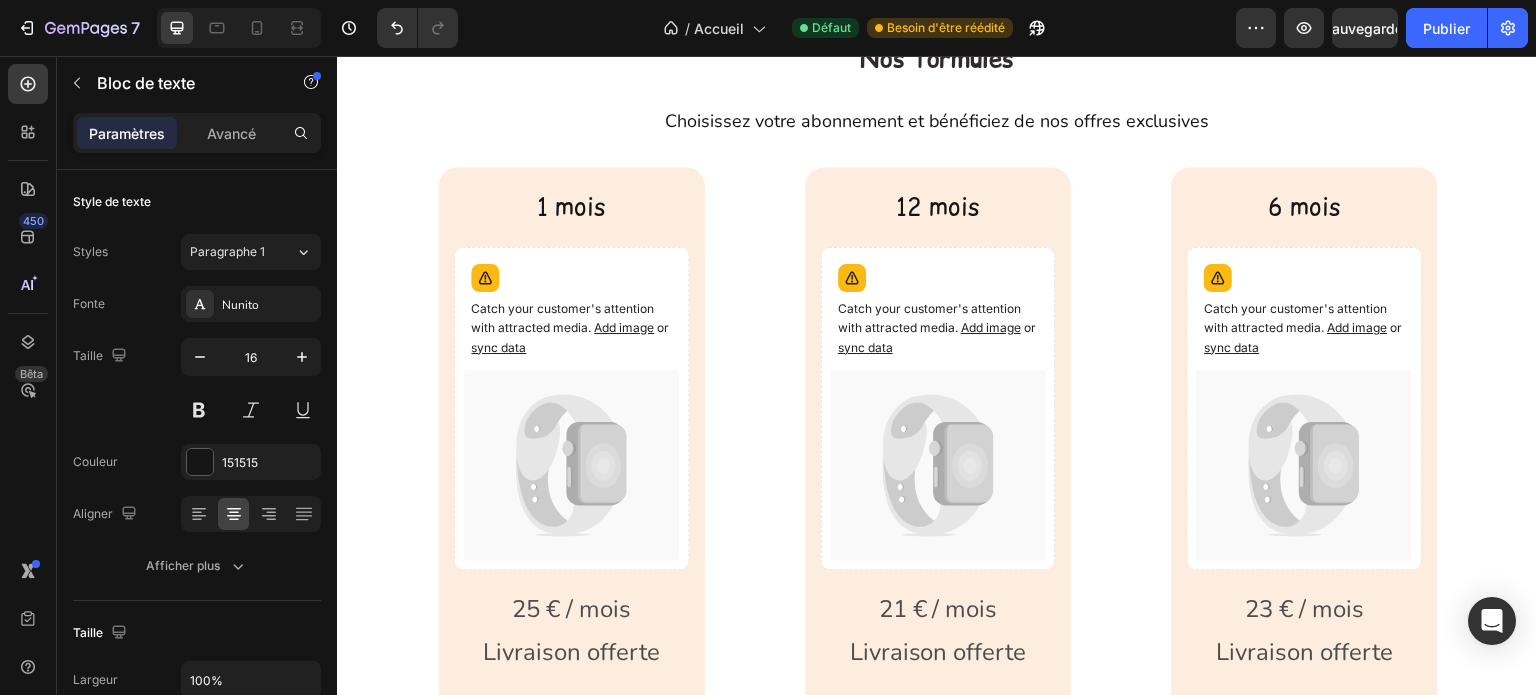 scroll, scrollTop: 4240, scrollLeft: 0, axis: vertical 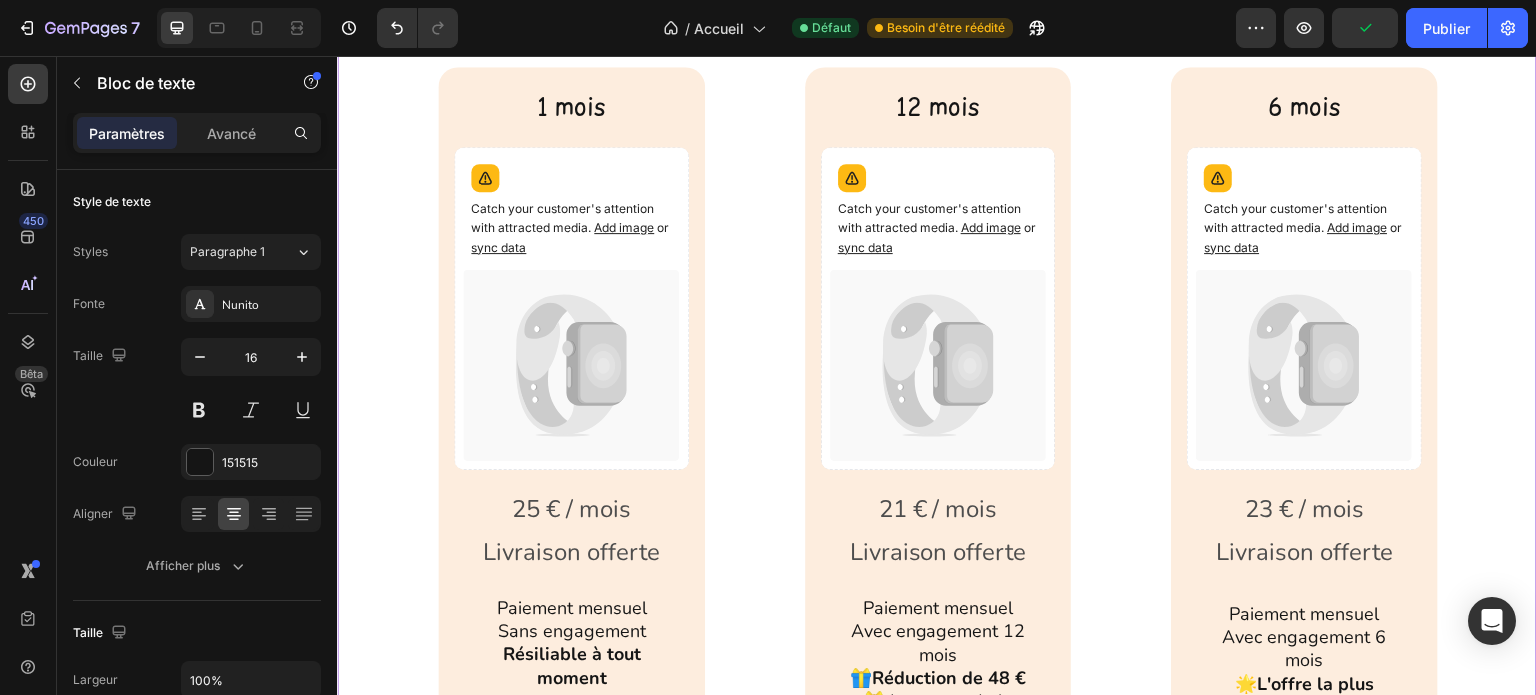 click 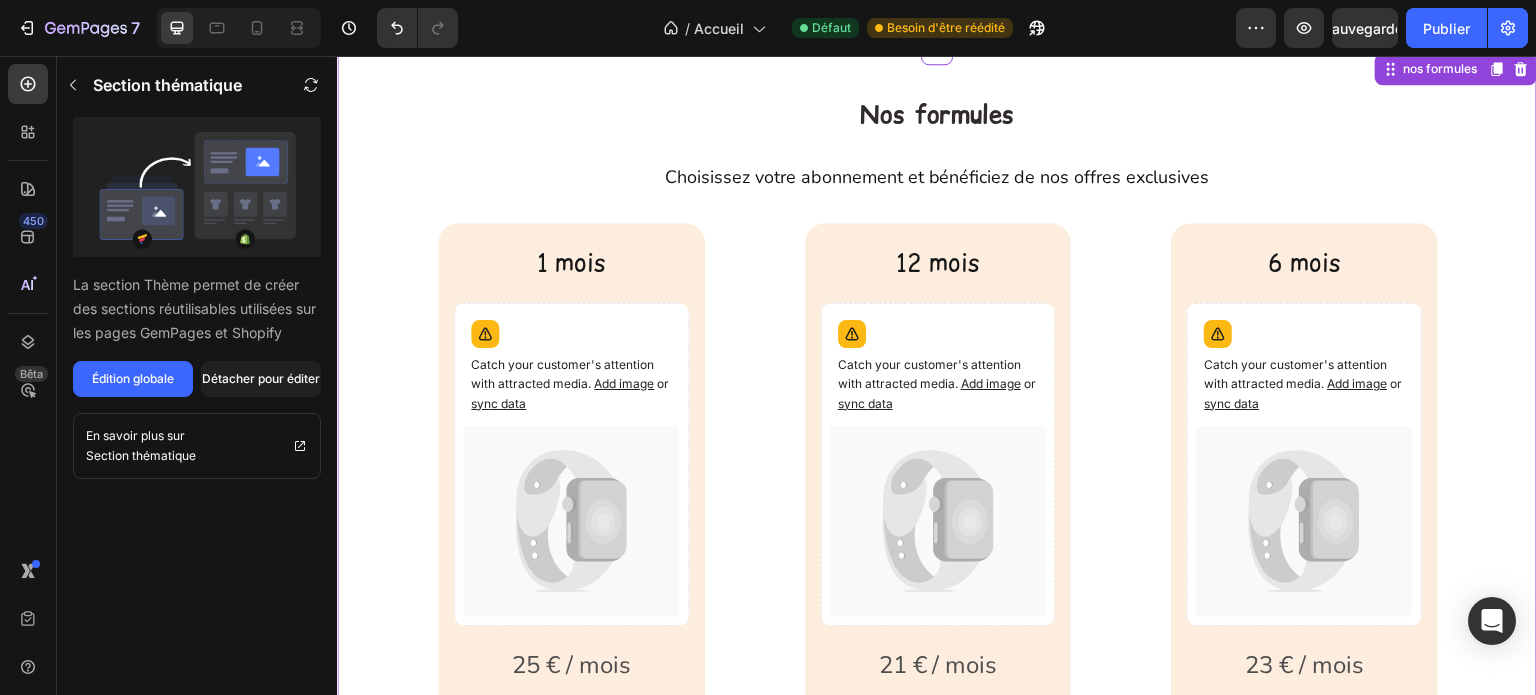 scroll, scrollTop: 3940, scrollLeft: 0, axis: vertical 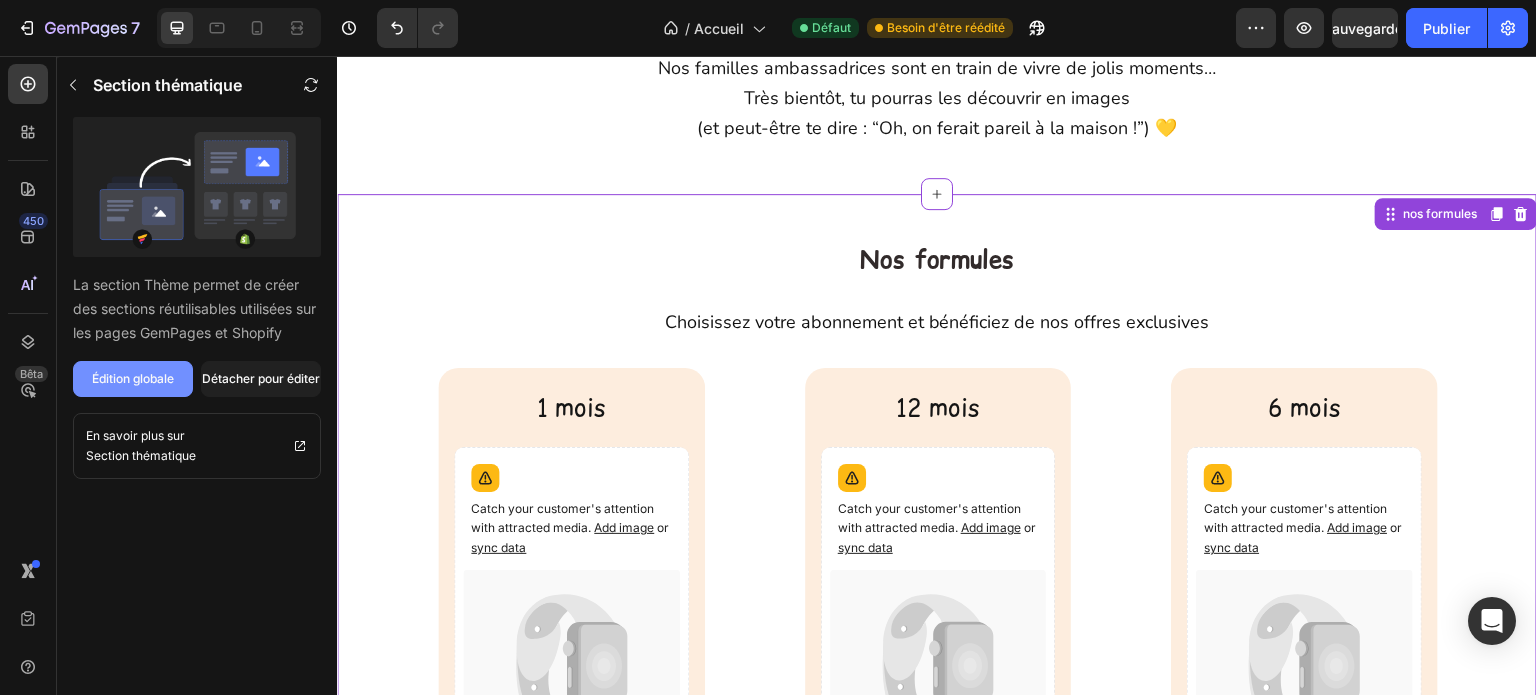 click on "Édition globale" at bounding box center [133, 378] 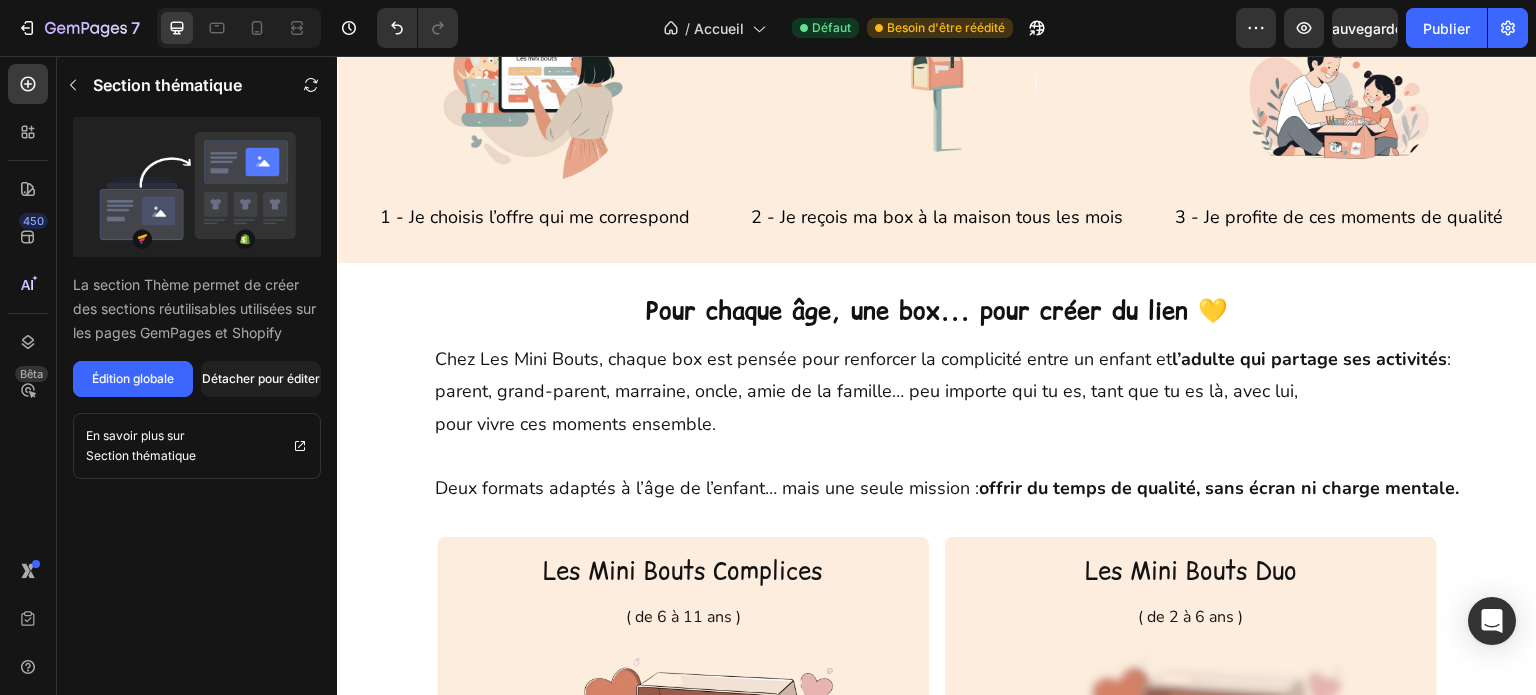 scroll, scrollTop: 2358, scrollLeft: 0, axis: vertical 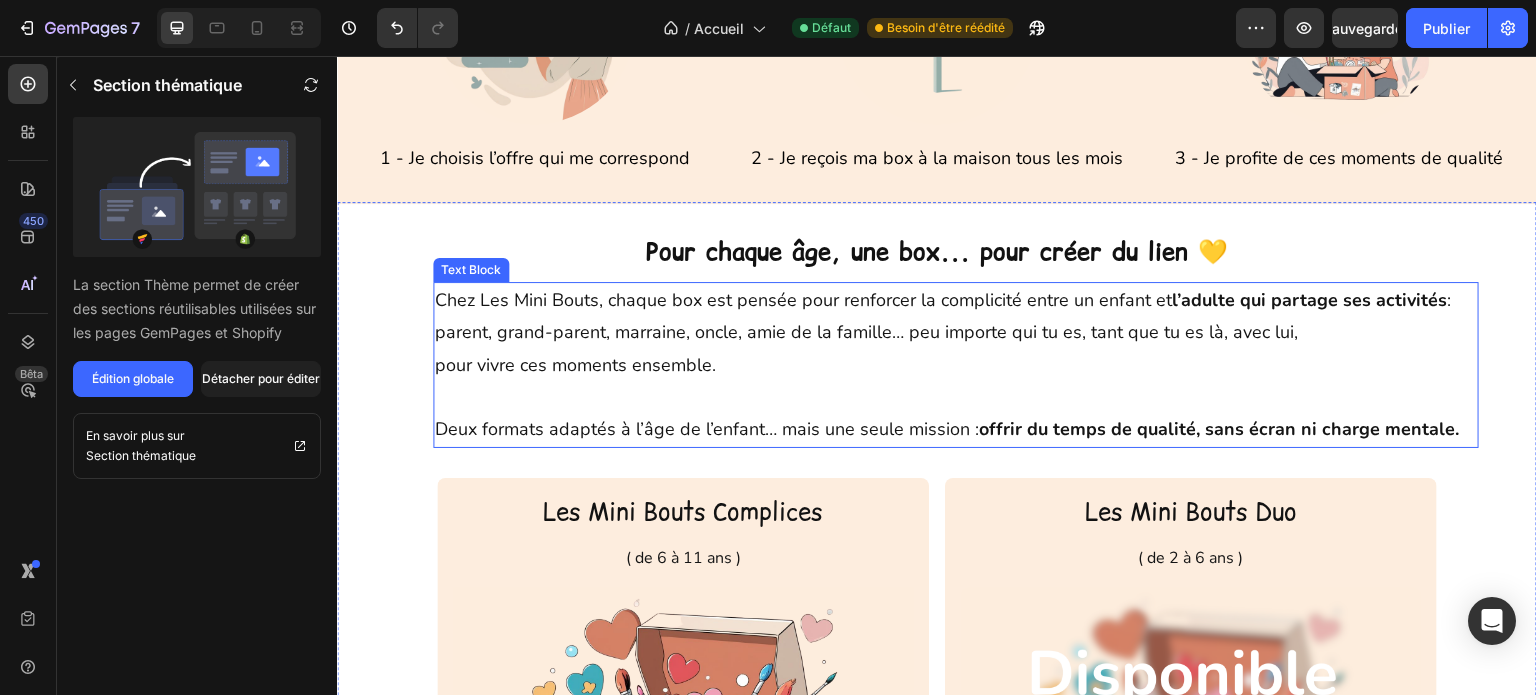 click on "Chez Les Mini Bouts, chaque box est pensée pour renforcer la complicité entre un enfant et  l’adulte qui partage ses activités  :" at bounding box center [956, 300] 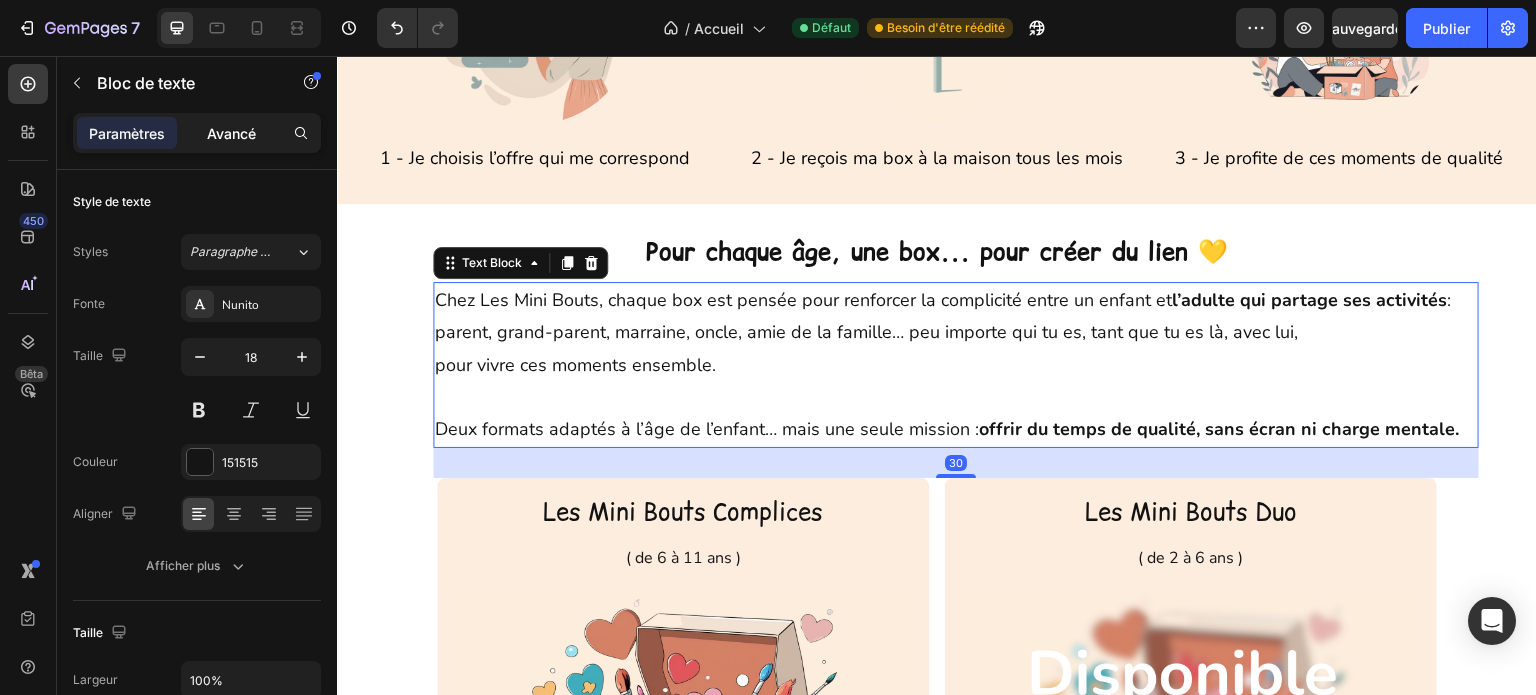 click on "Avancé" at bounding box center (231, 133) 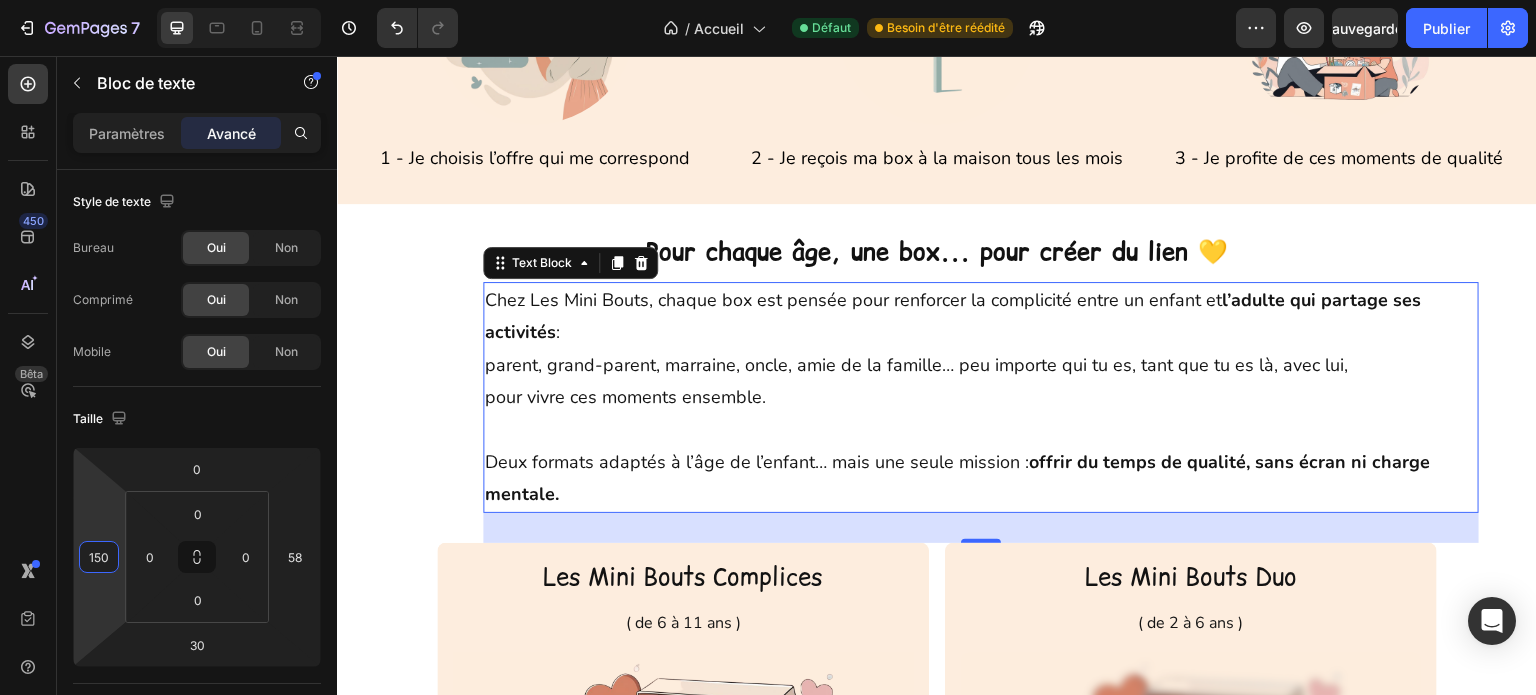 type on "152" 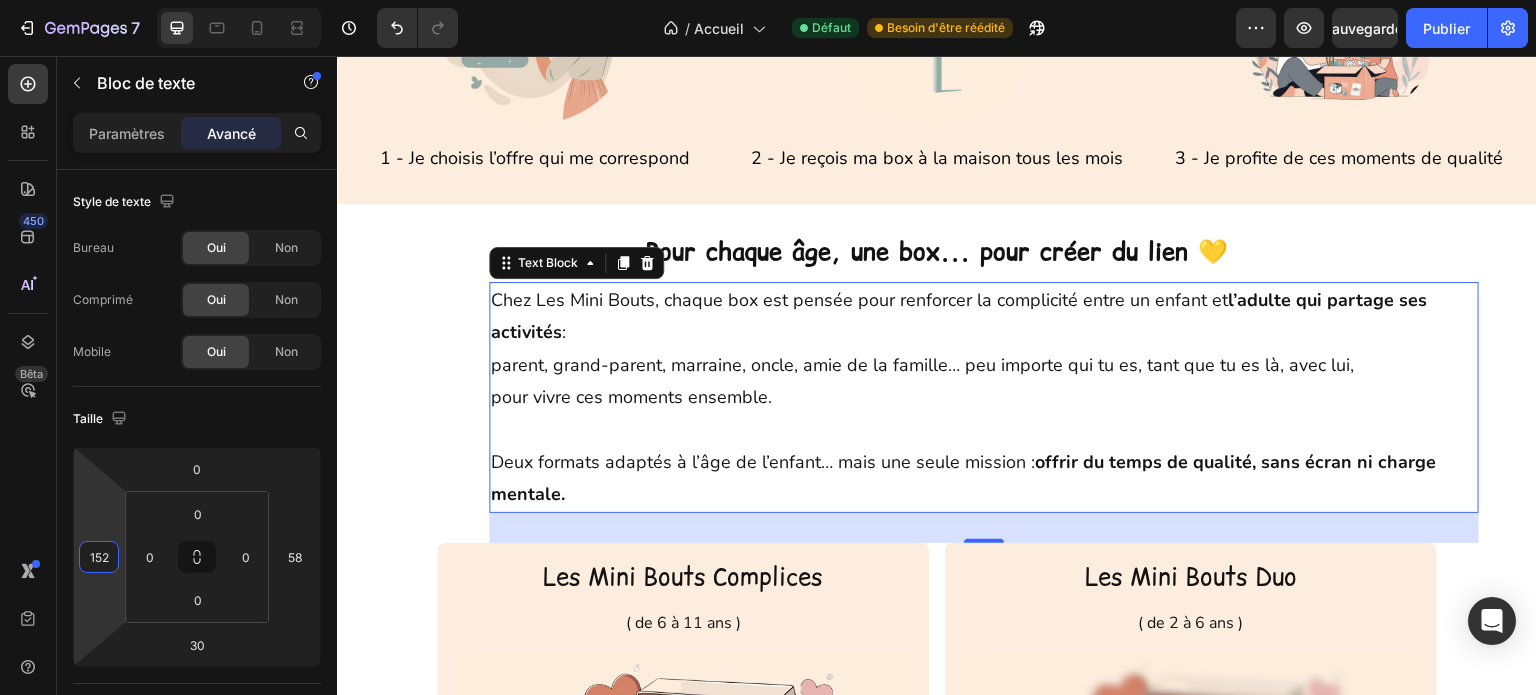drag, startPoint x: 102, startPoint y: 523, endPoint x: 95, endPoint y: 495, distance: 28.86174 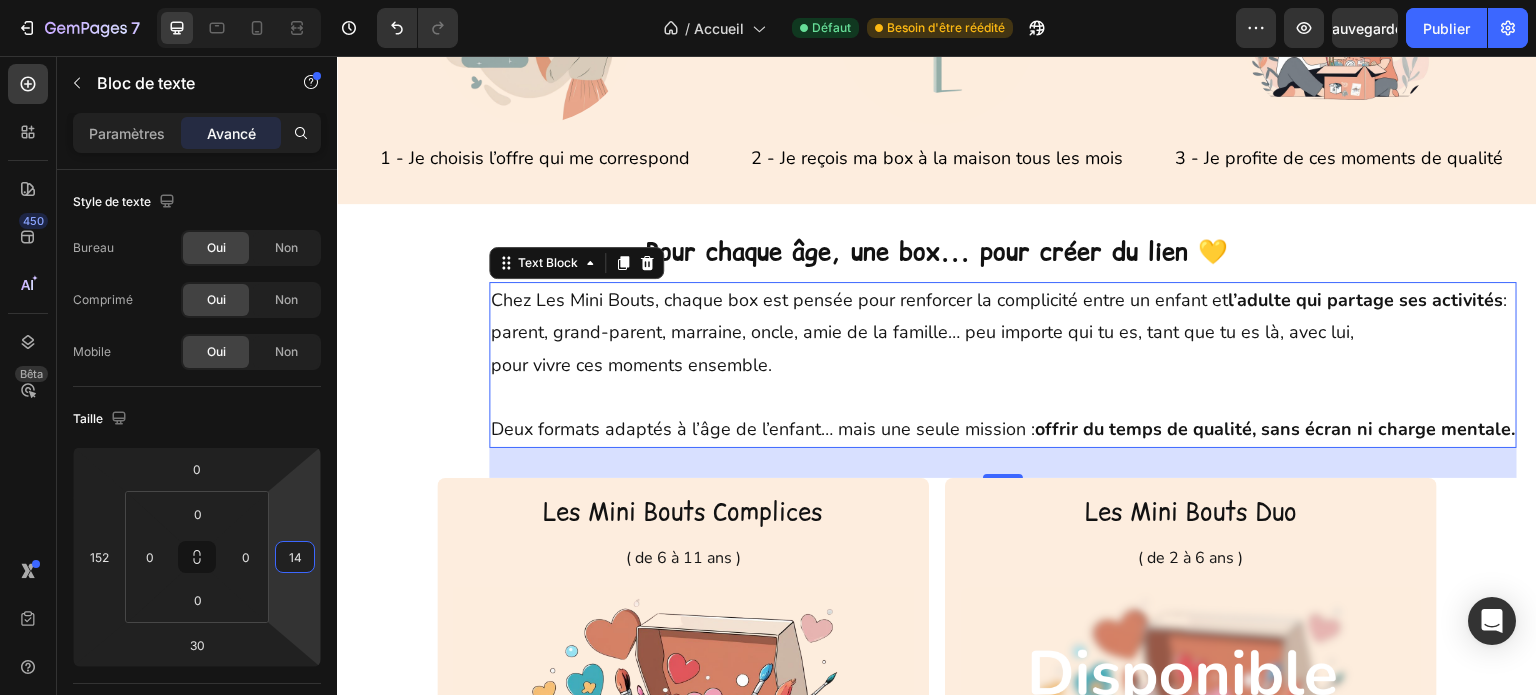 type on "12" 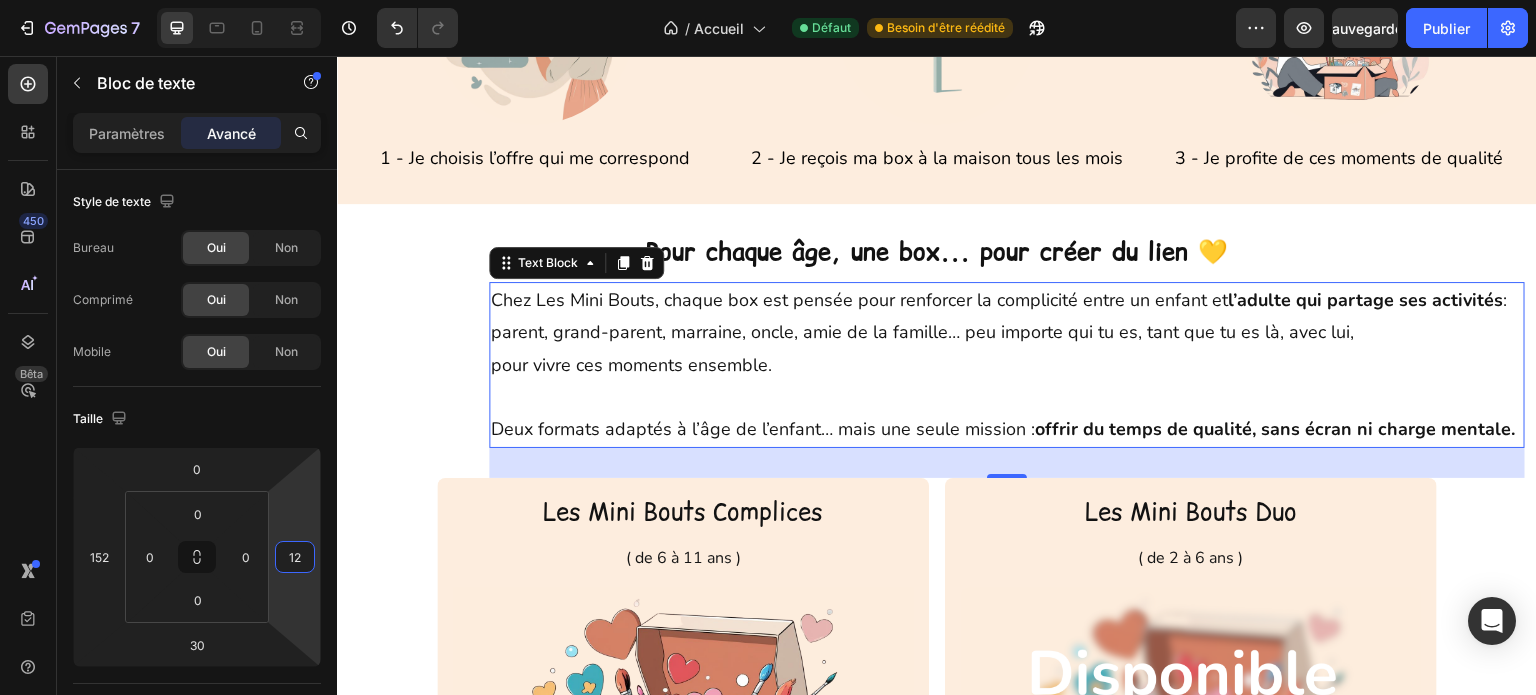 drag, startPoint x: 295, startPoint y: 505, endPoint x: 296, endPoint y: 528, distance: 23.021729 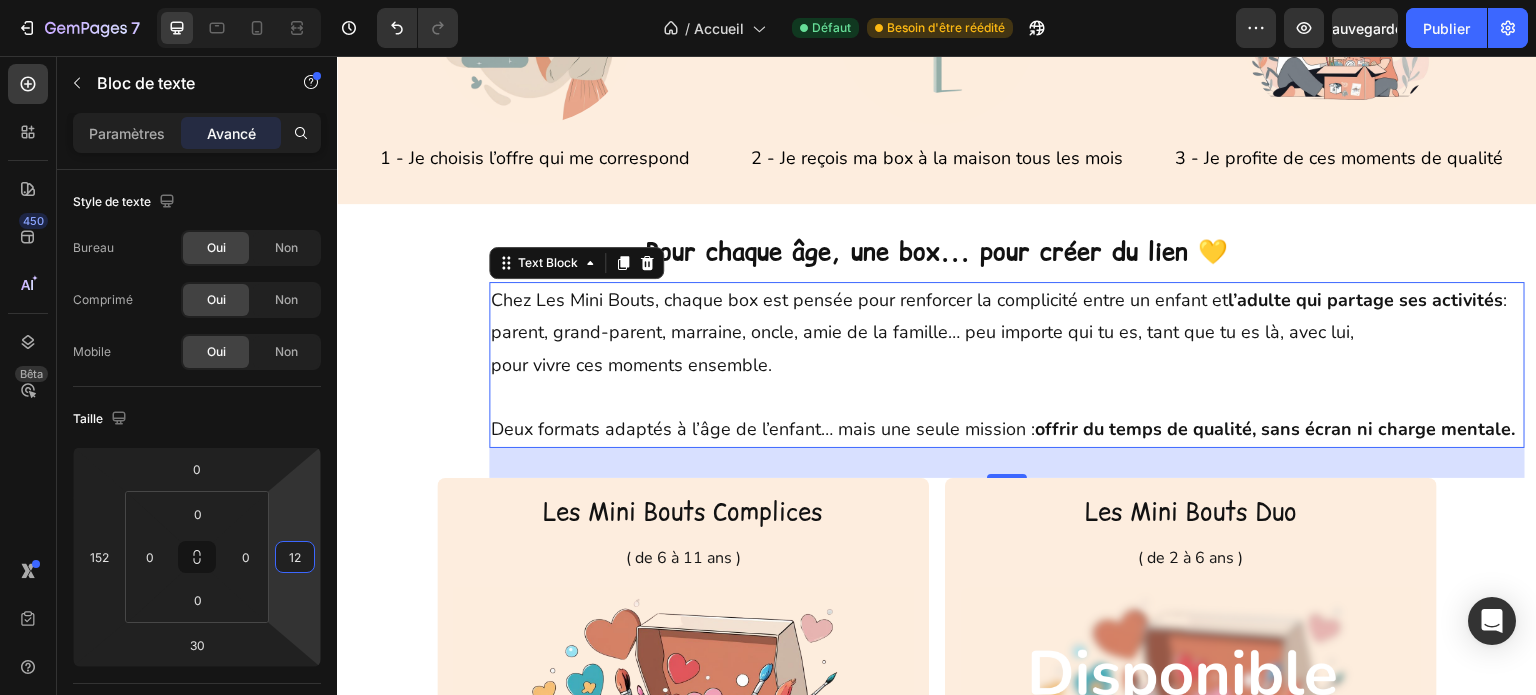 click on "7 Version history / Accueil Défaut Besoin d'être réédité Aperçu Sauvegarder Publier 450 Bêta Sections(18) Éléments (83) Section Élément Hero Section Product Detail Brands Trusted Badges Guarantee Product Breakdown How to use Testimonials Compare Bundle FAQs Social Proof Brand Story Product List Collection Blog List Contact Sticky Add to Cart Custom Footer Parcourir la bibliothèque 450 Mise en page
Rangée
Rangée
Rangée
Rangée Texte
Titre
Bloc de texte Bouton
Bouton
Bouton Médias
Image" at bounding box center (768, 0) 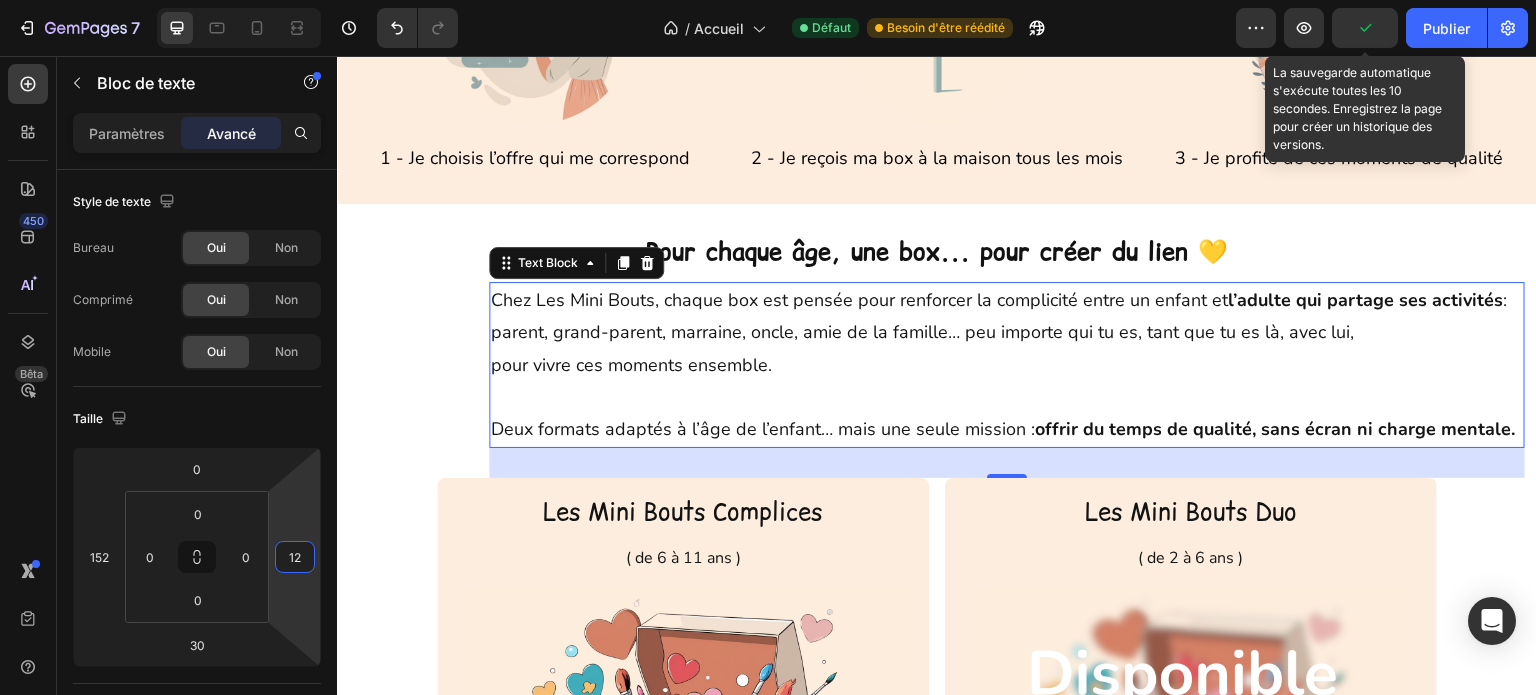 click 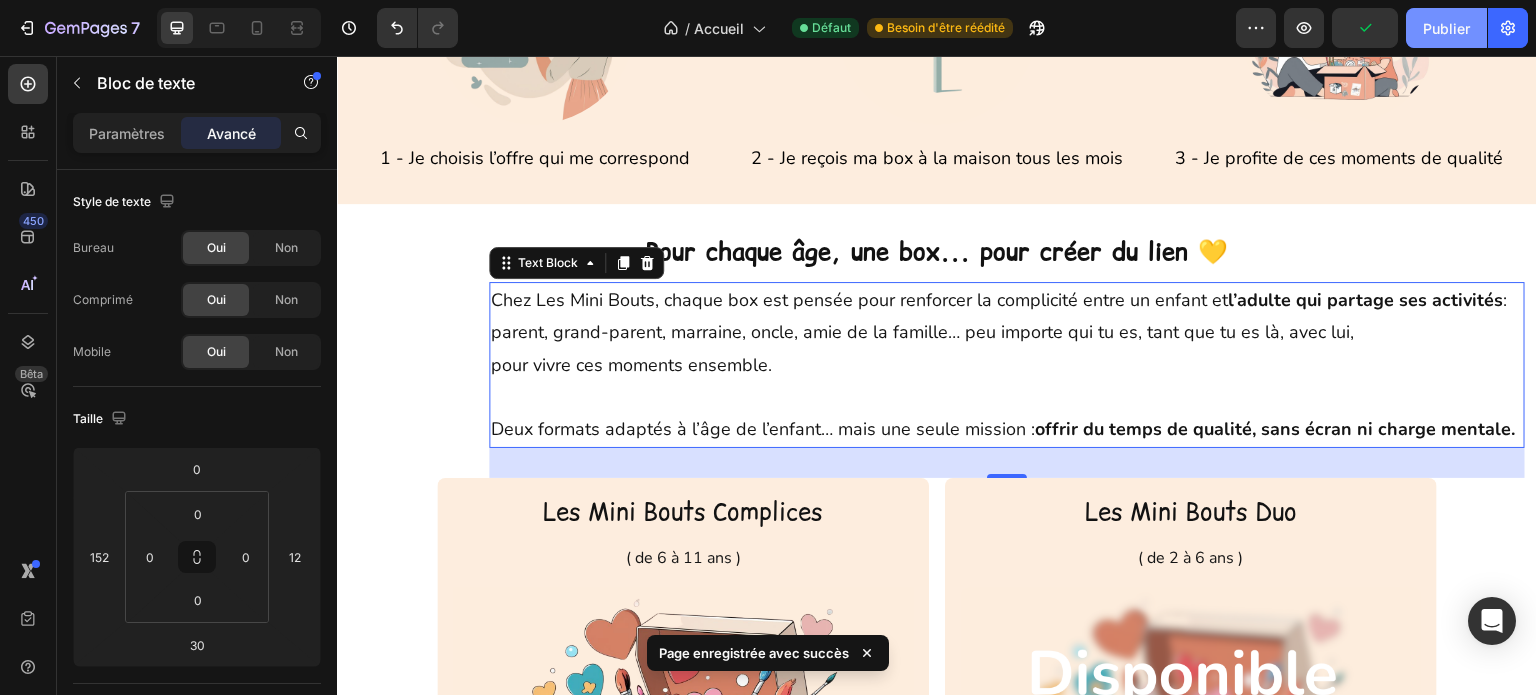 click on "Publier" at bounding box center [1446, 28] 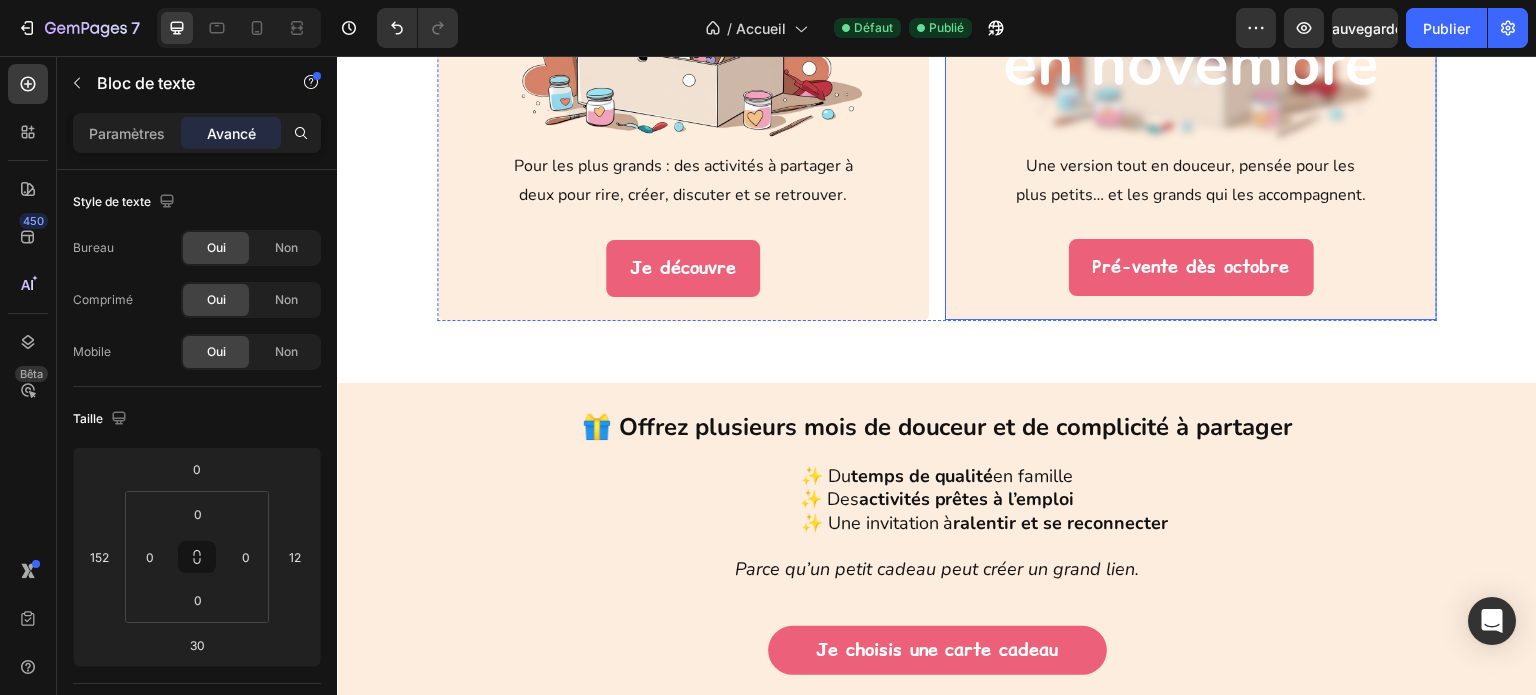 scroll, scrollTop: 3058, scrollLeft: 0, axis: vertical 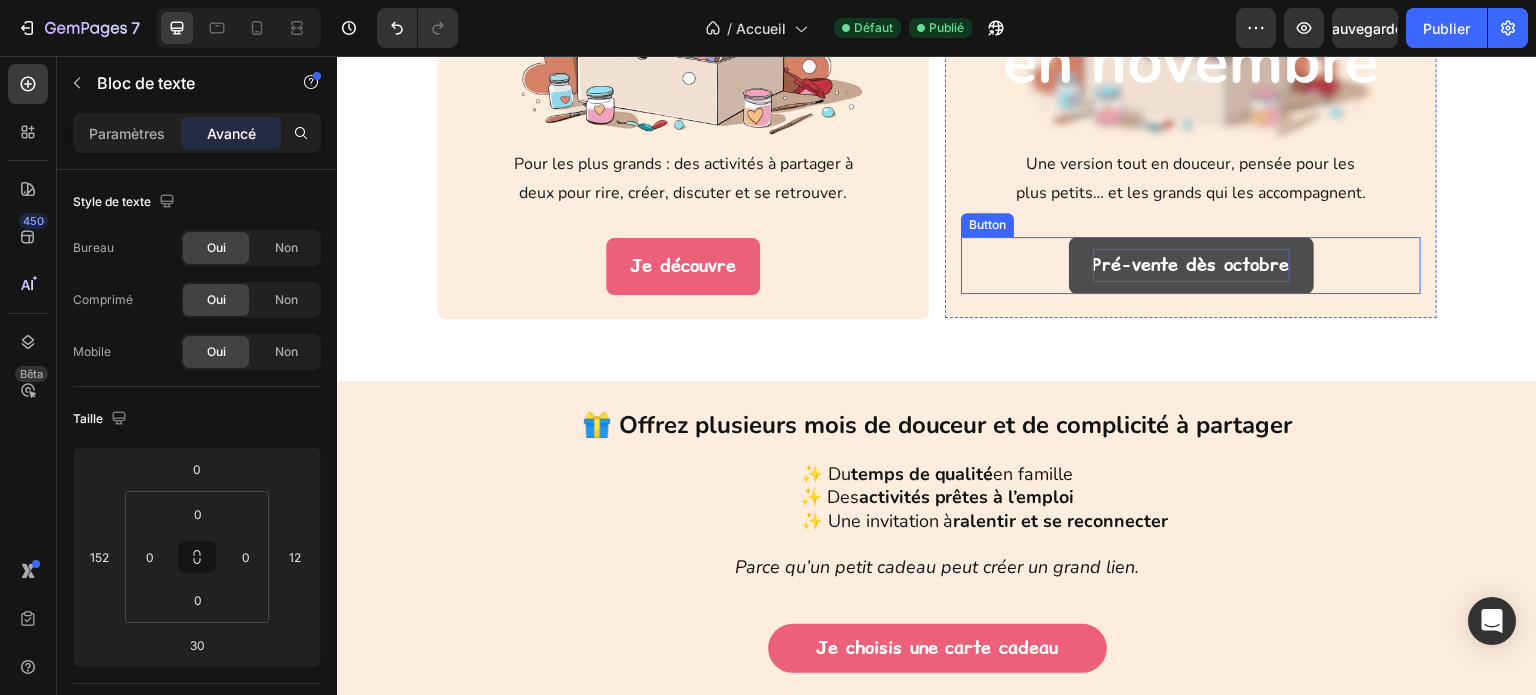 click on "Pré-vente dès octobre" at bounding box center (1191, 265) 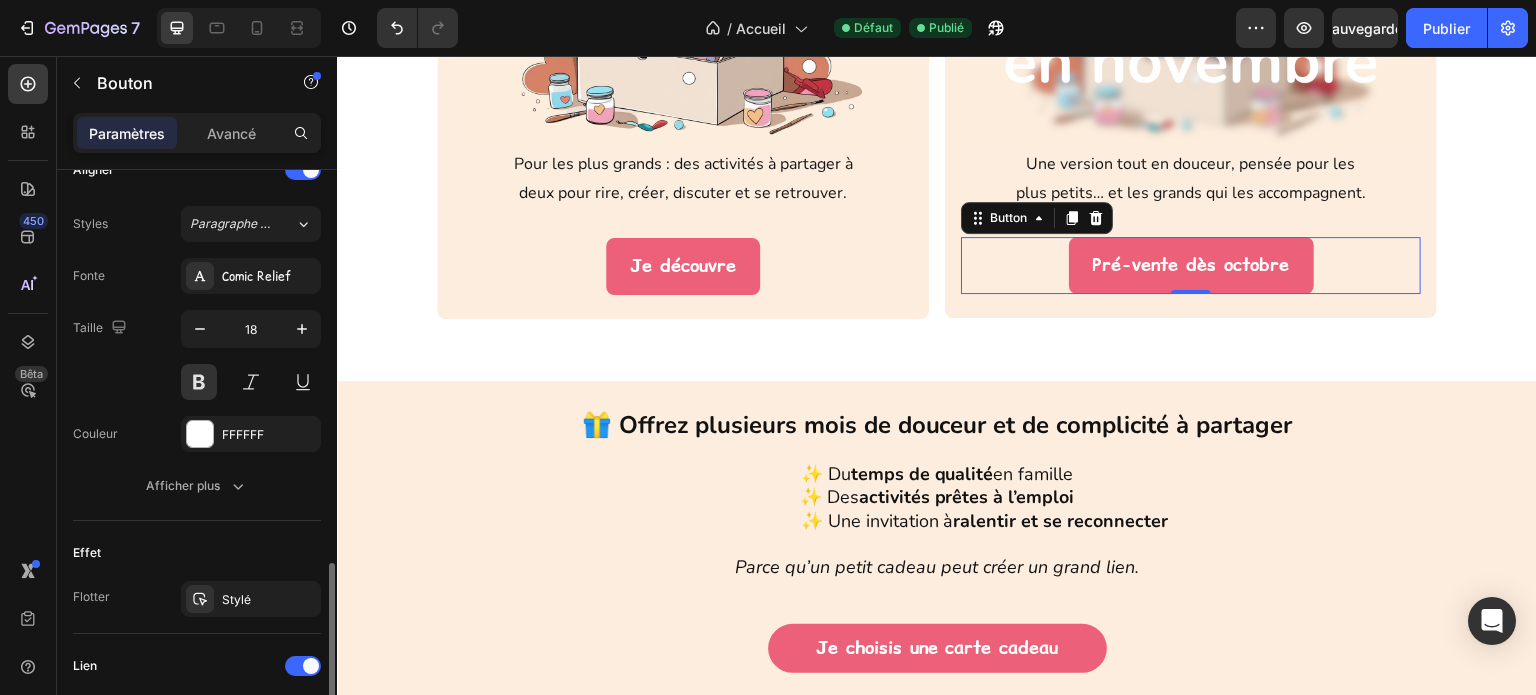 scroll, scrollTop: 900, scrollLeft: 0, axis: vertical 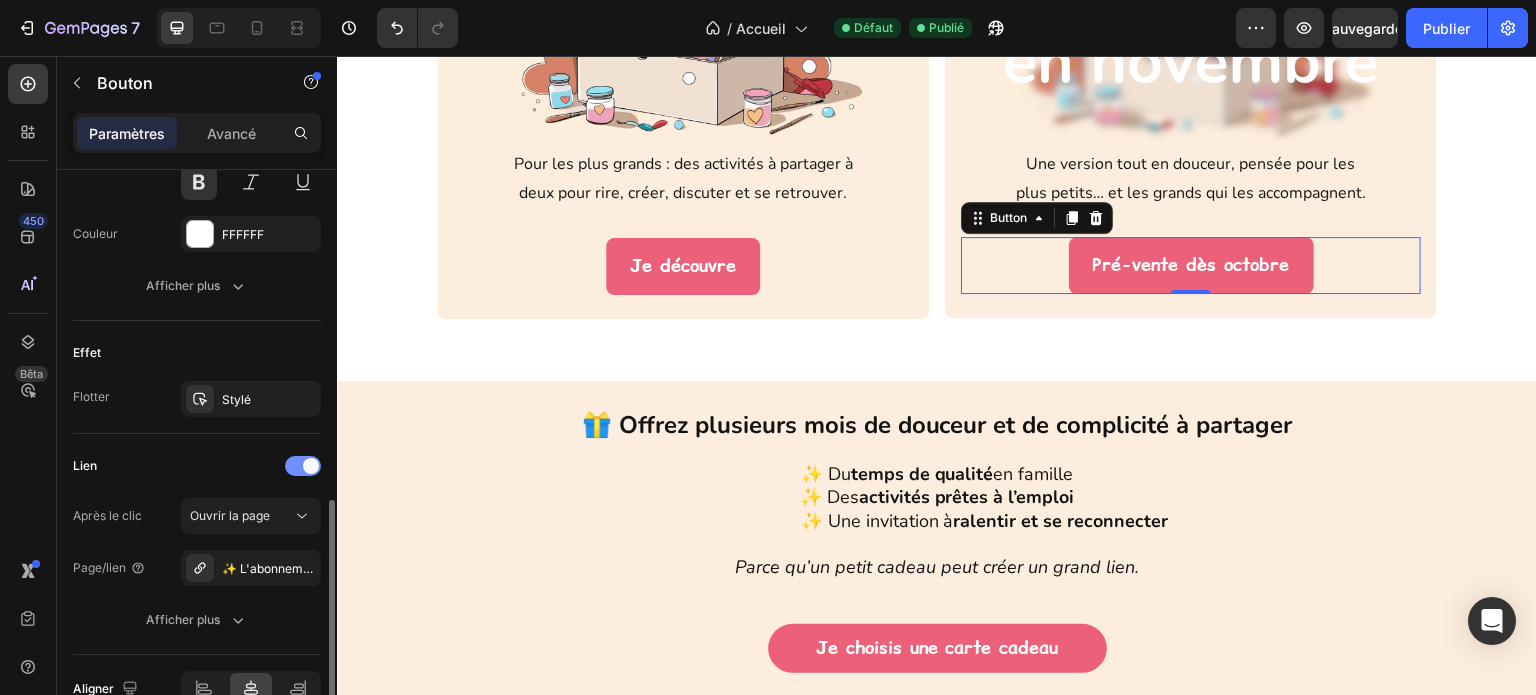 click at bounding box center [311, 466] 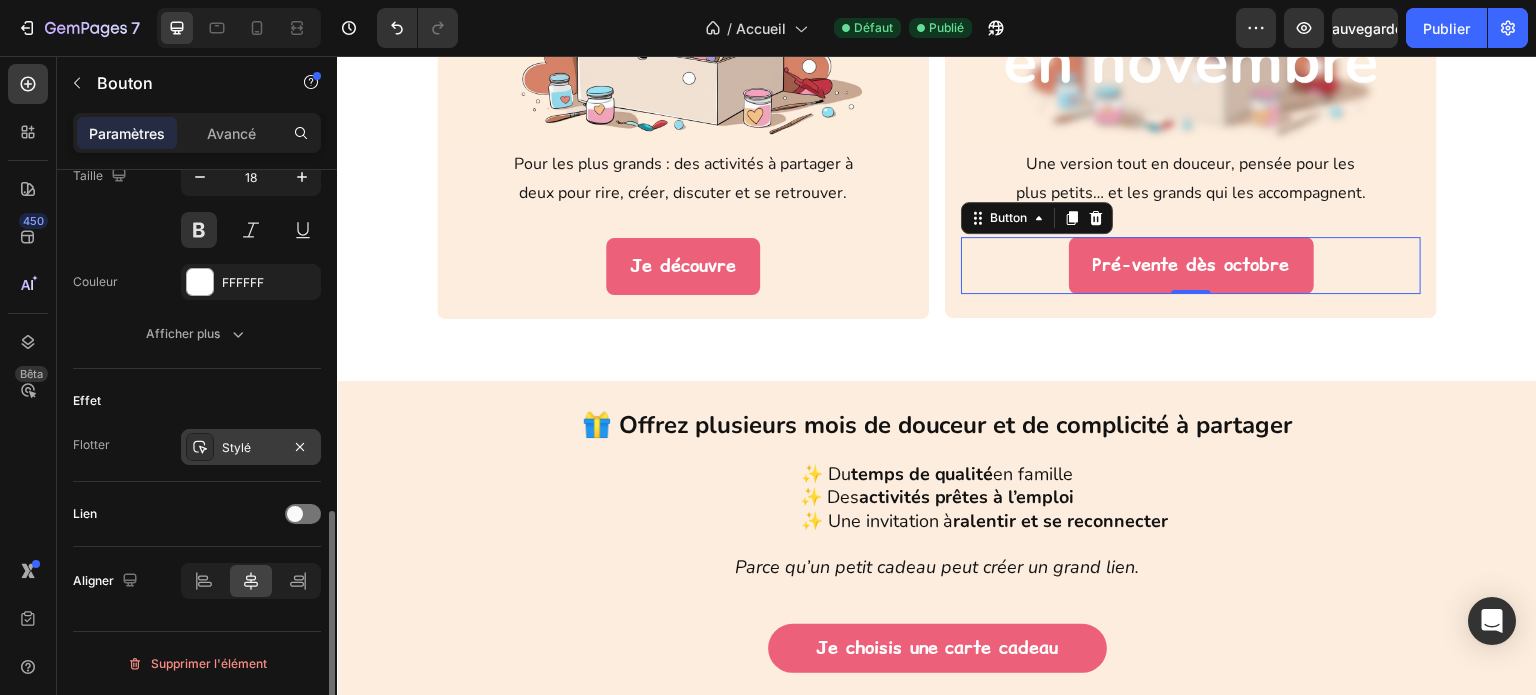 scroll, scrollTop: 848, scrollLeft: 0, axis: vertical 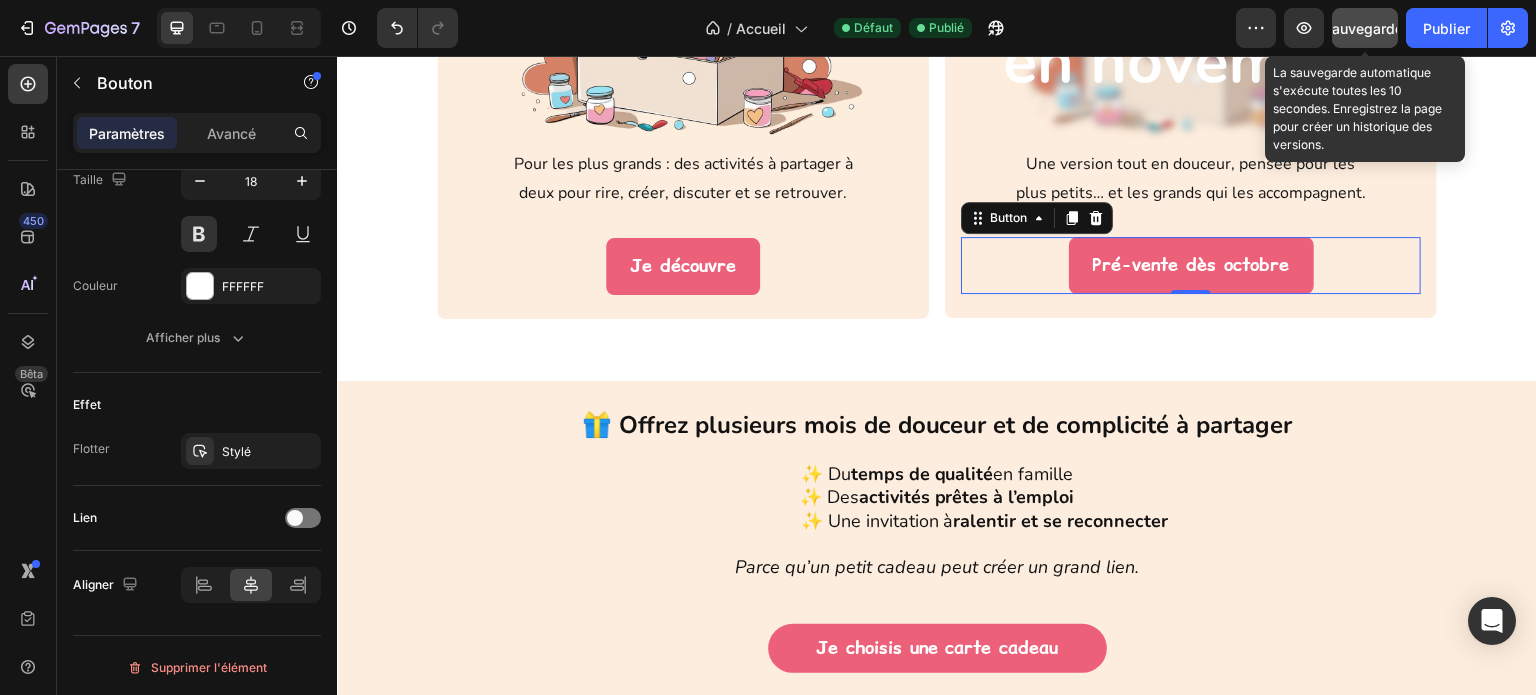 click on "Sauvegarder" at bounding box center [1365, 28] 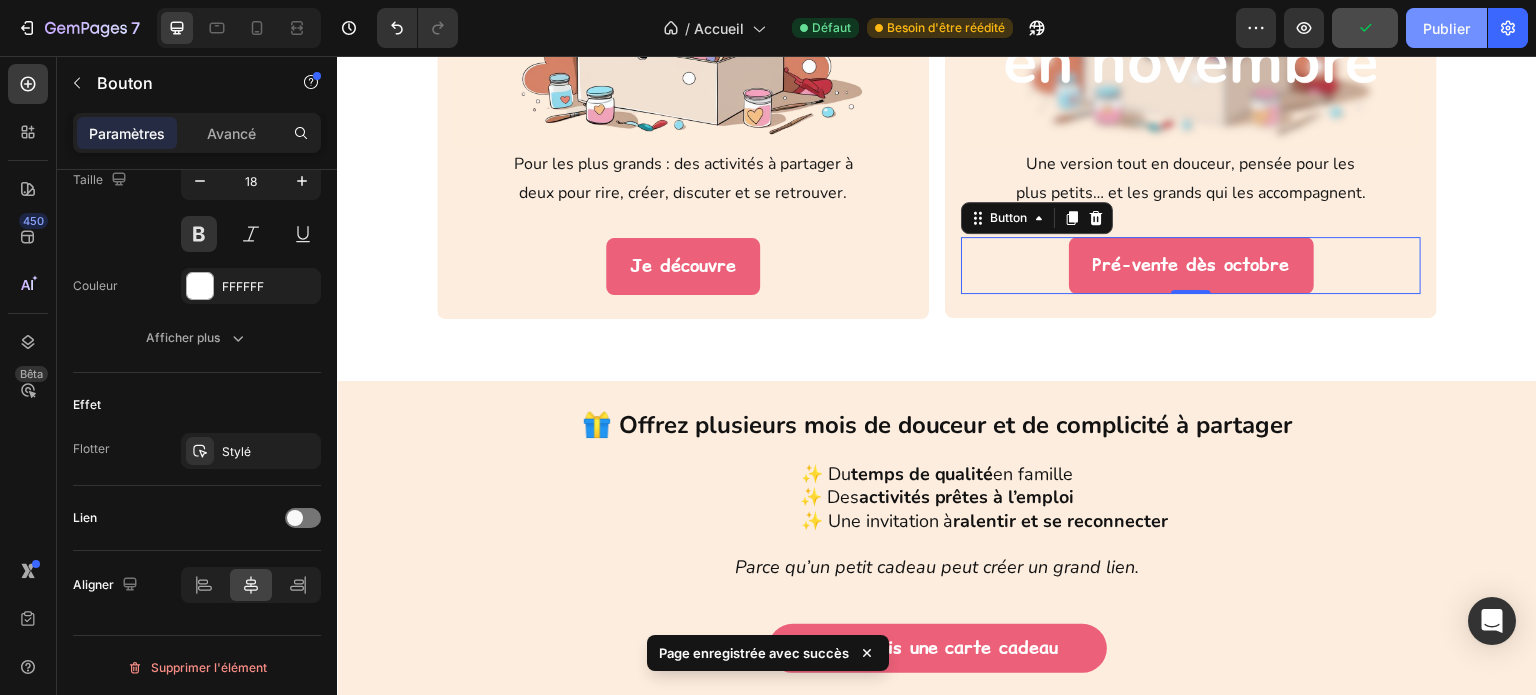click on "Publier" at bounding box center [1446, 28] 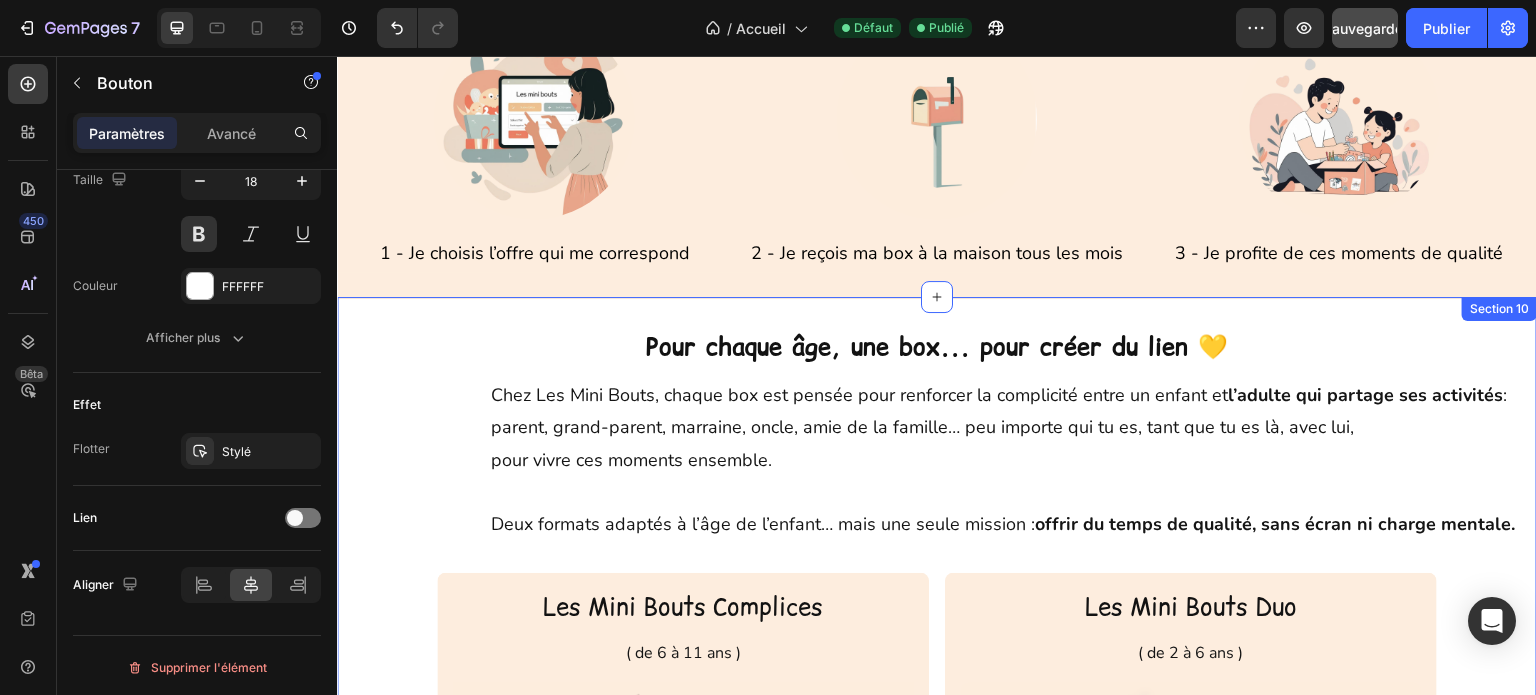 scroll, scrollTop: 2258, scrollLeft: 0, axis: vertical 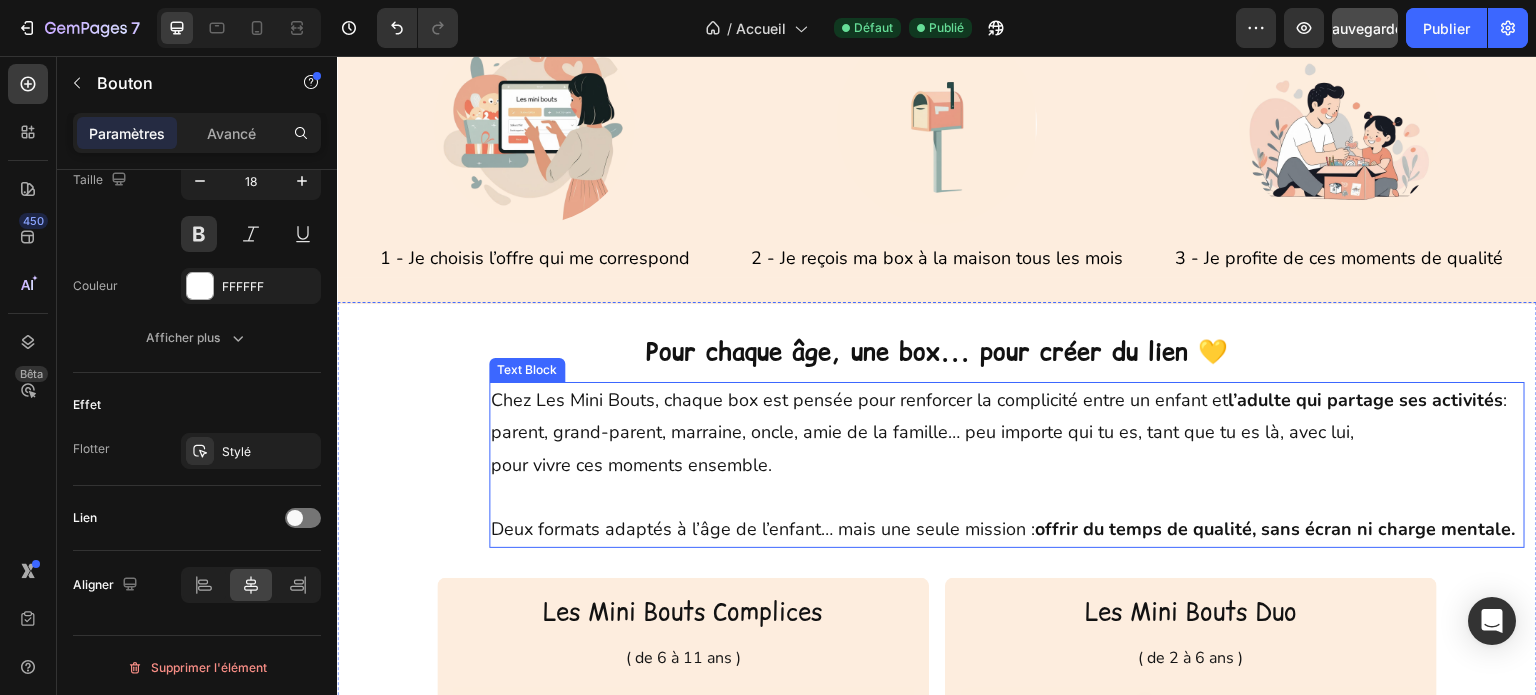 click on "Chez Les Mini Bouts, chaque box est pensée pour renforcer la complicité entre un enfant et  l’adulte qui partage ses activités  :" at bounding box center [1007, 400] 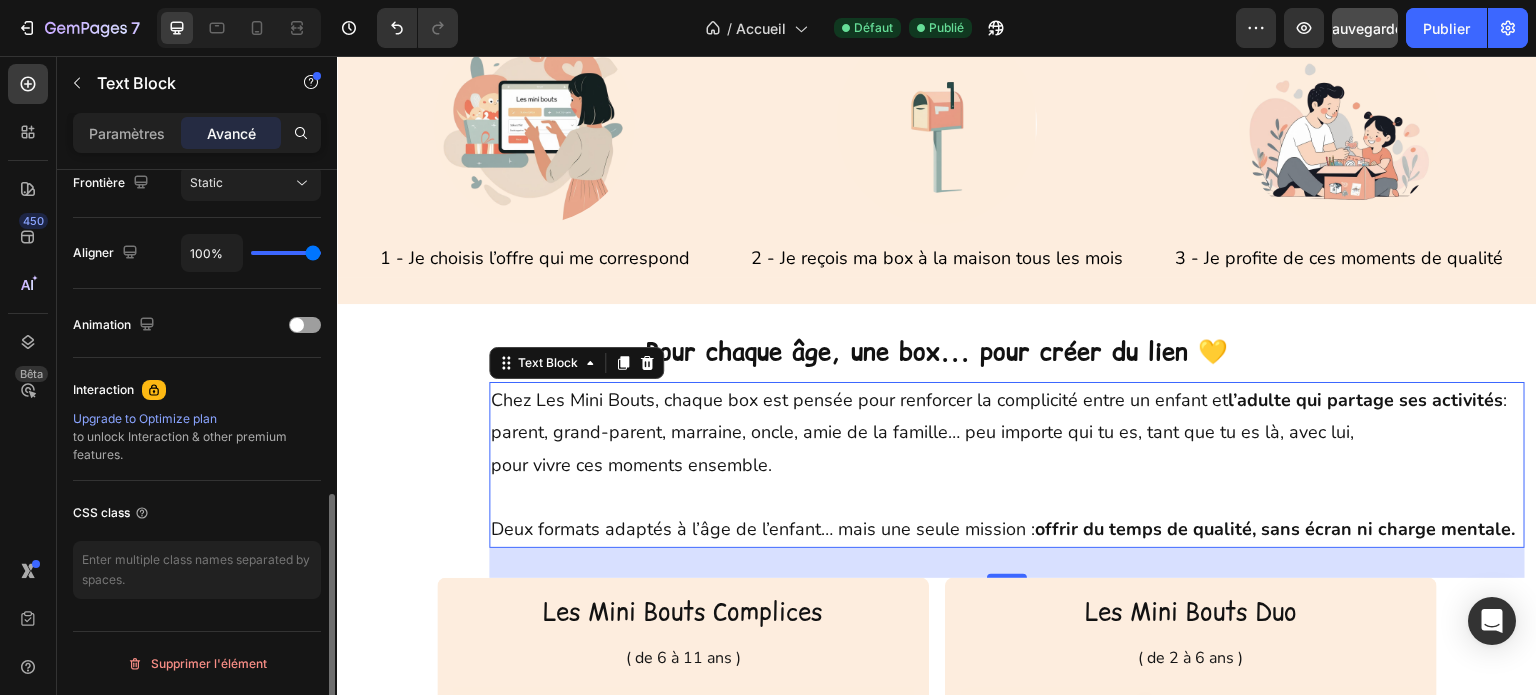 scroll, scrollTop: 0, scrollLeft: 0, axis: both 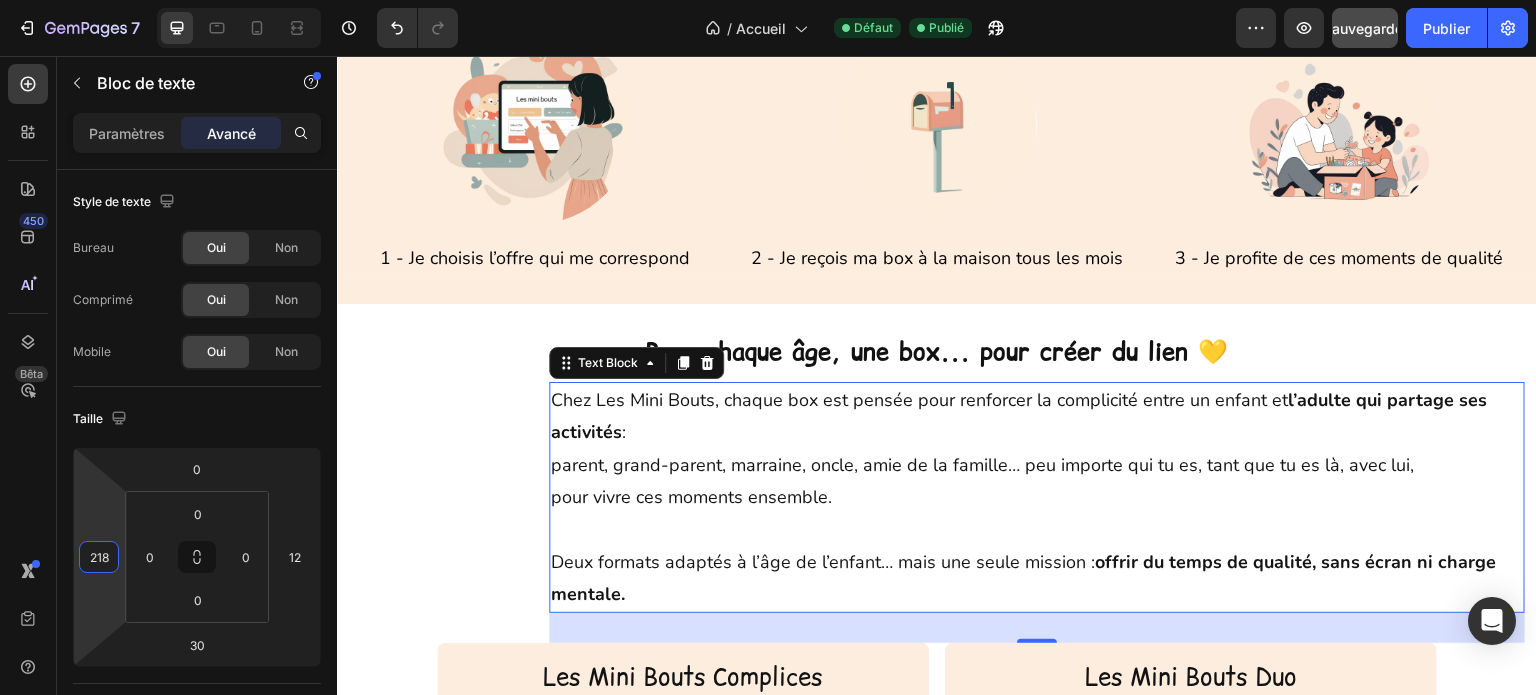 type on "220" 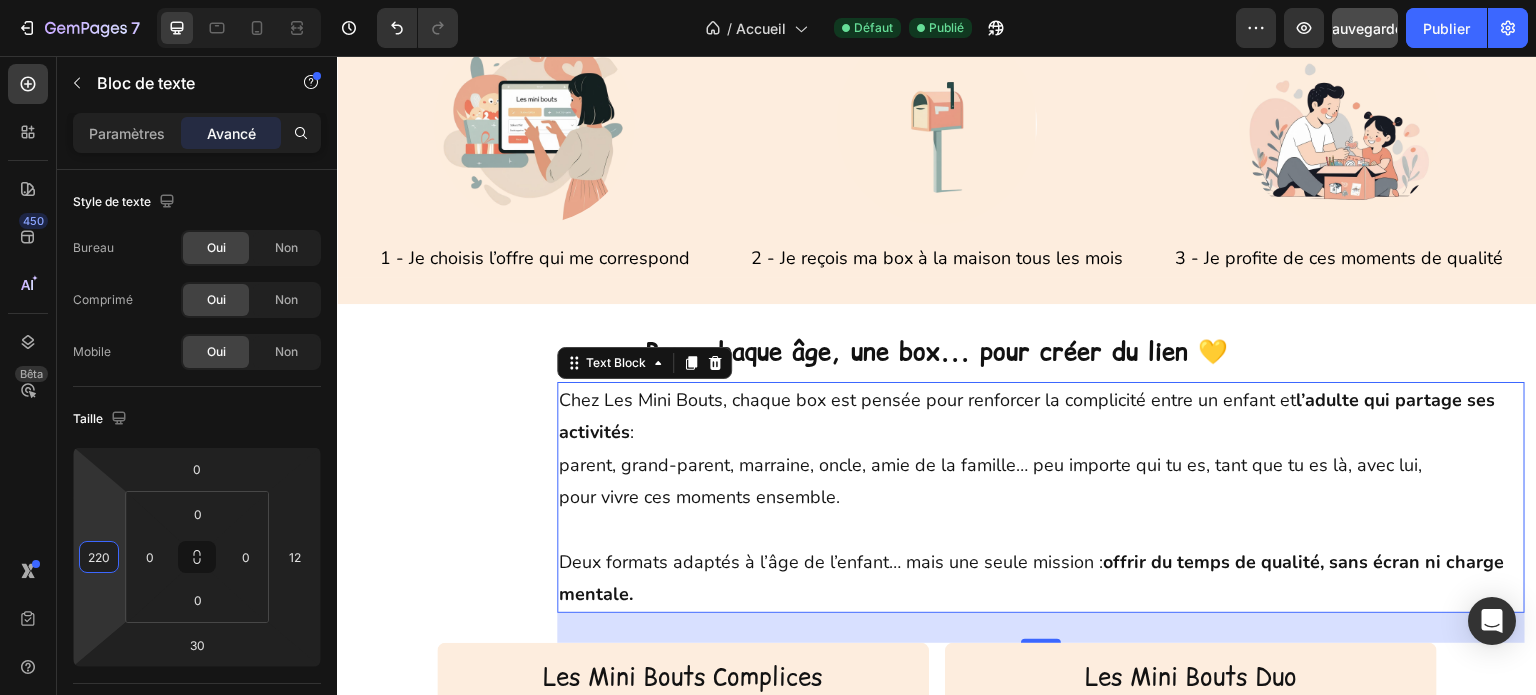 drag, startPoint x: 107, startPoint y: 515, endPoint x: 99, endPoint y: 481, distance: 34.928497 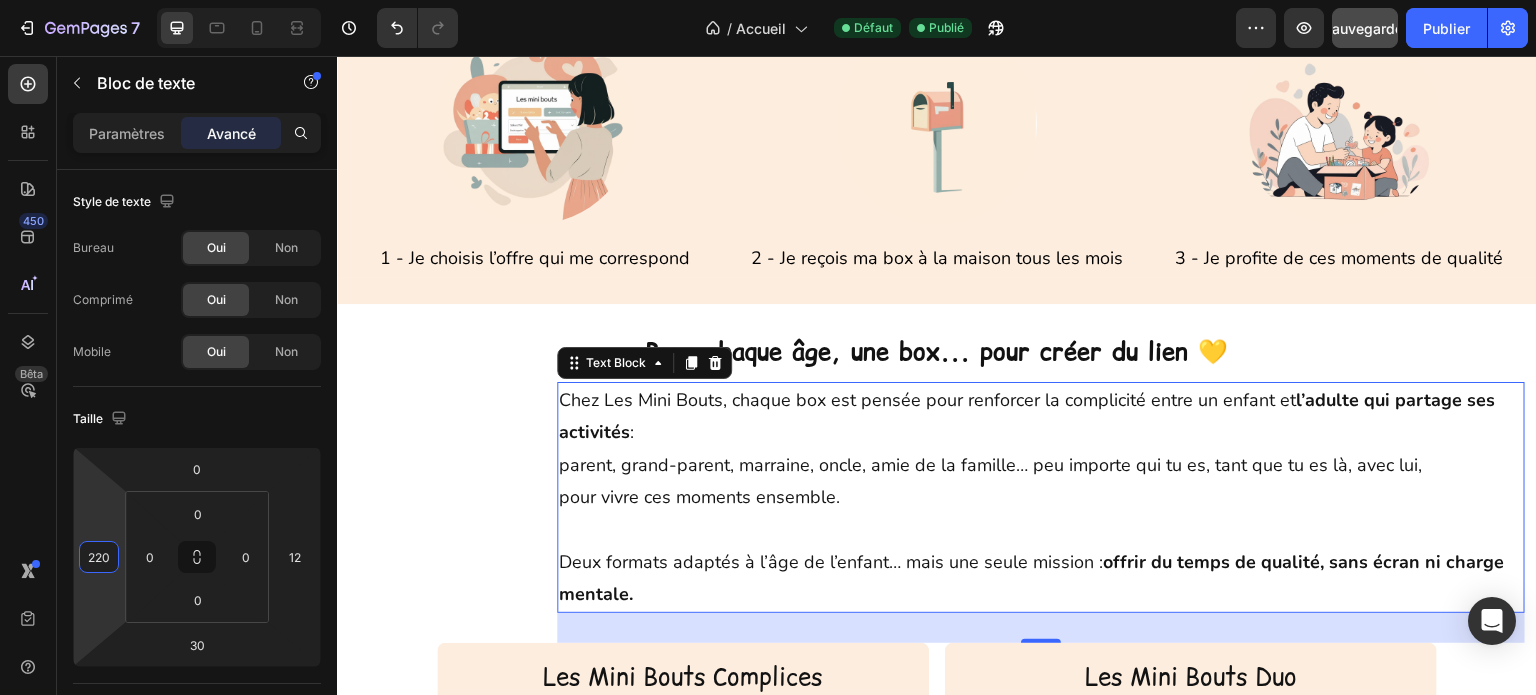 click on "7 Version history / Accueil Défaut Publié Aperçu Sauvegarder Publier 450 Bêta Sections(18) Éléments (83) Section Élément Hero Section Product Detail Brands Trusted Badges Guarantee Product Breakdown How to use Testimonials Compare Bundle FAQs Social Proof Brand Story Product List Collection Blog List Contact Sticky Add to Cart Custom Footer Parcourir la bibliothèque 450 Mise en page
Rangée
Rangée
Rangée
Rangée Texte
Titre
Bloc de texte Bouton
Bouton
Bouton Médias
Image
Image" at bounding box center (768, 0) 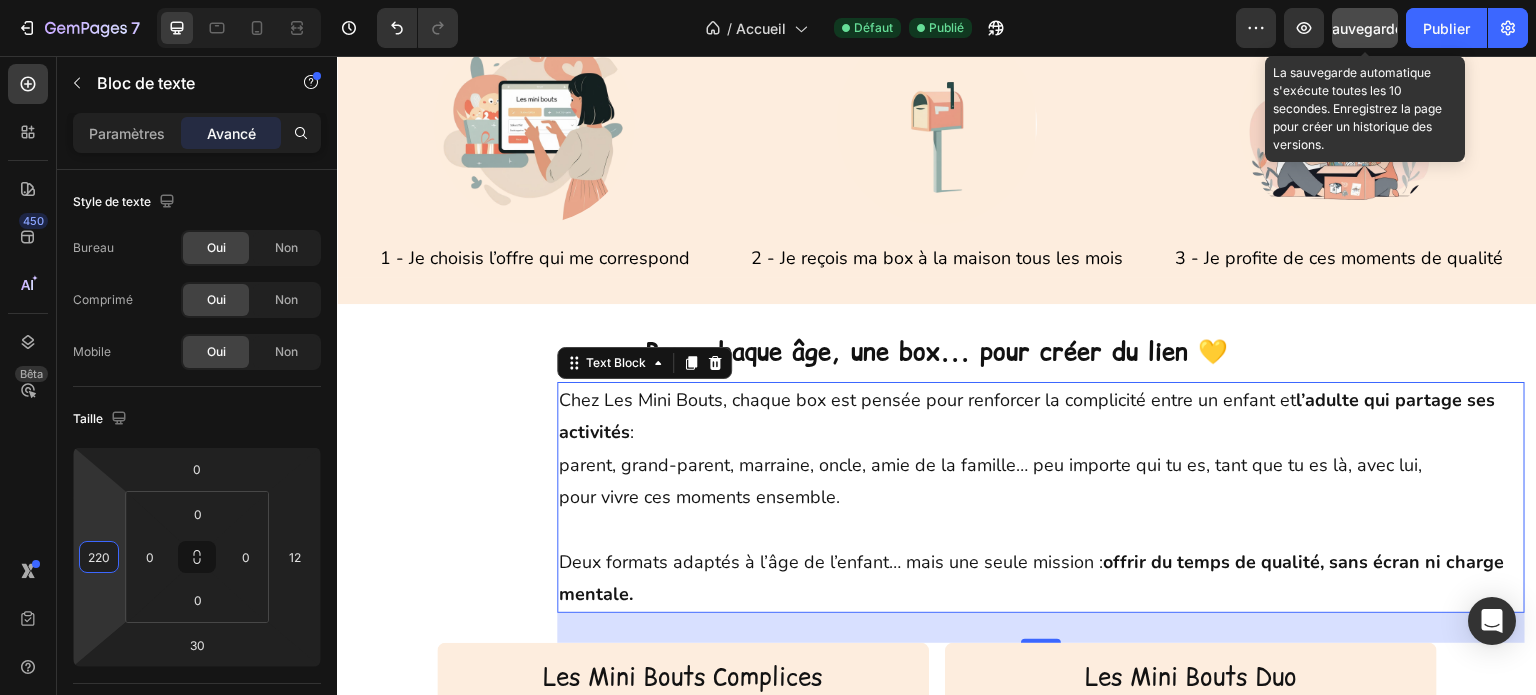 click on "Sauvegarder" at bounding box center [1365, 28] 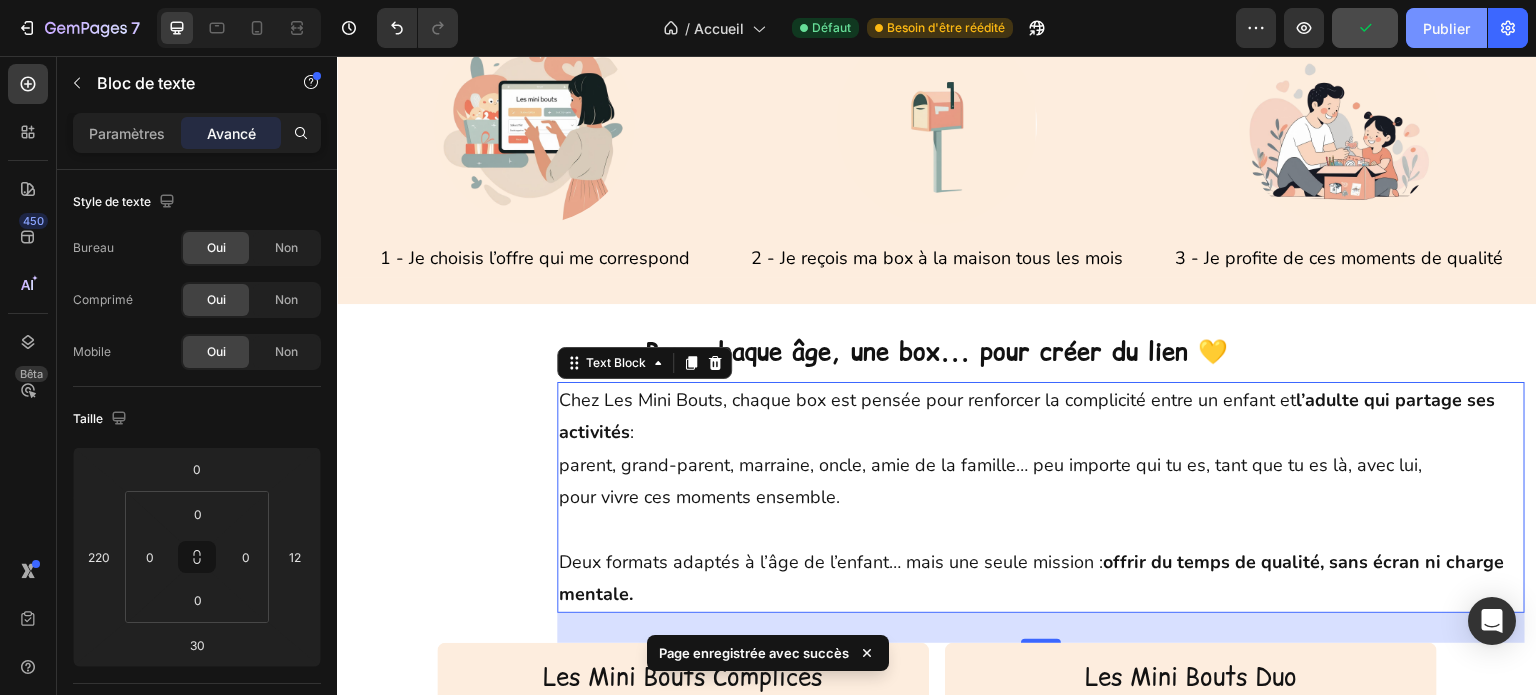 click on "Publier" at bounding box center [1446, 28] 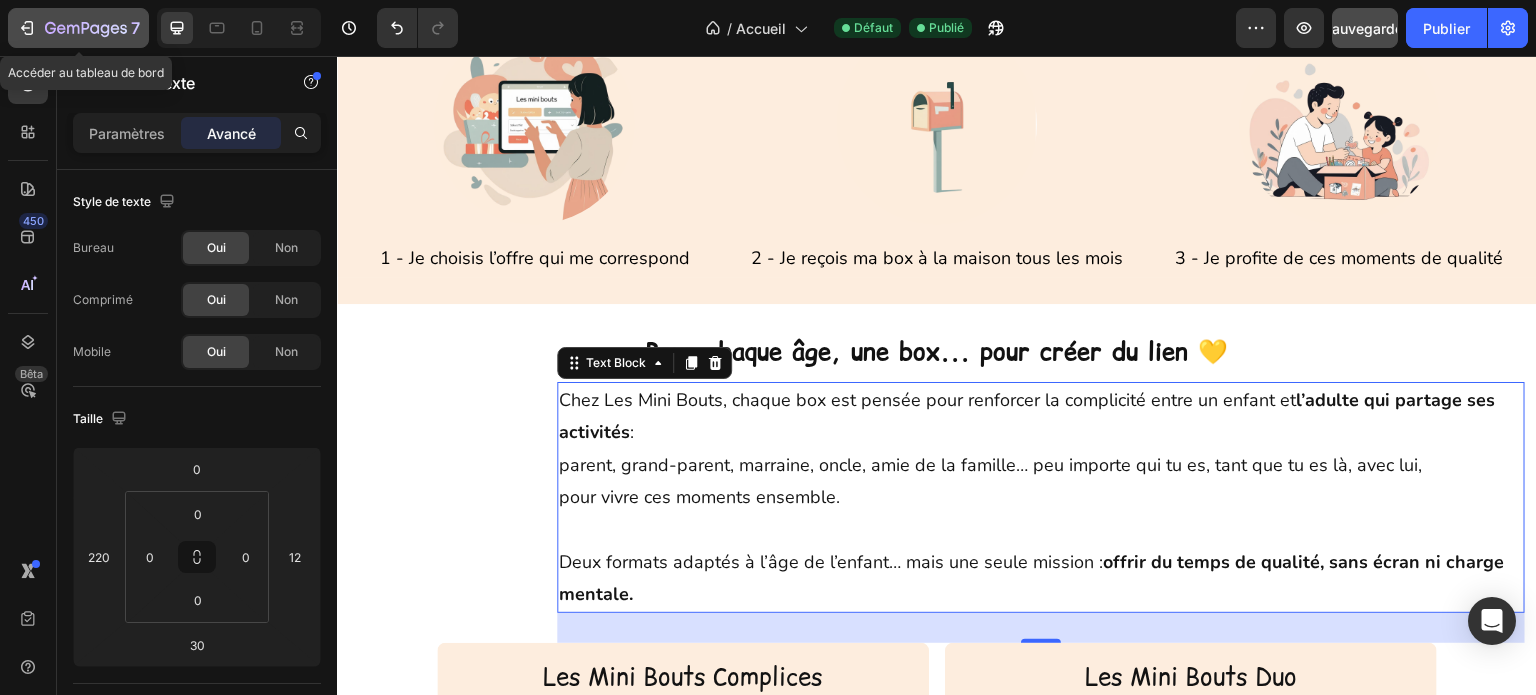 click 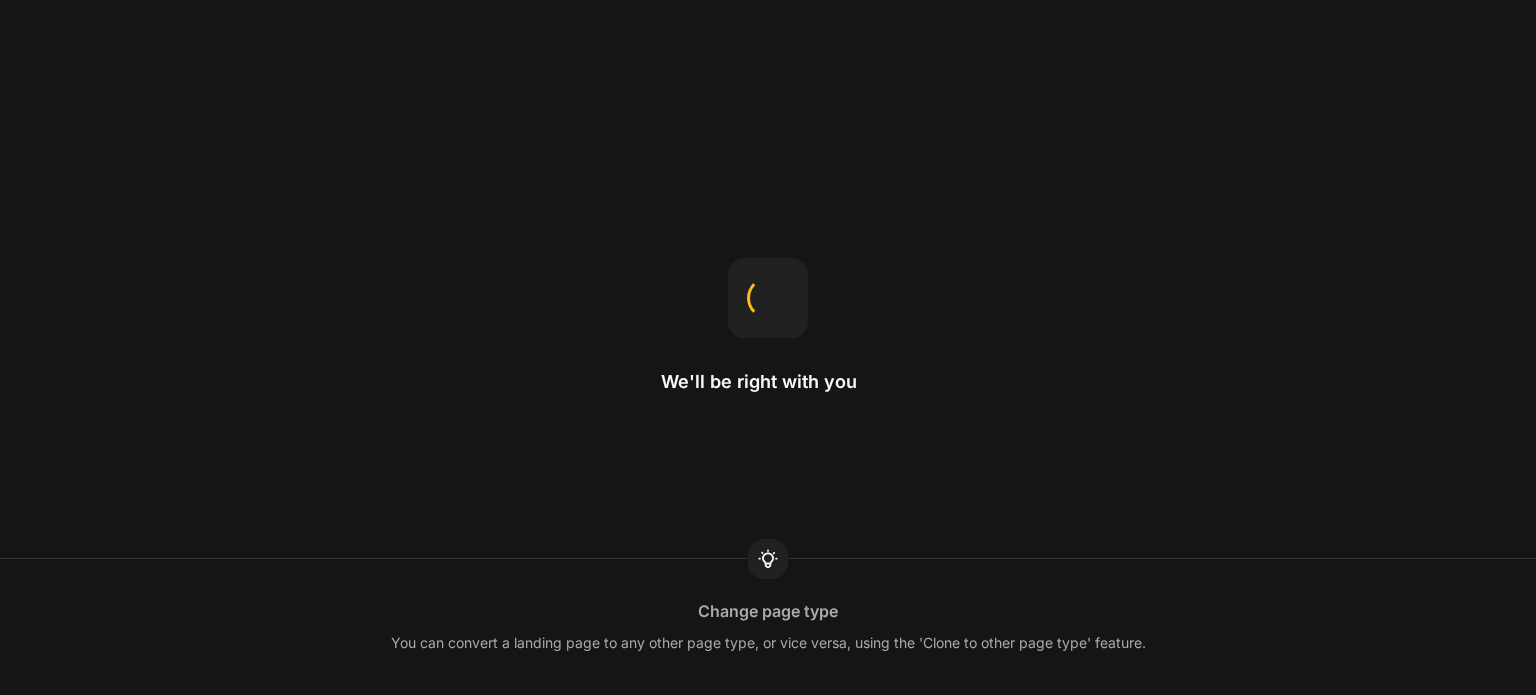 scroll, scrollTop: 0, scrollLeft: 0, axis: both 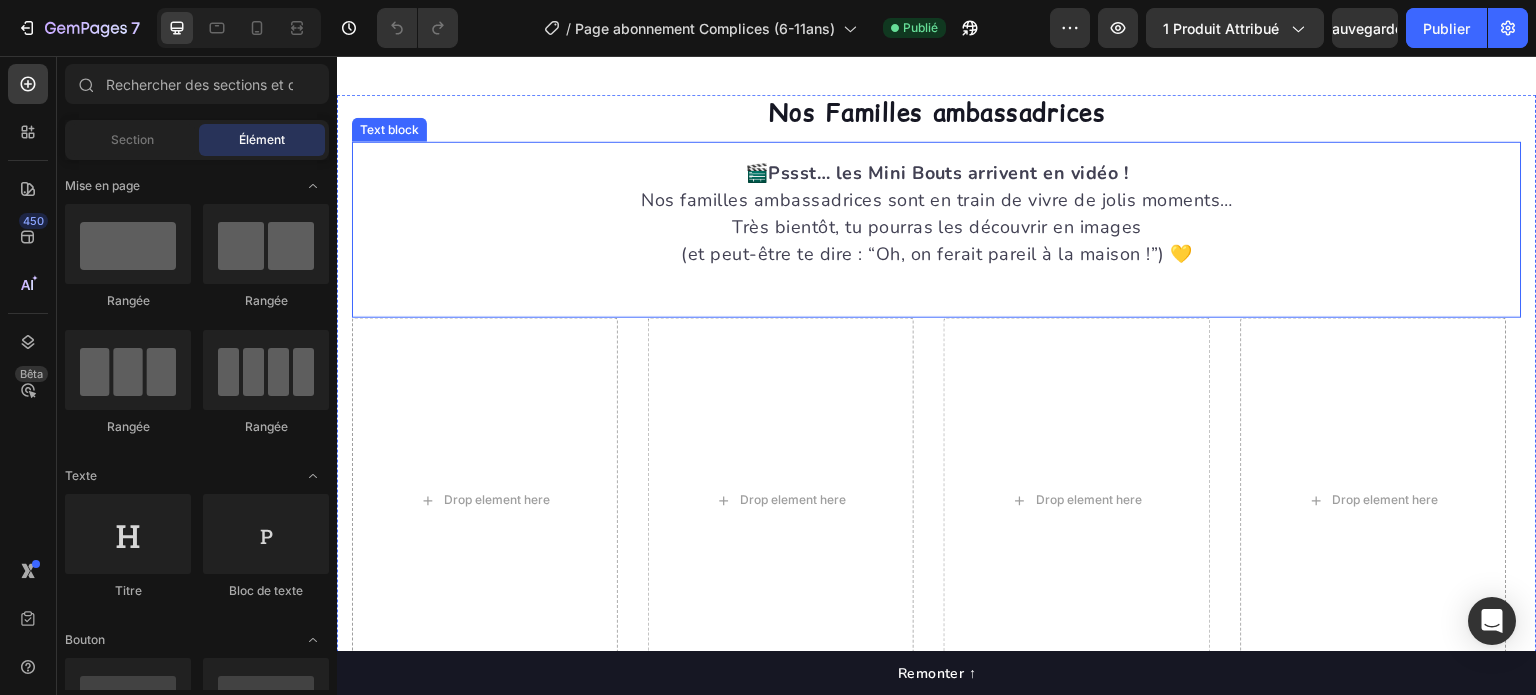 click on "🎬 Pssst… les Mini Bouts arrivent en vidéo ! Nos familles ambassadrices sont en train de vivre de jolis moments… Très bientôt, tu pourras les découvrir en images" at bounding box center [937, 200] 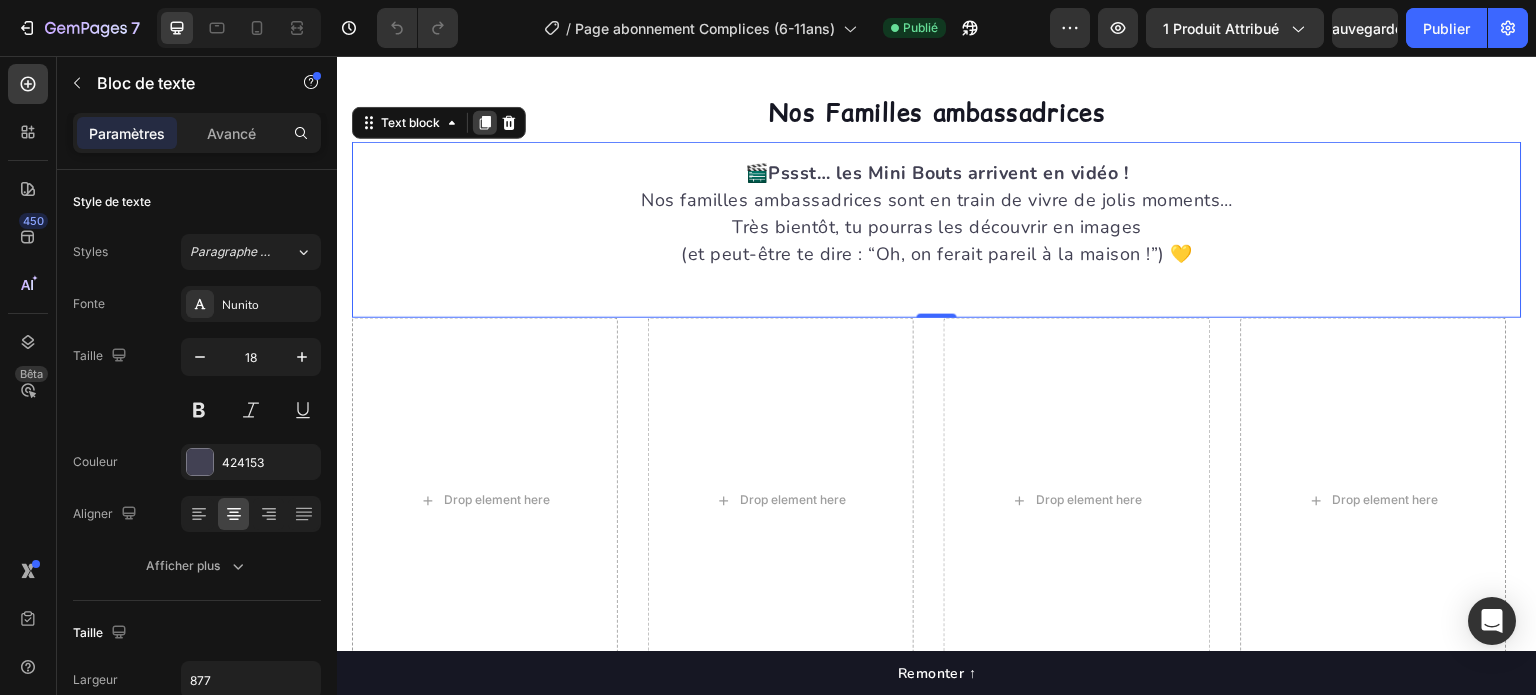 click 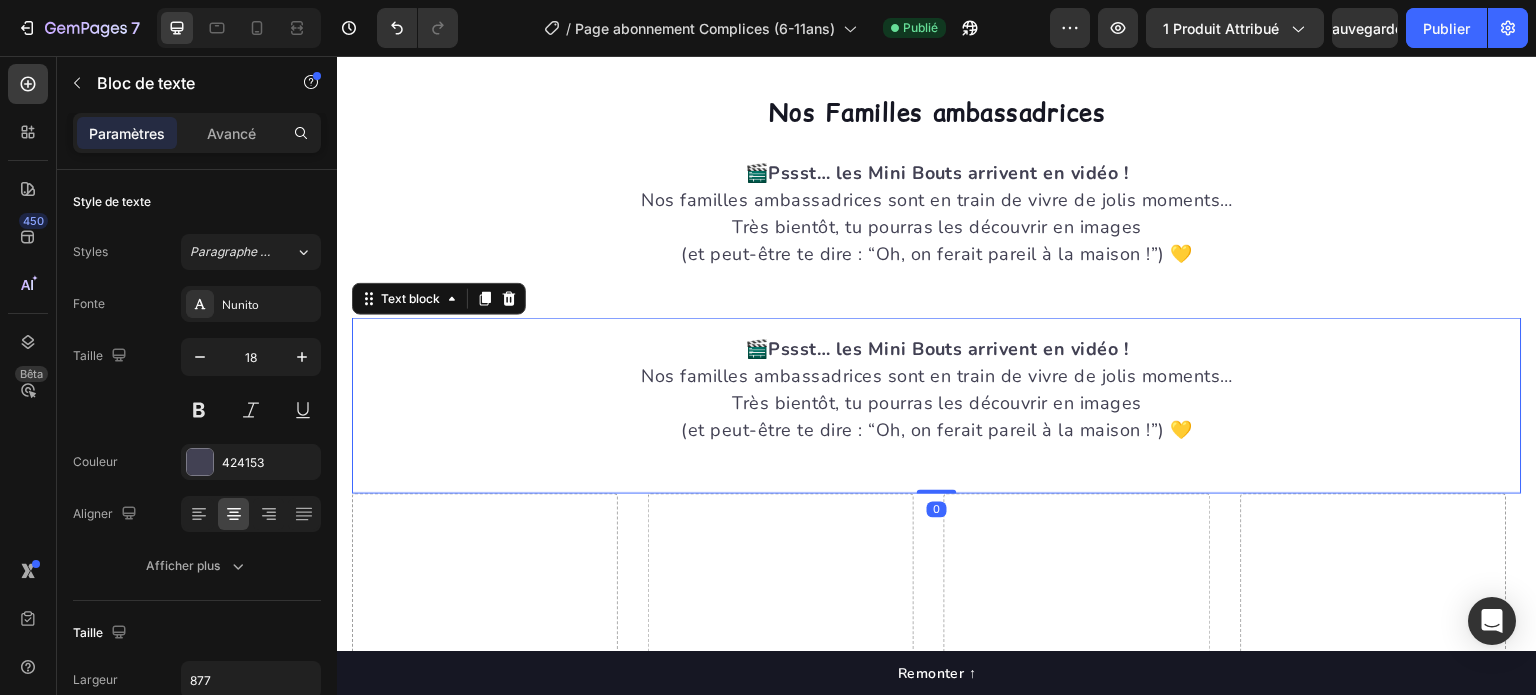 click on "🎬 Pssst… les Mini Bouts arrivent en vidéo ! Nos familles ambassadrices sont en train de vivre de jolis moments… Très bientôt, tu pourras les découvrir en images" at bounding box center [937, 376] 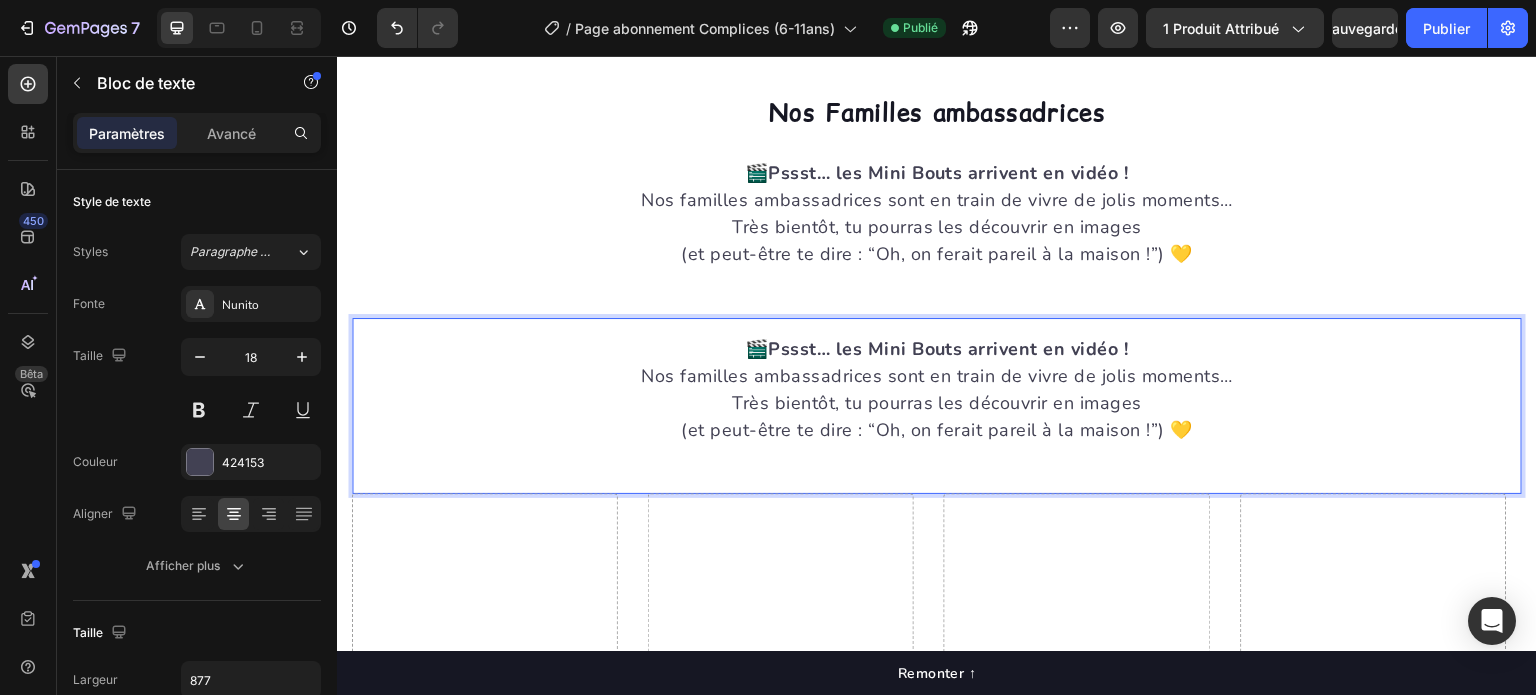 drag, startPoint x: 576, startPoint y: 343, endPoint x: 512, endPoint y: 140, distance: 212.84972 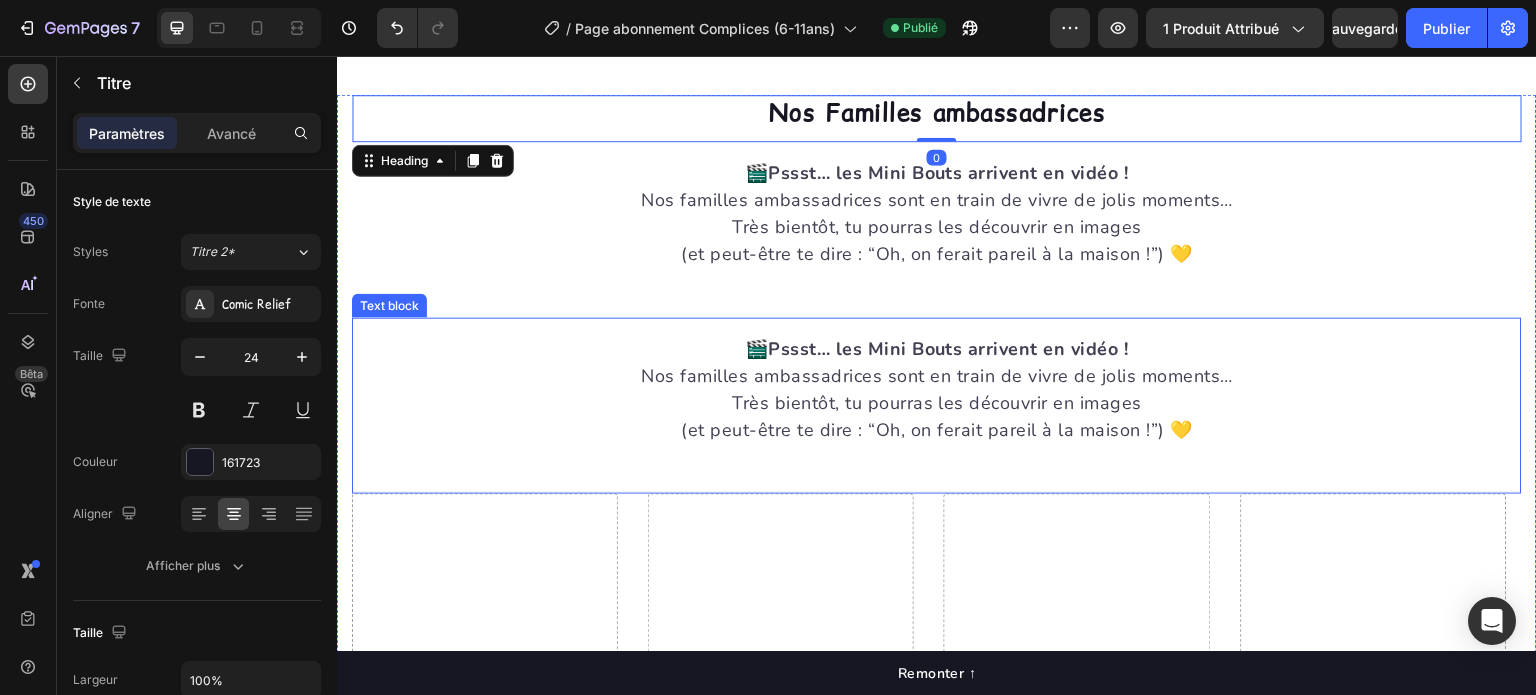 click on "🎬 Pssst… les Mini Bouts arrivent en vidéo ! Nos familles ambassadrices sont en train de vivre de jolis moments… Très bientôt, tu pourras les découvrir en images" at bounding box center [937, 376] 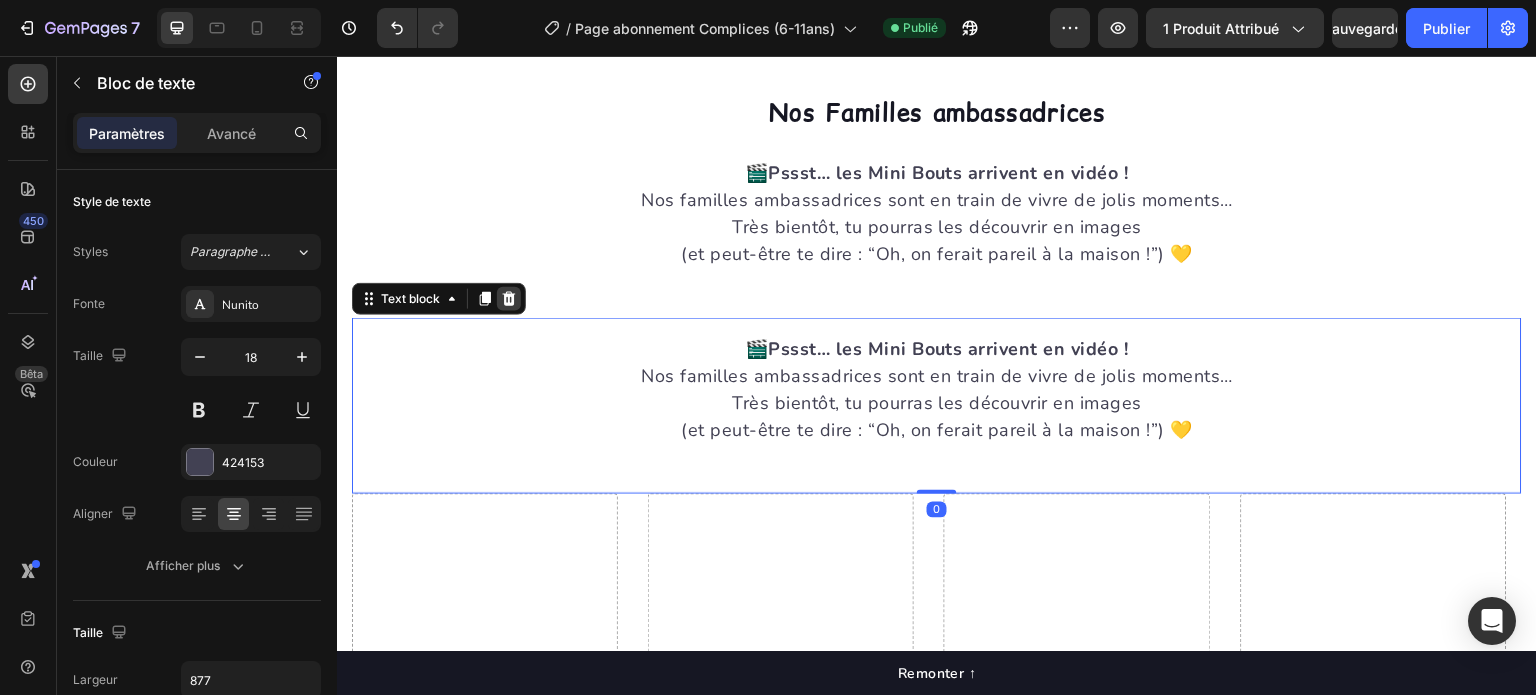 click 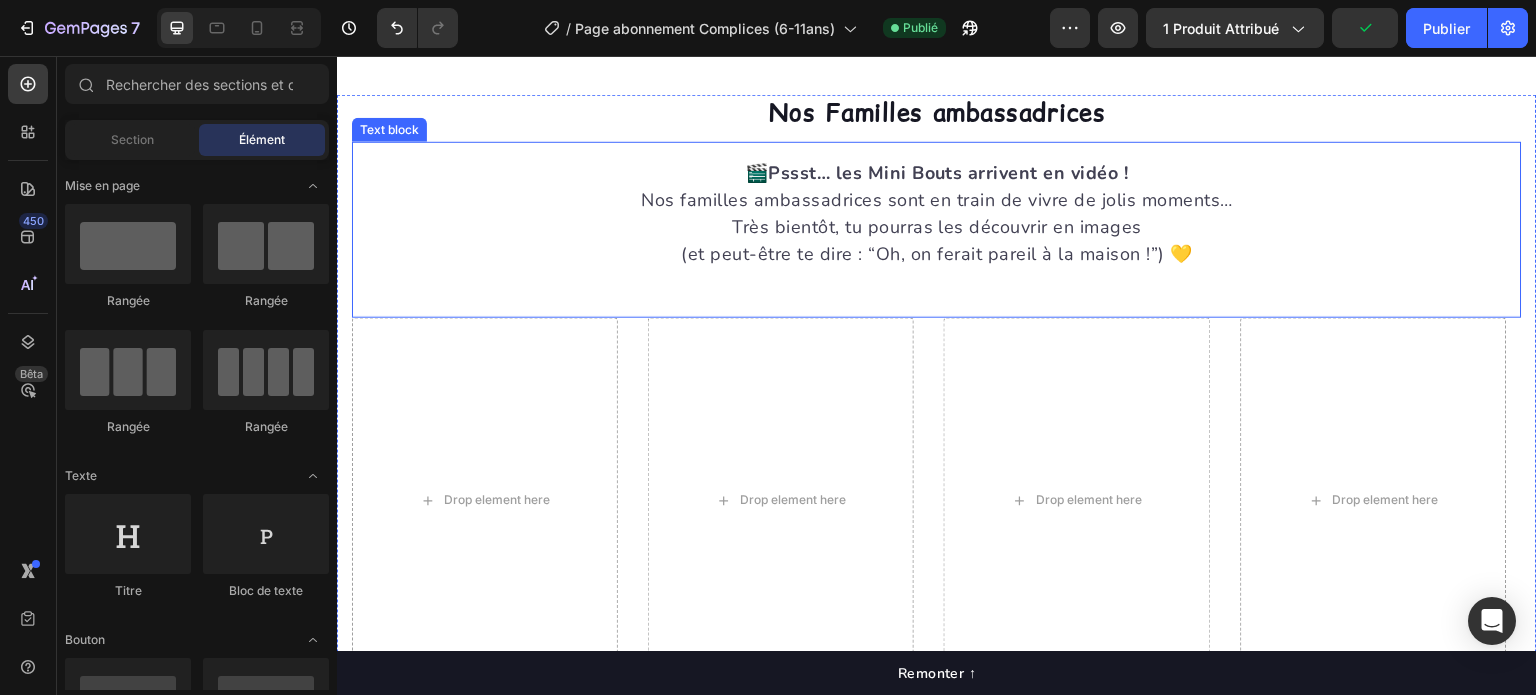 click on "🎬 Pssst… les Mini Bouts arrivent en vidéo ! Nos familles ambassadrices sont en train de vivre de jolis moments… Très bientôt, tu pourras les découvrir en images" at bounding box center [937, 200] 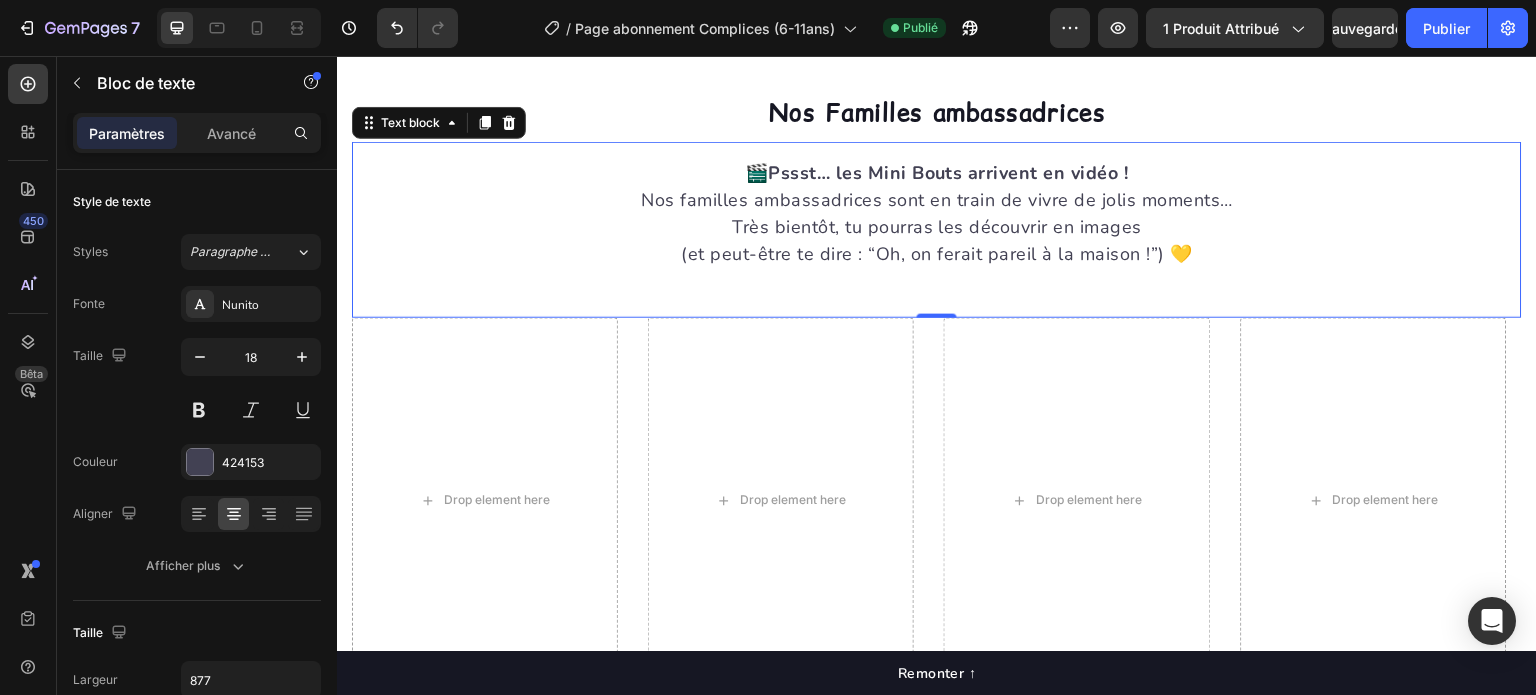 click on "🎬 Pssst… les Mini Bouts arrivent en vidéo ! Nos familles ambassadrices sont en train de vivre de jolis moments… Très bientôt, tu pourras les découvrir en images (et peut-être te dire : “Oh, on ferait pareil à la maison !”) 💛 Text block   0" at bounding box center (937, 230) 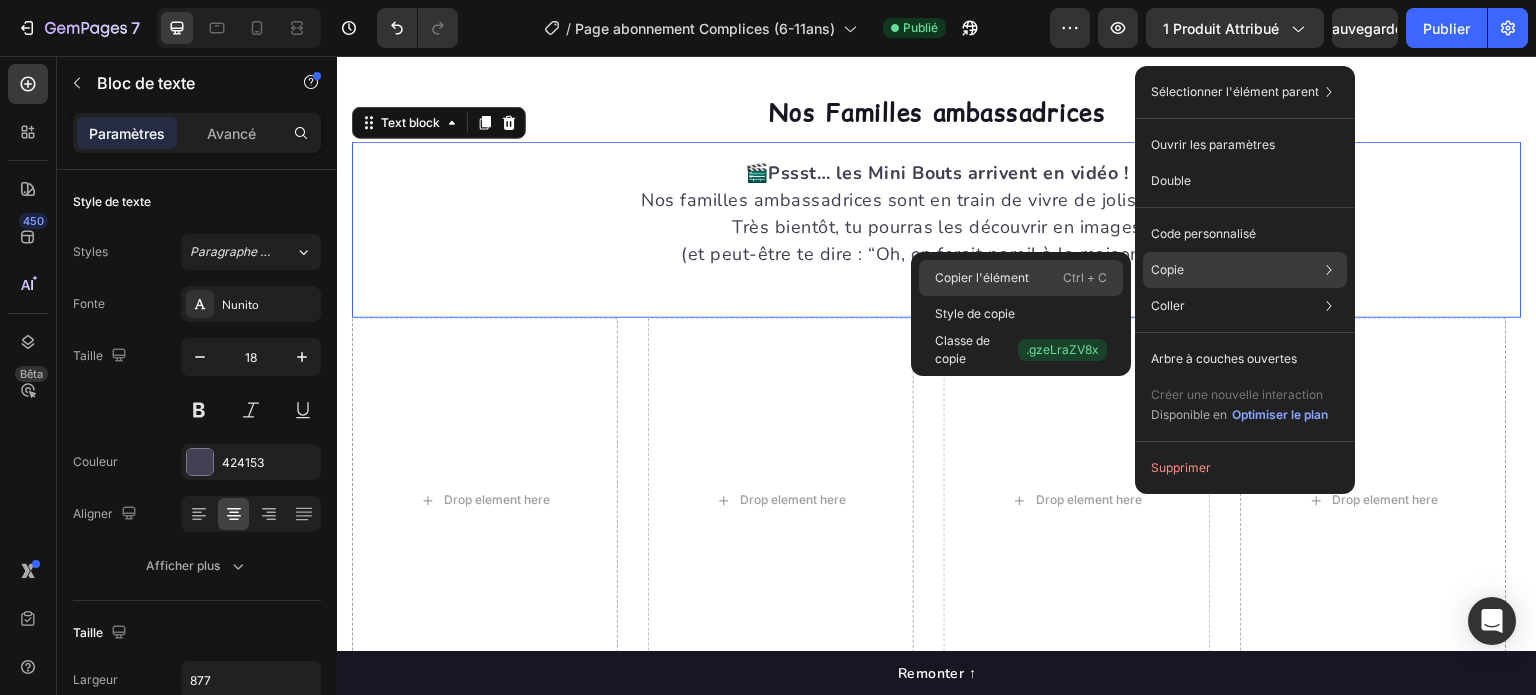 click on "Copier l'élément" at bounding box center (982, 277) 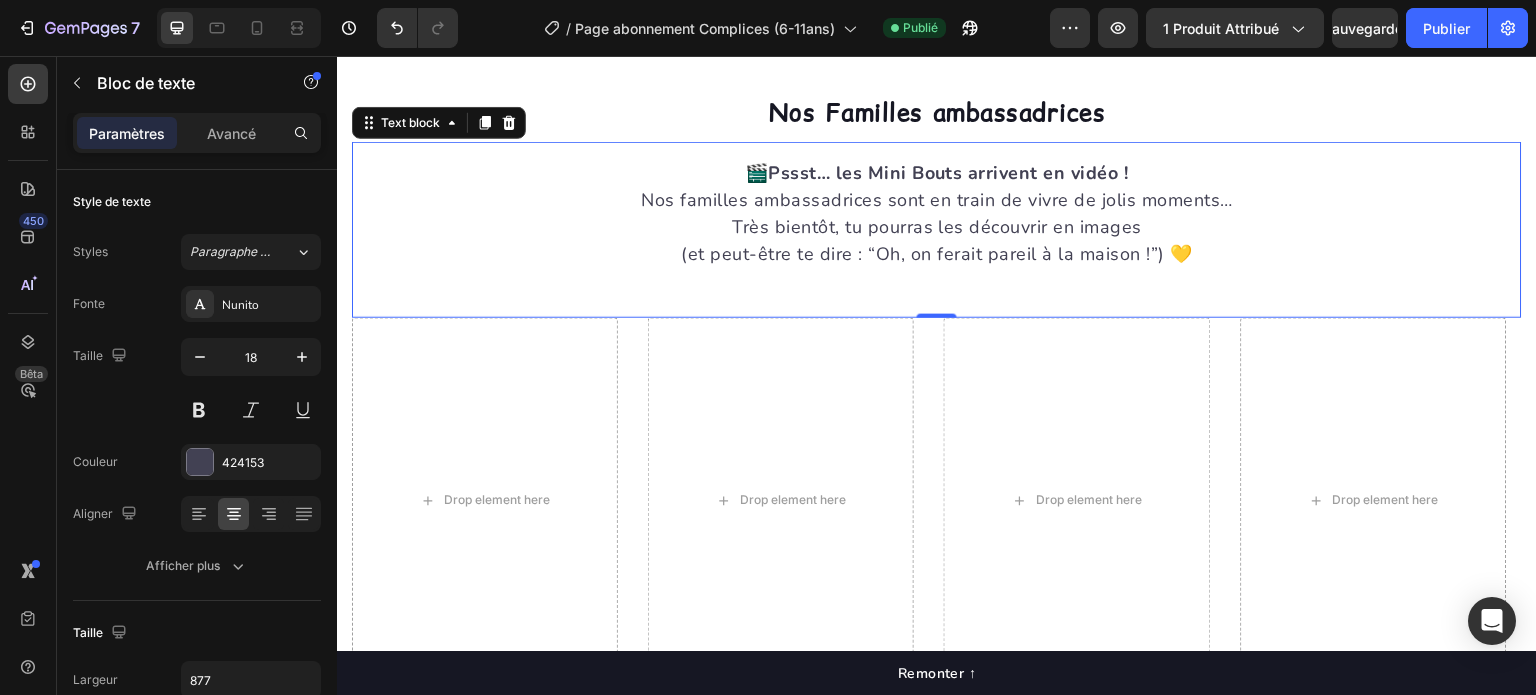 click on "(et peut-être te dire : “Oh, on ferait pareil à la maison !”) 💛" at bounding box center [937, 254] 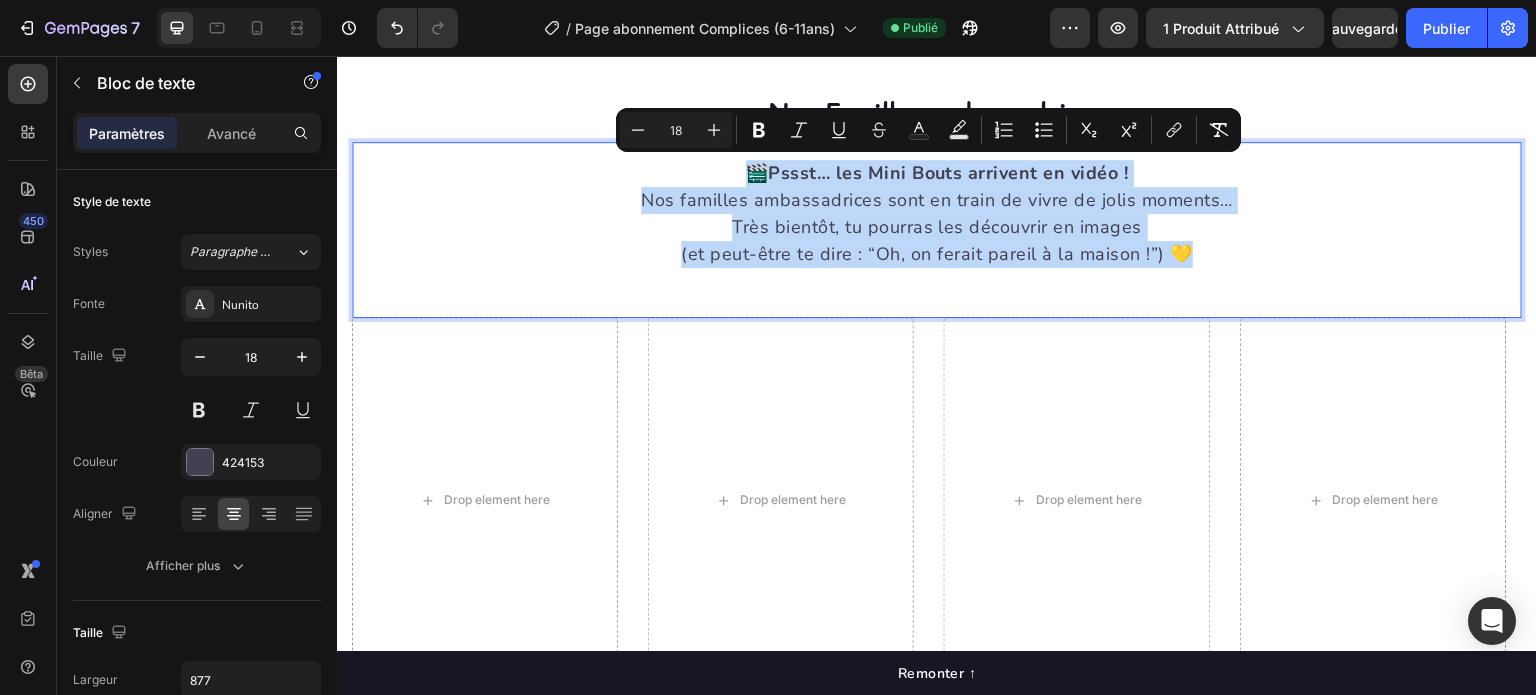 drag, startPoint x: 1199, startPoint y: 255, endPoint x: 685, endPoint y: 144, distance: 525.8488 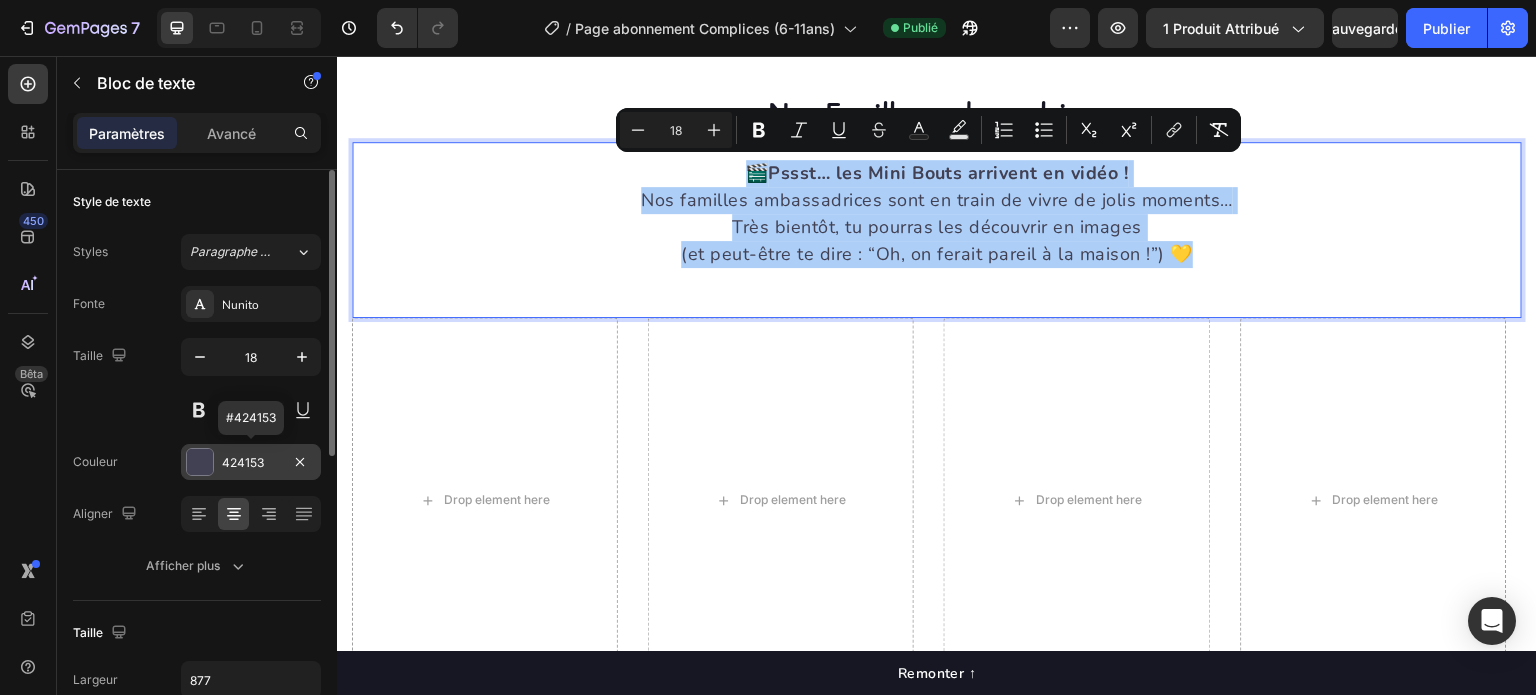 click on "424153" at bounding box center (243, 462) 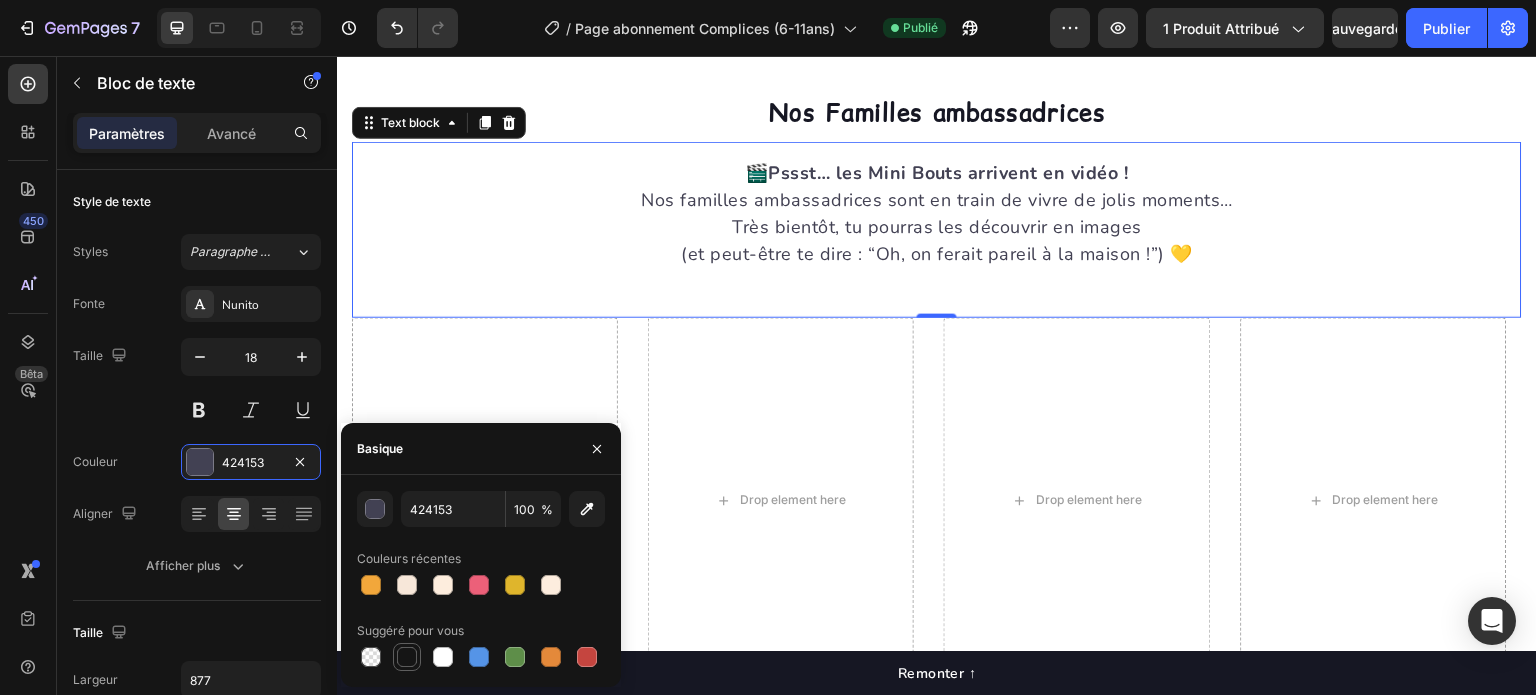 click at bounding box center [407, 657] 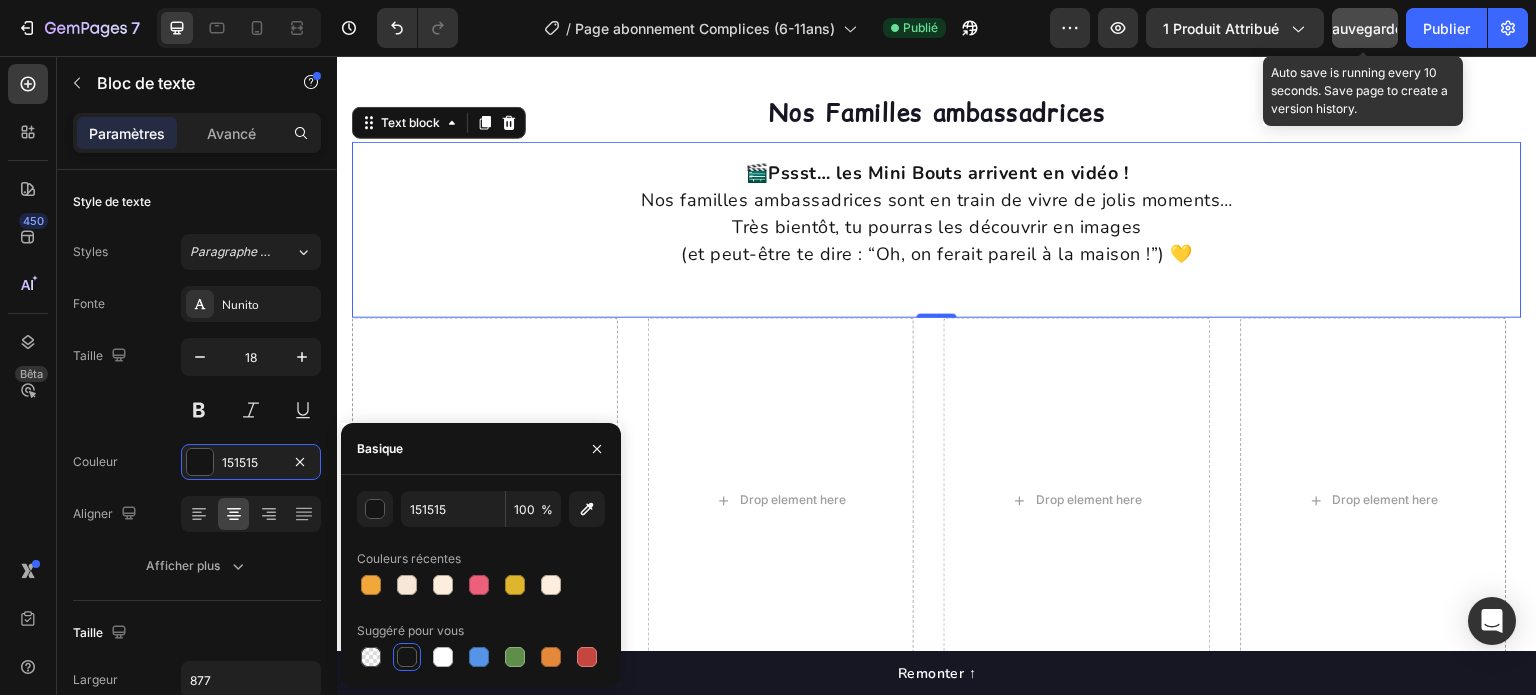 click on "Sauvegarder" at bounding box center [1365, 28] 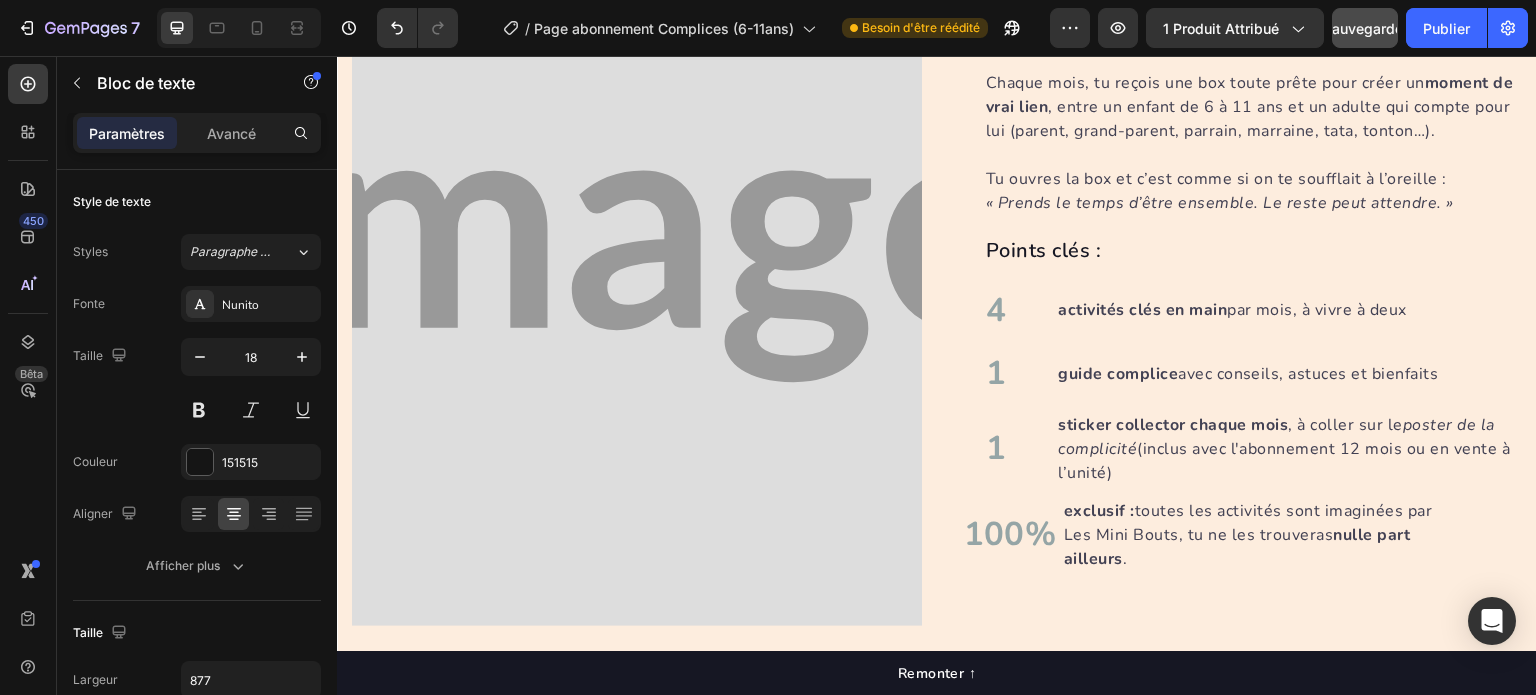 scroll, scrollTop: 3600, scrollLeft: 0, axis: vertical 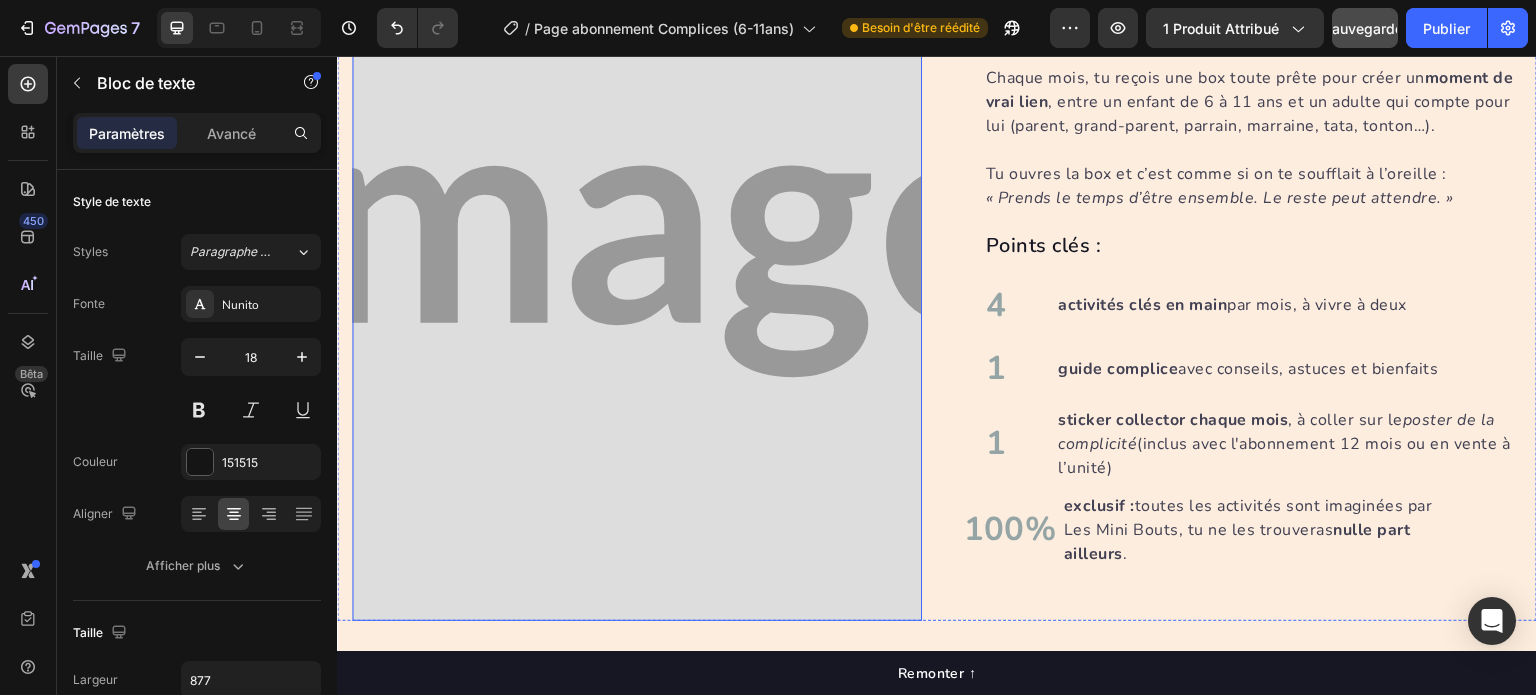 click at bounding box center (637, 241) 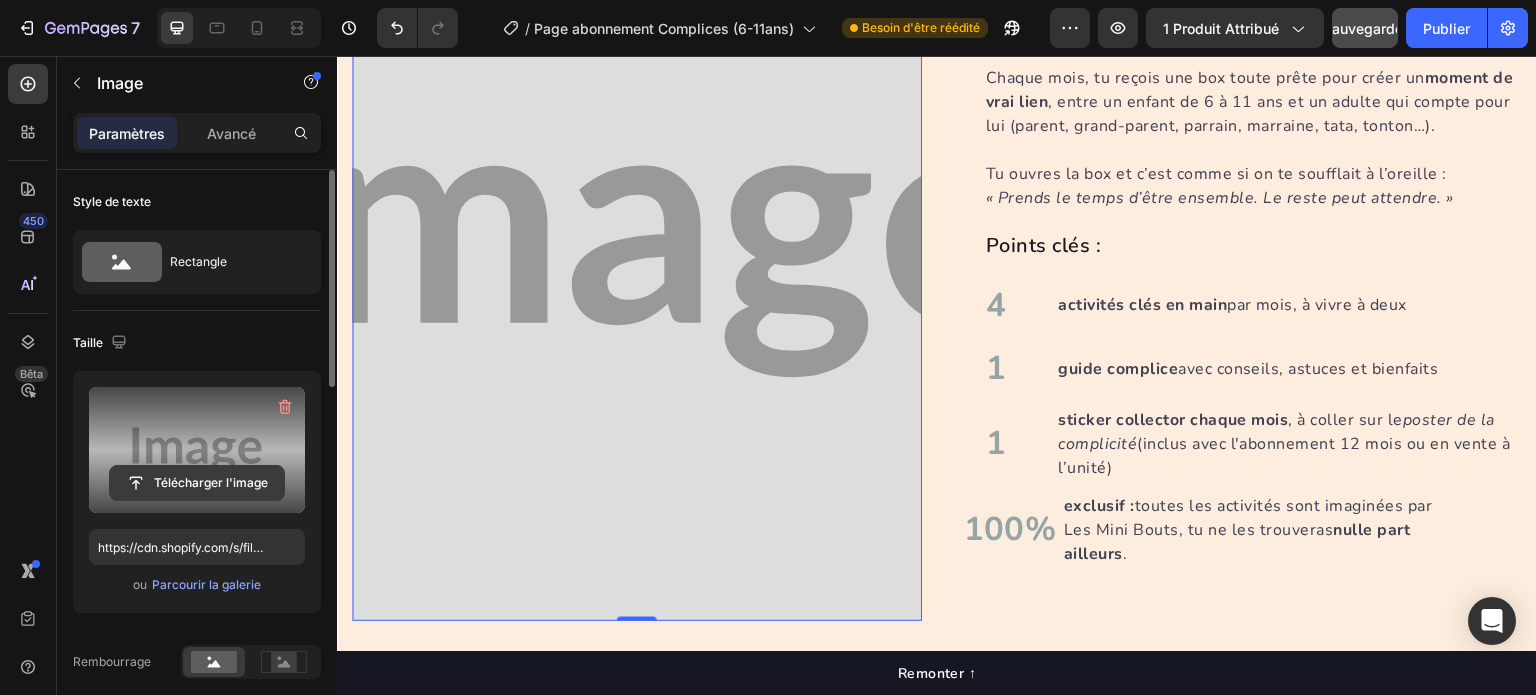 click 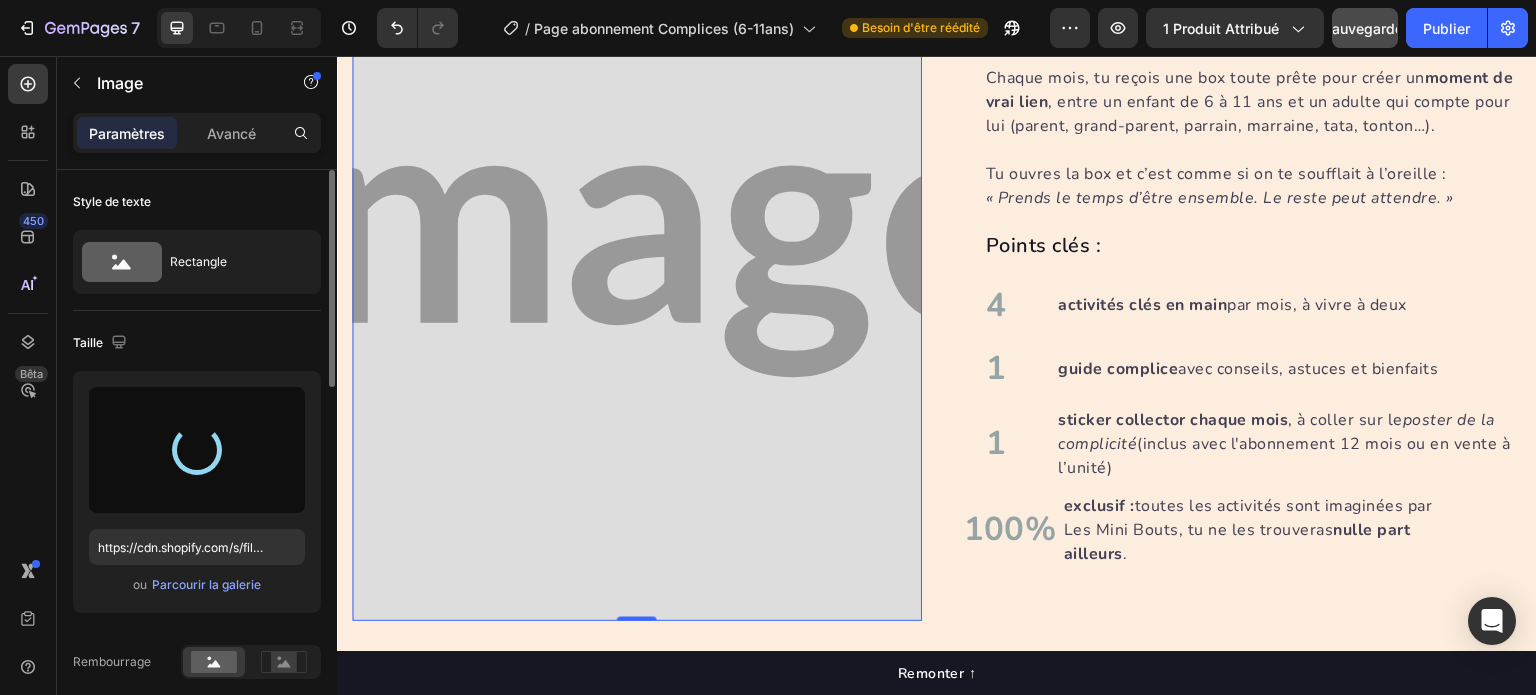 type on "https://cdn.shopify.com/s/files/1/0972/8897/8696/files/gempages_571899597614482656-473c7451-2c01-4ecc-9ce7-4416fba04ac3.png" 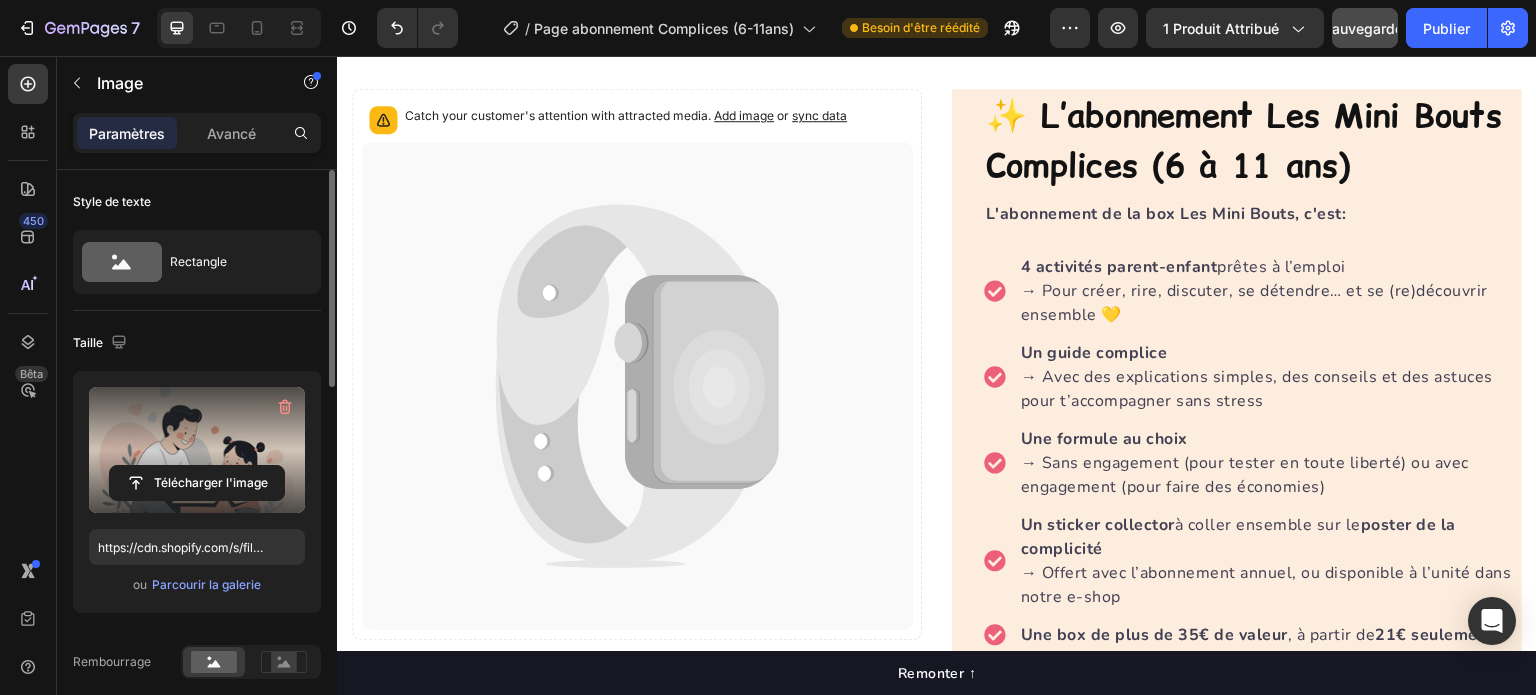 scroll, scrollTop: 8, scrollLeft: 0, axis: vertical 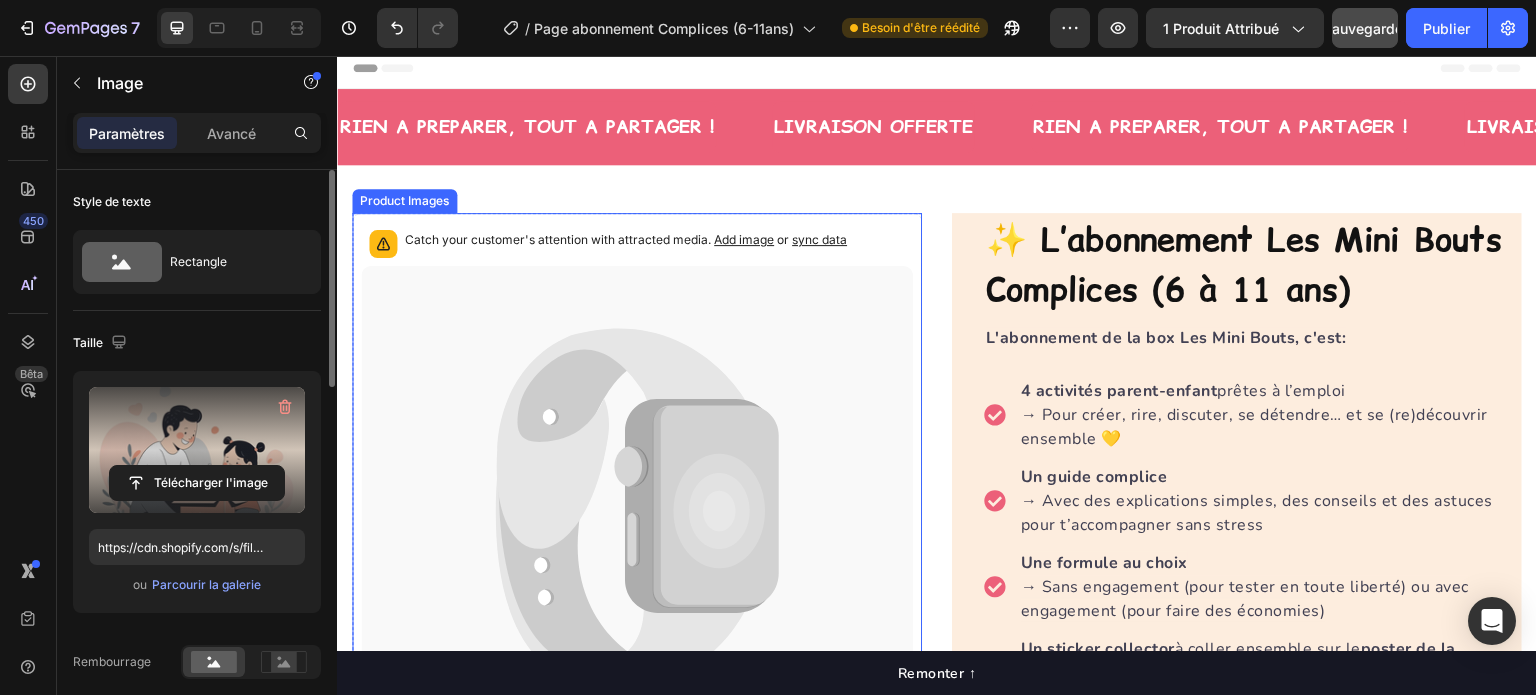 click 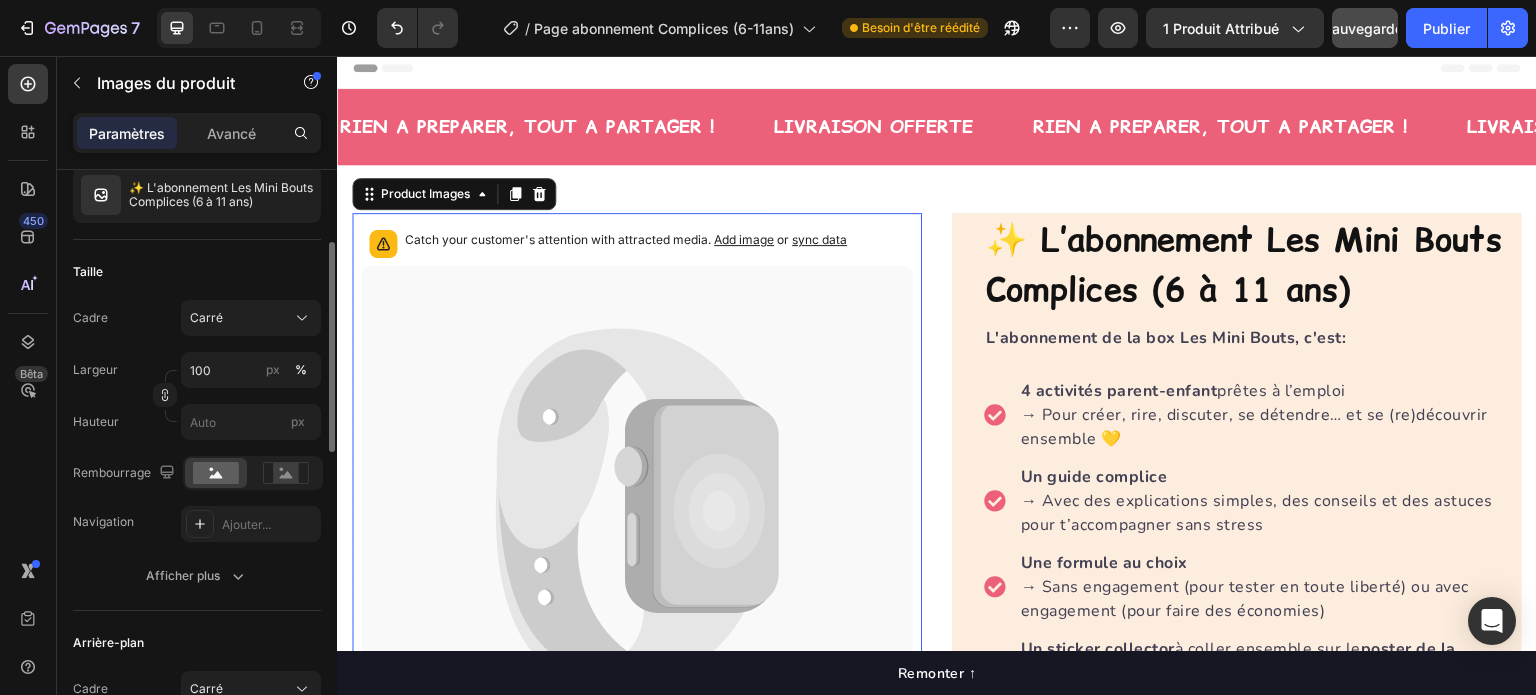 scroll, scrollTop: 400, scrollLeft: 0, axis: vertical 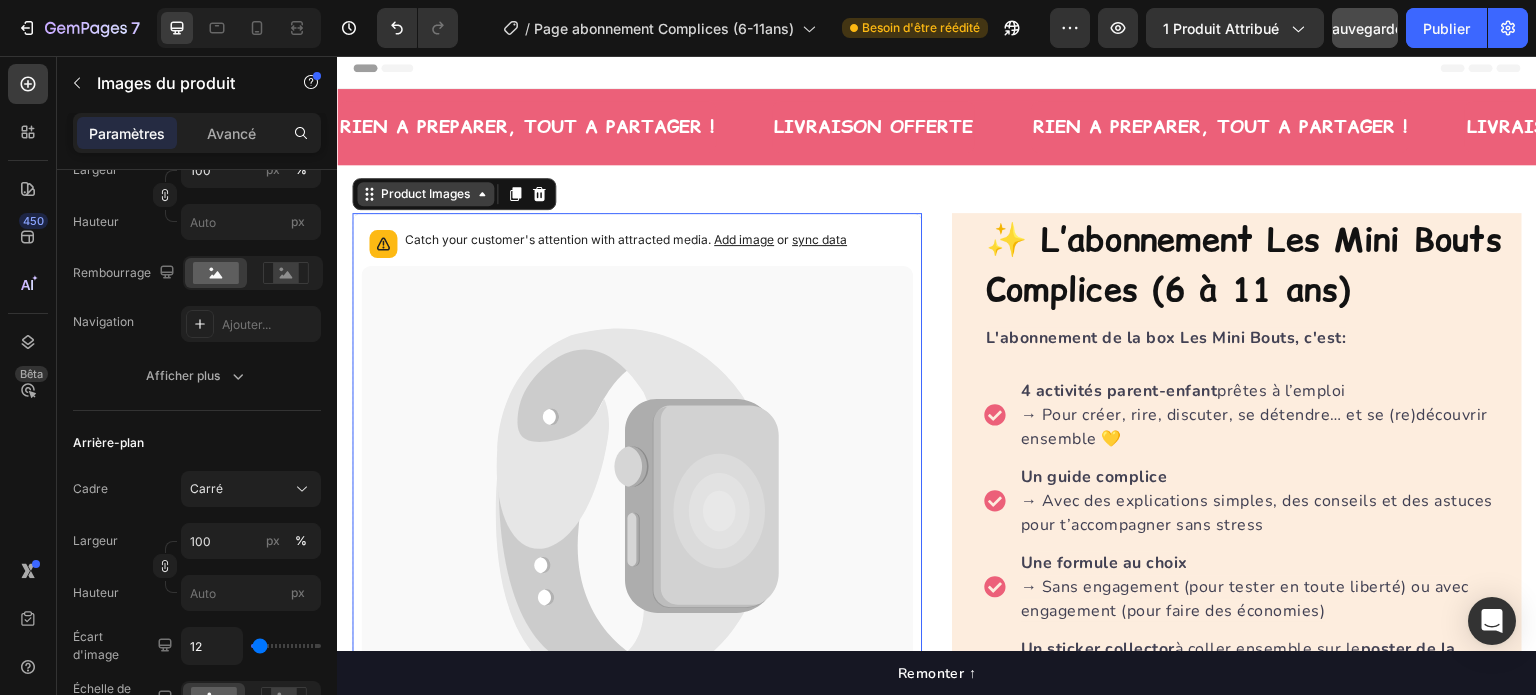 click on "Product Images" at bounding box center (425, 194) 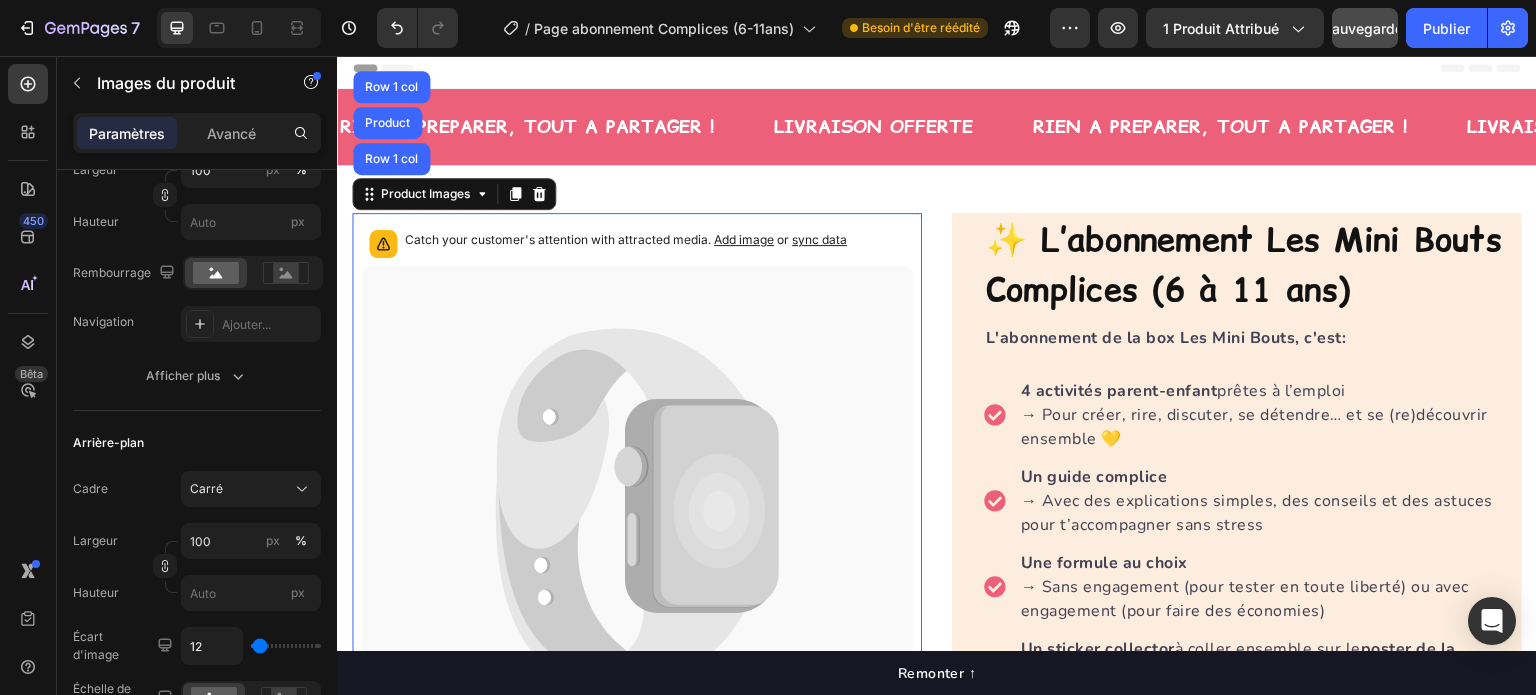 click 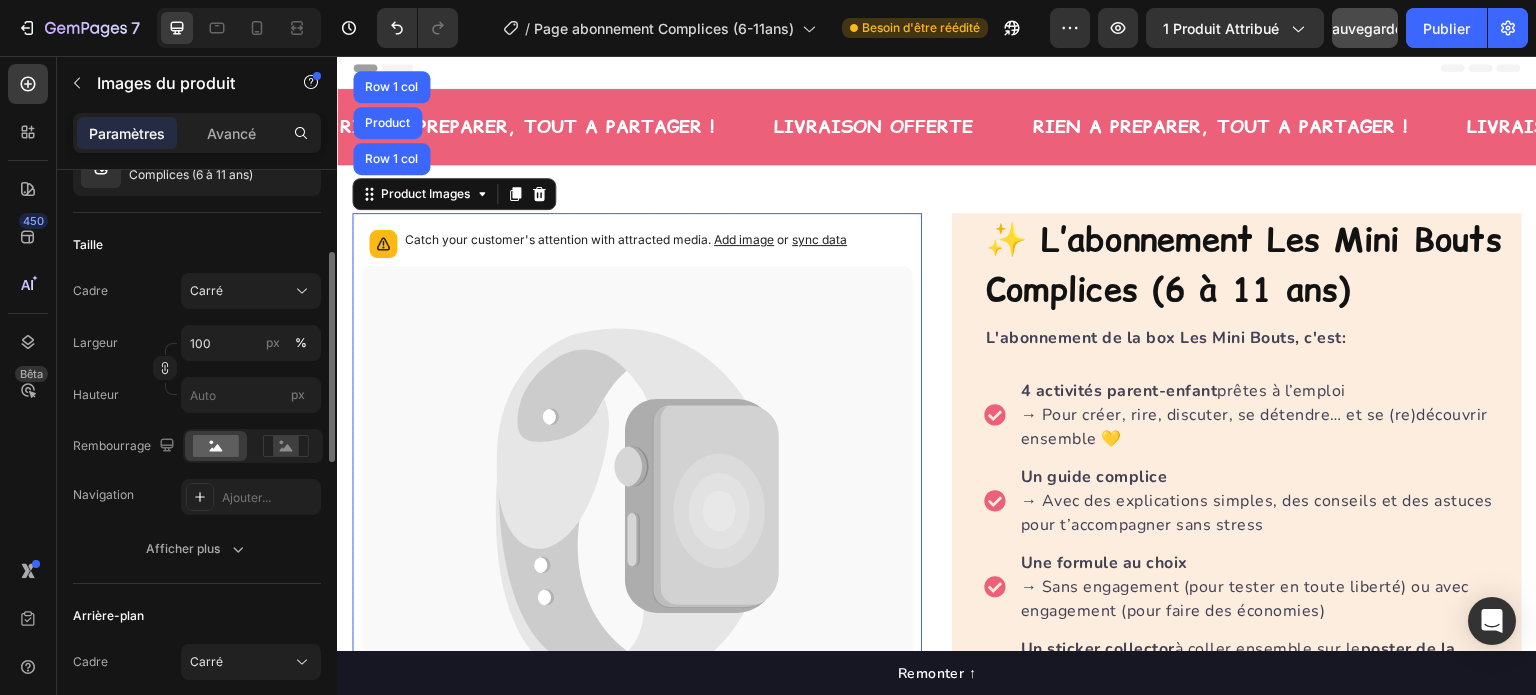 scroll, scrollTop: 127, scrollLeft: 0, axis: vertical 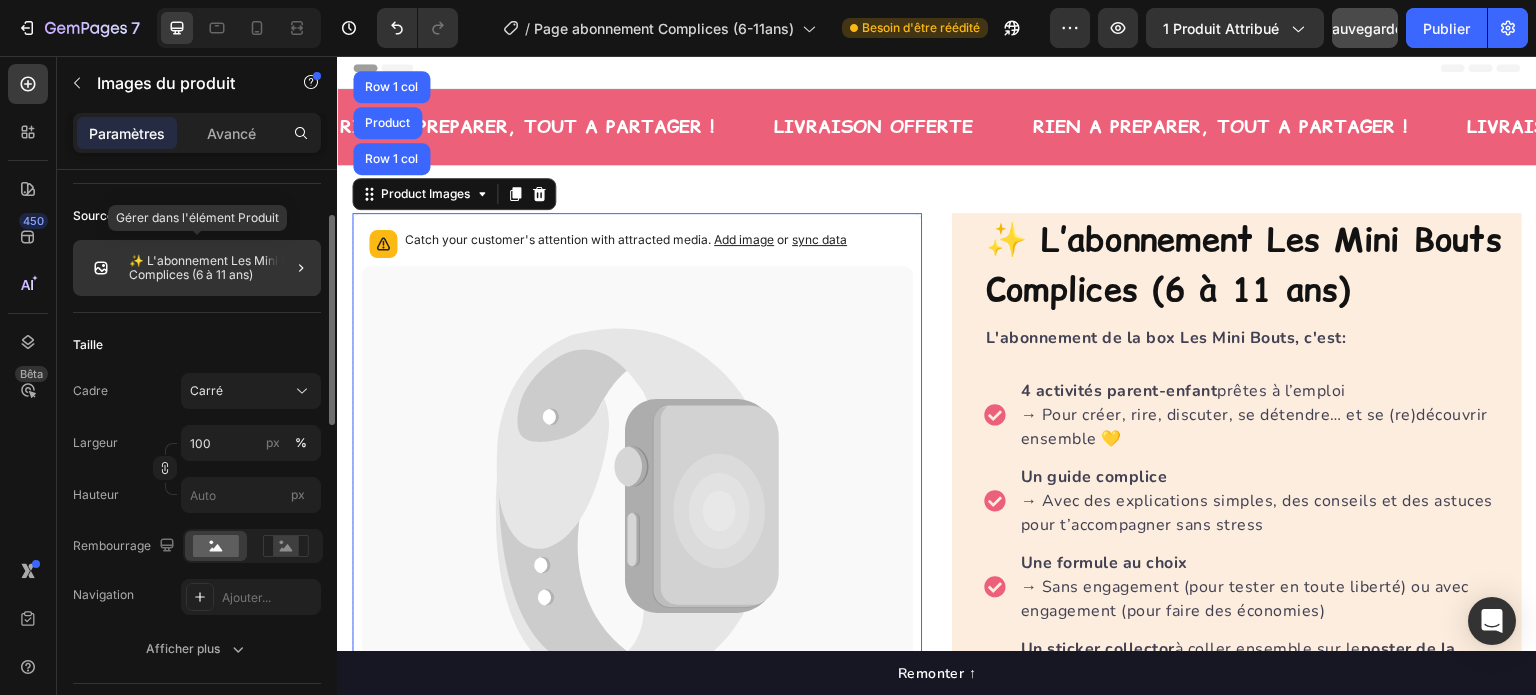 click on "✨ L'abonnement Les Mini Bouts Complices (6 à 11 ans)" at bounding box center [222, 267] 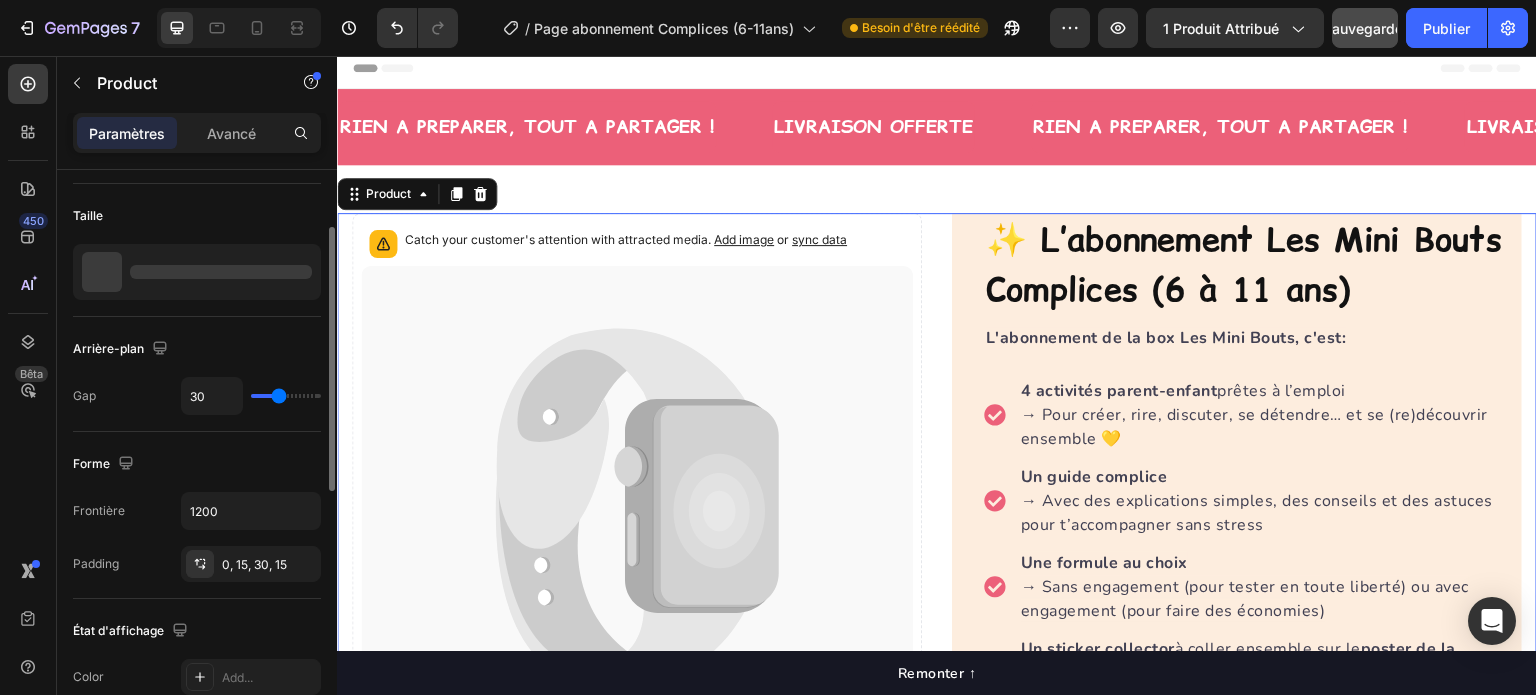 scroll, scrollTop: 0, scrollLeft: 0, axis: both 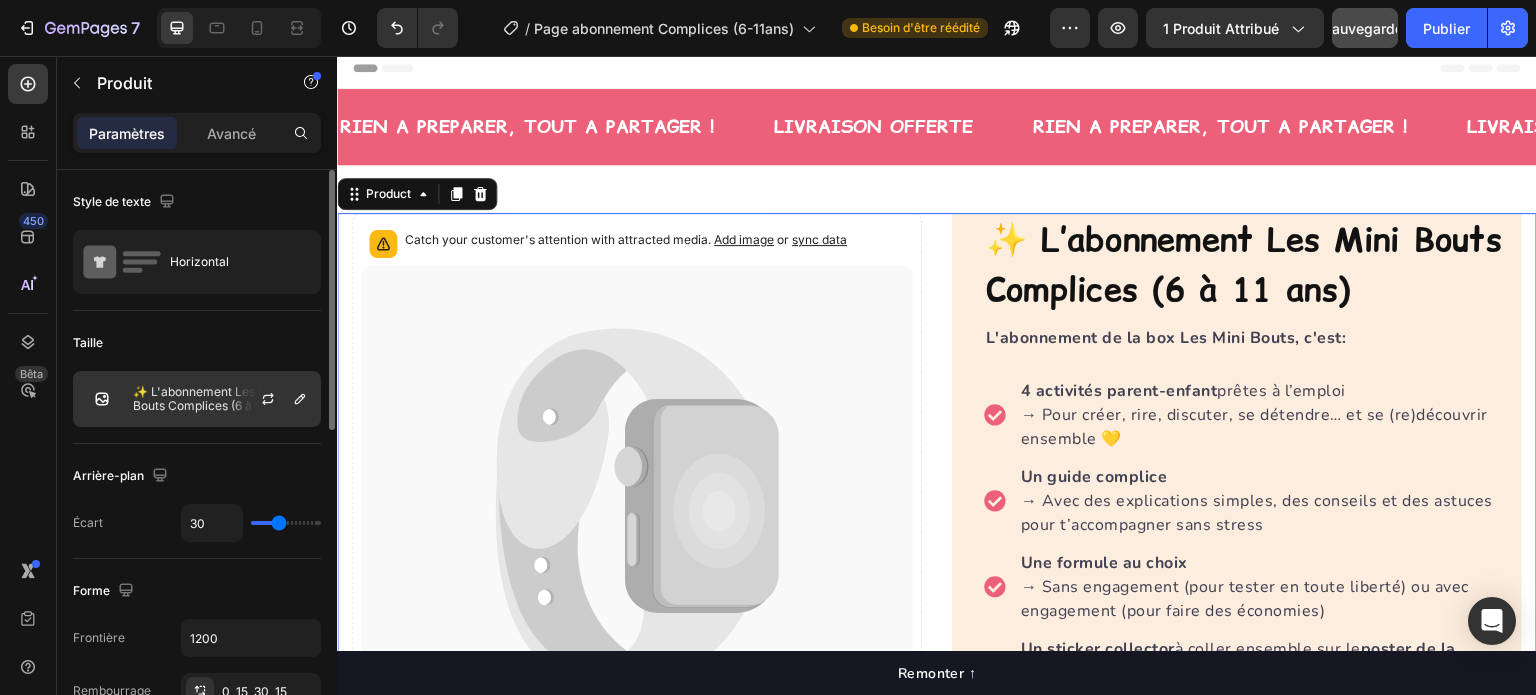 click on "✨ L'abonnement Les Mini Bouts Complices (6 à 11 ans)" at bounding box center (212, 398) 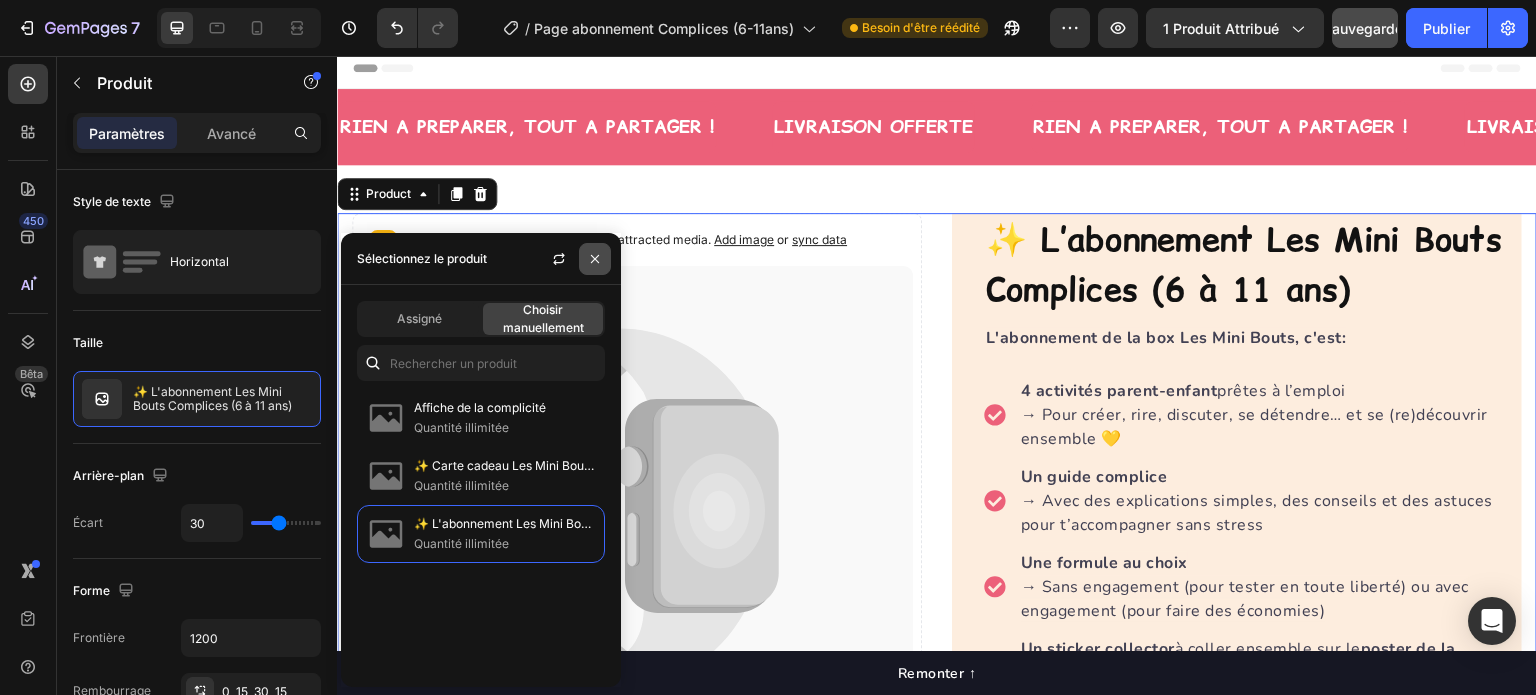 click 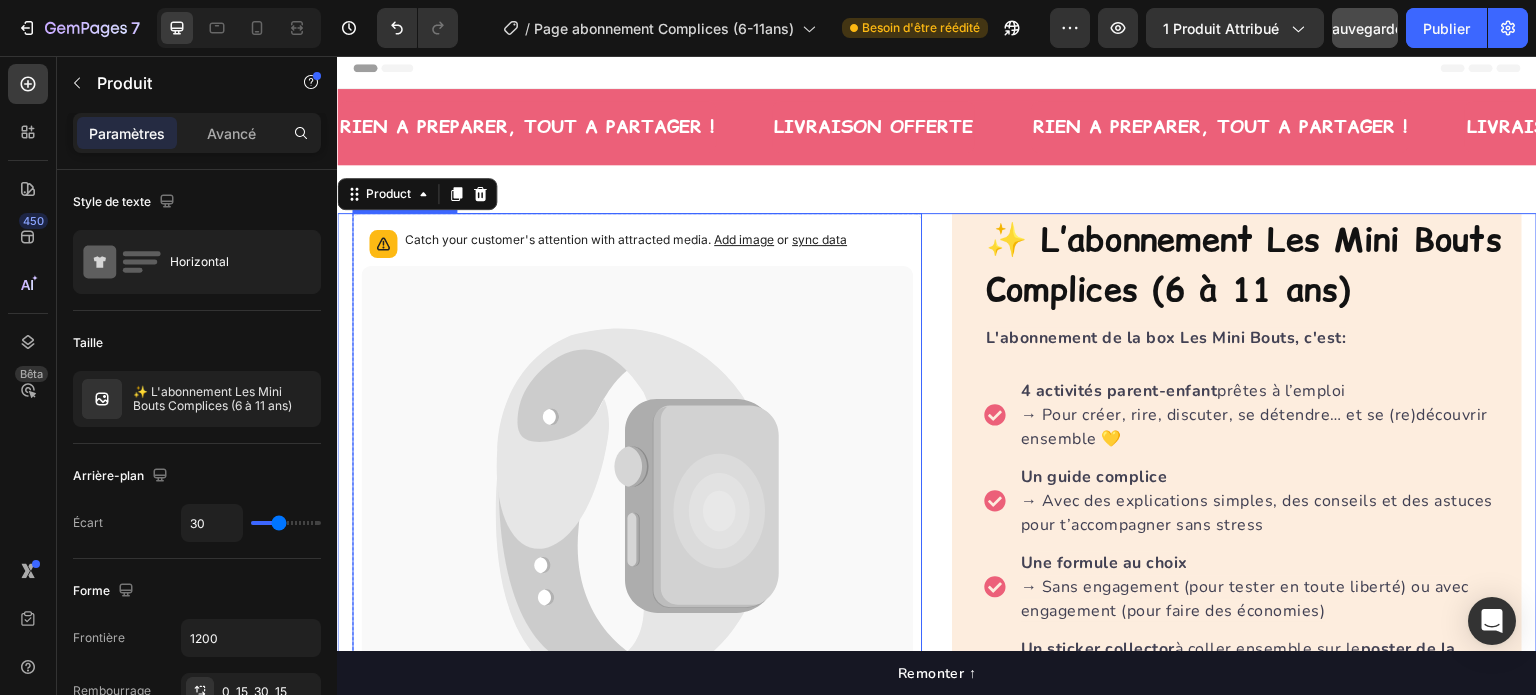 click on "Add image" at bounding box center (744, 239) 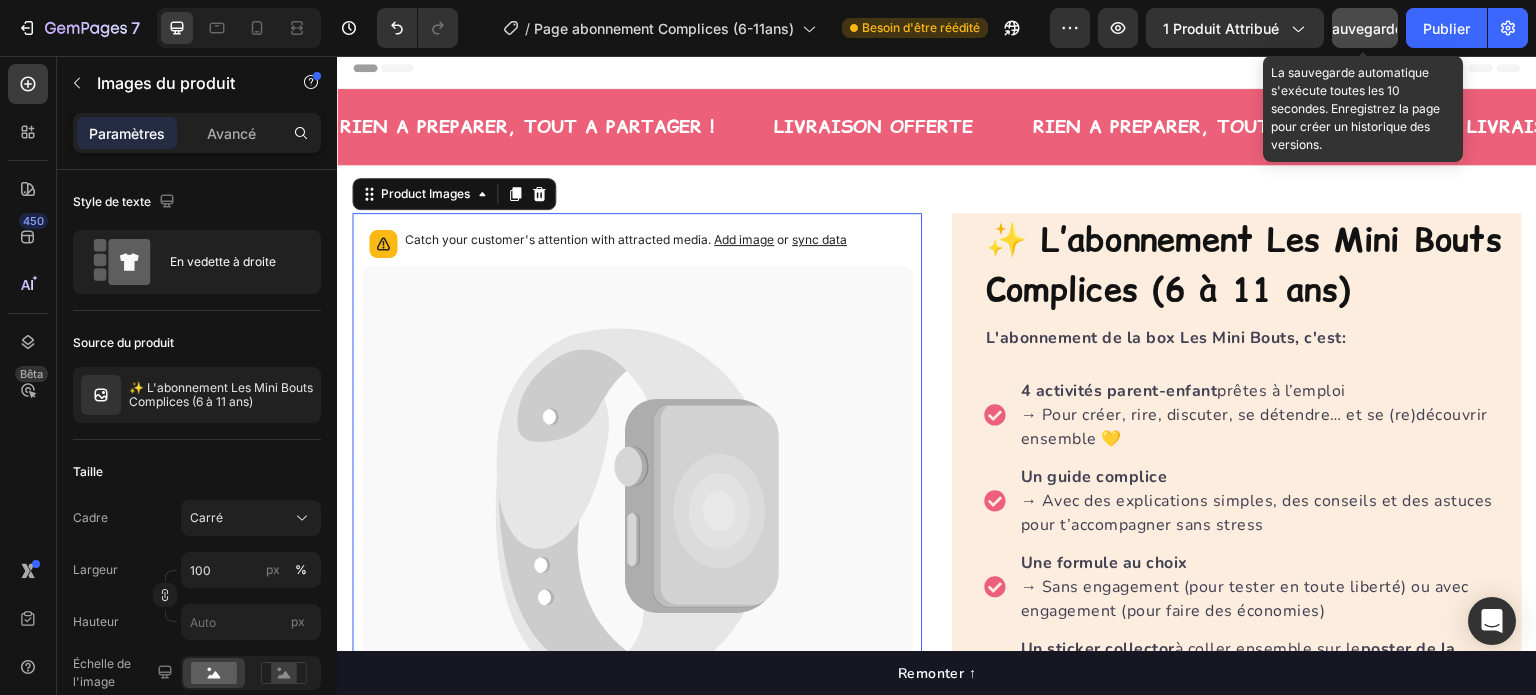 click on "Sauvegarder" at bounding box center [1365, 28] 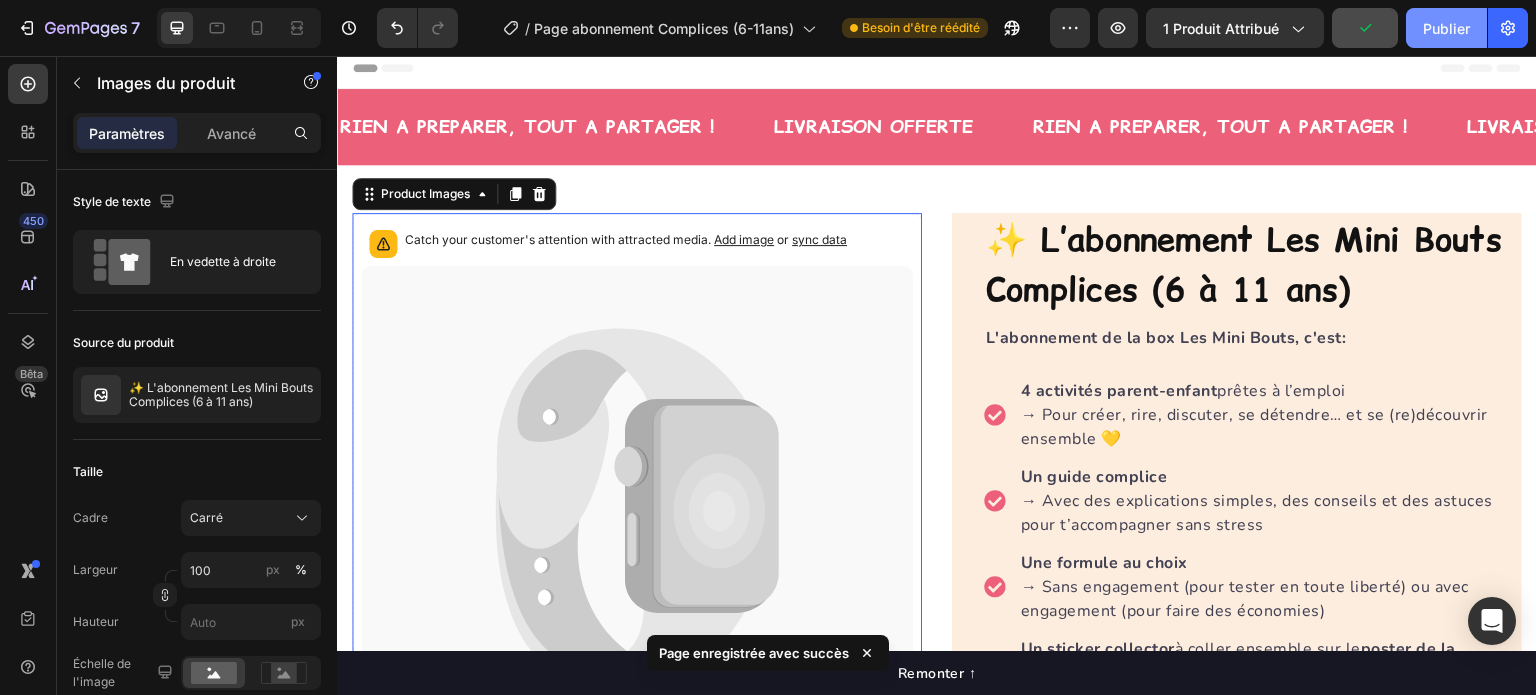 click on "Publier" at bounding box center (1446, 28) 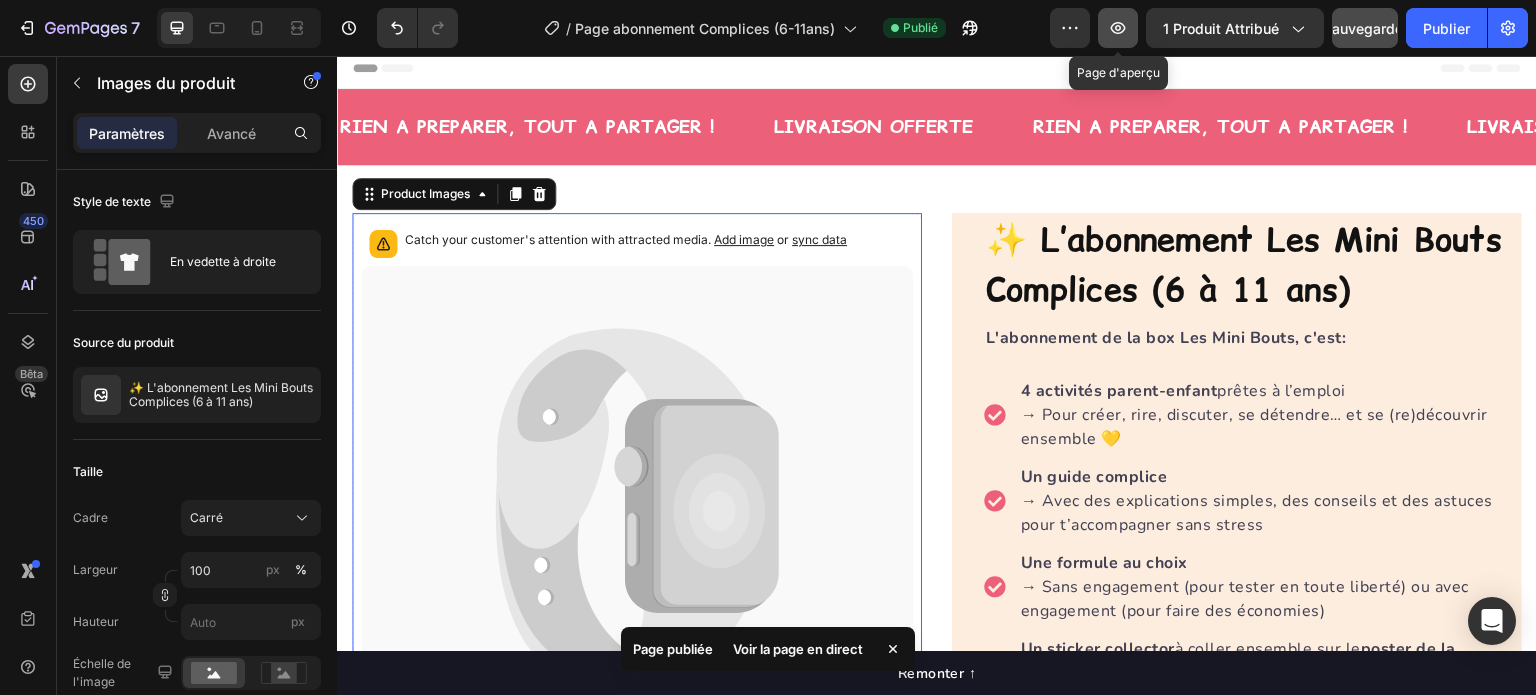 click 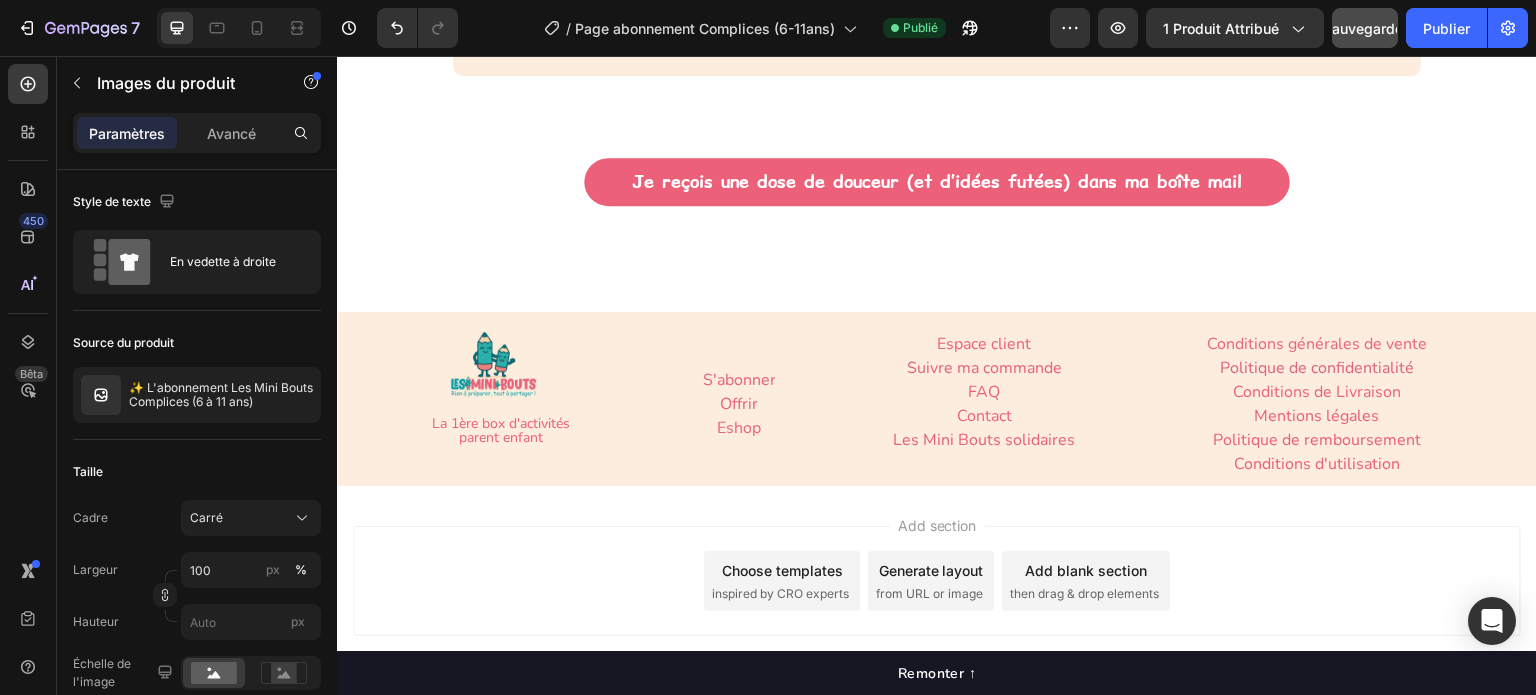 scroll, scrollTop: 6408, scrollLeft: 0, axis: vertical 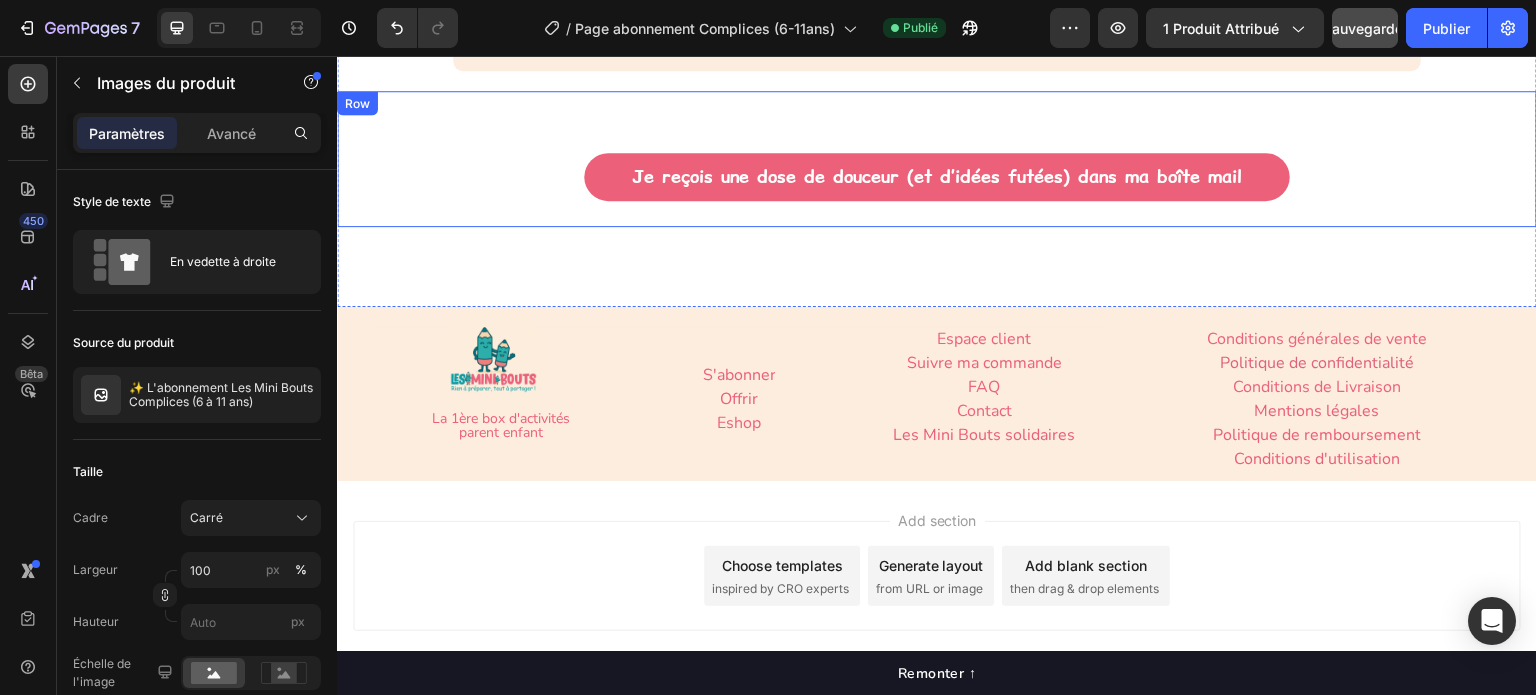 click on "Je reçois une dose de douceur (et d’idées futées) dans ma boîte mail Button" at bounding box center (937, 168) 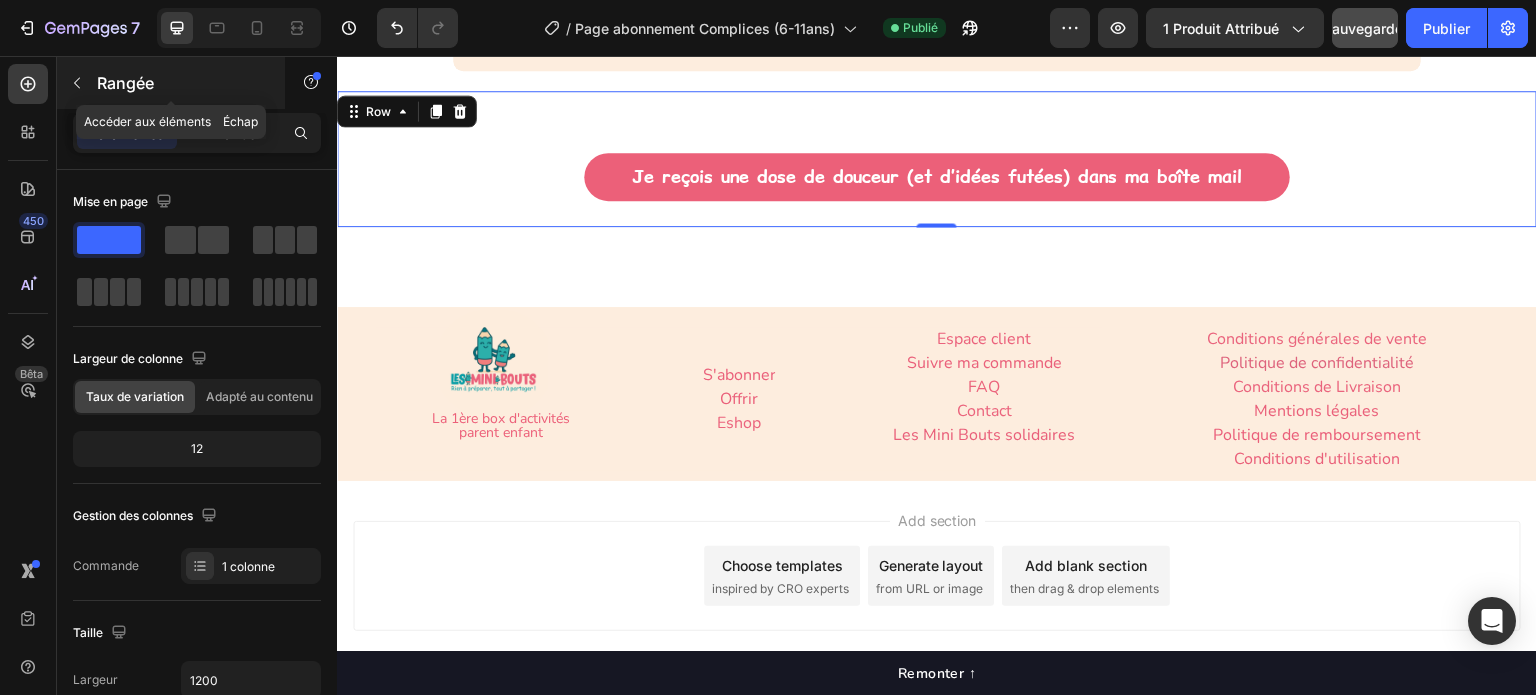 click on "Rangée" at bounding box center [125, 83] 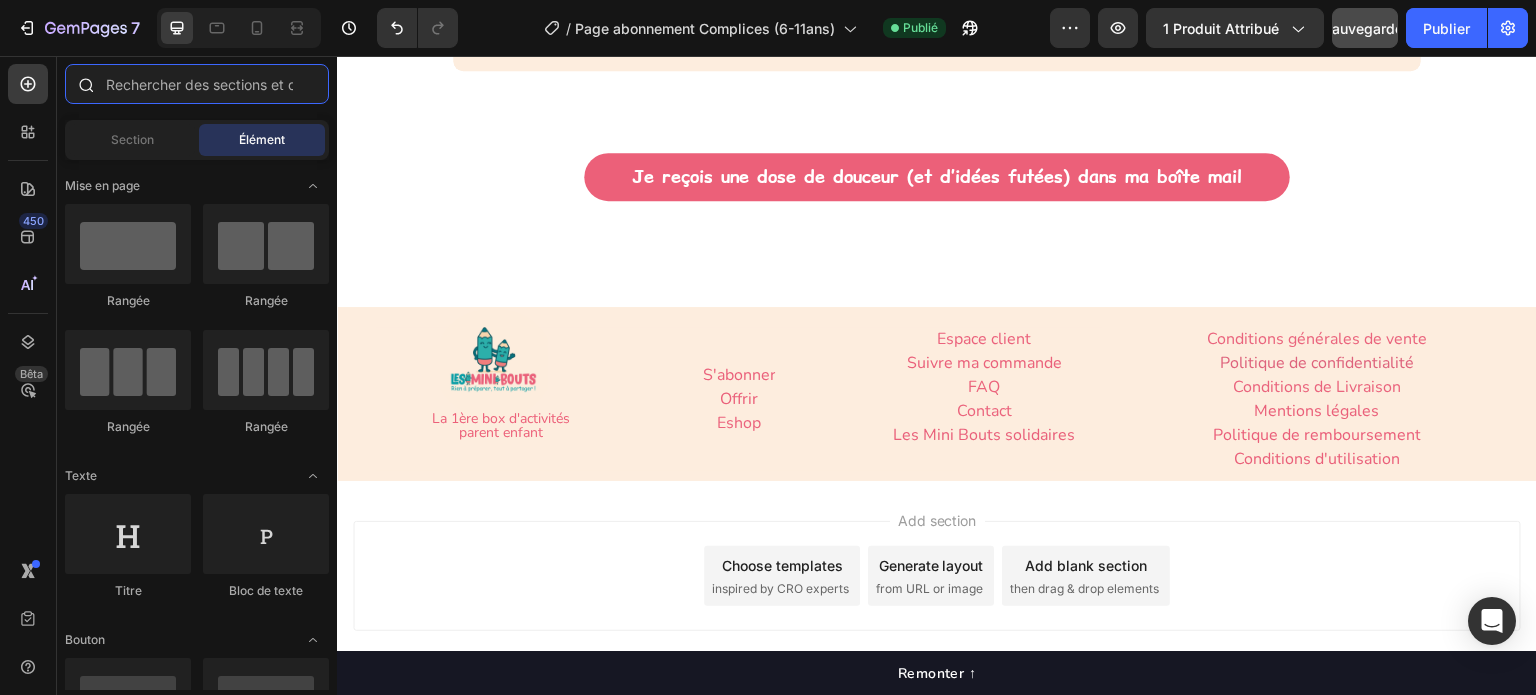 click at bounding box center [197, 84] 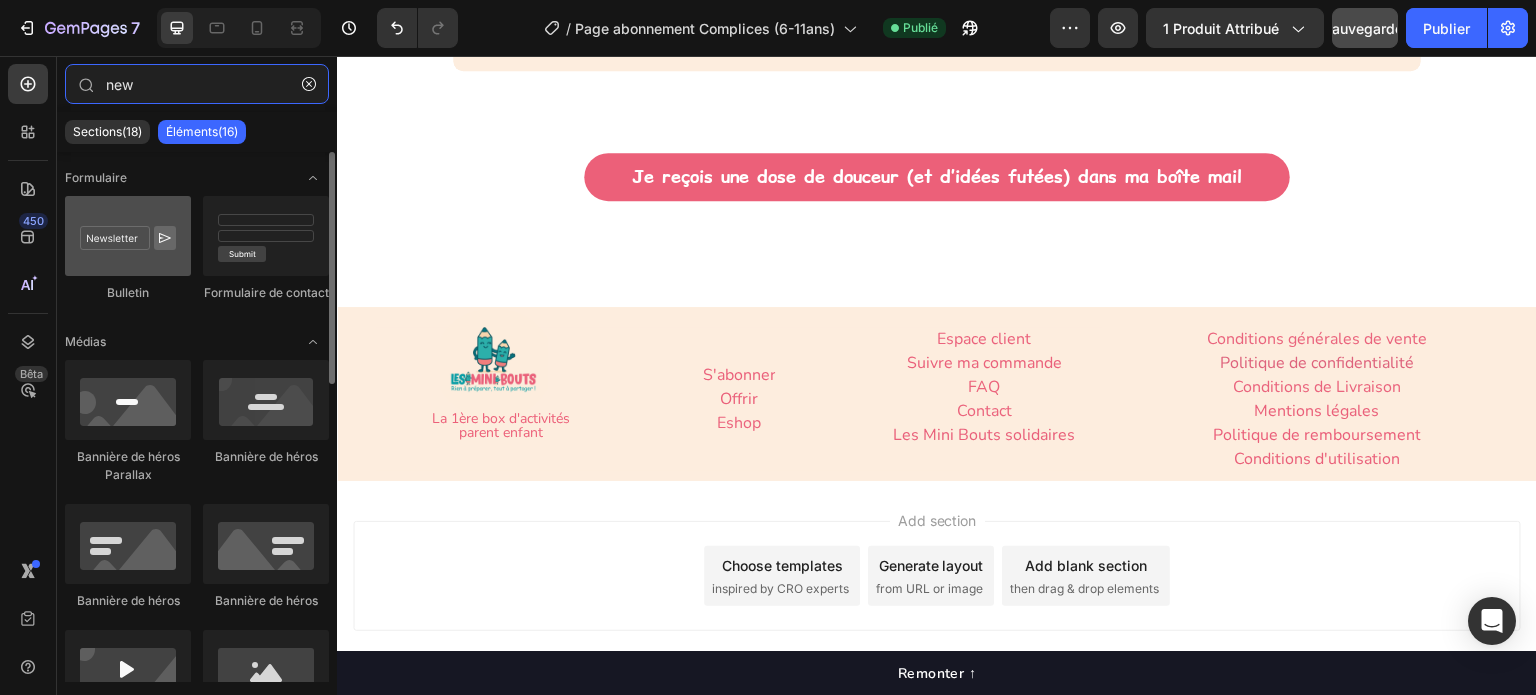type on "new" 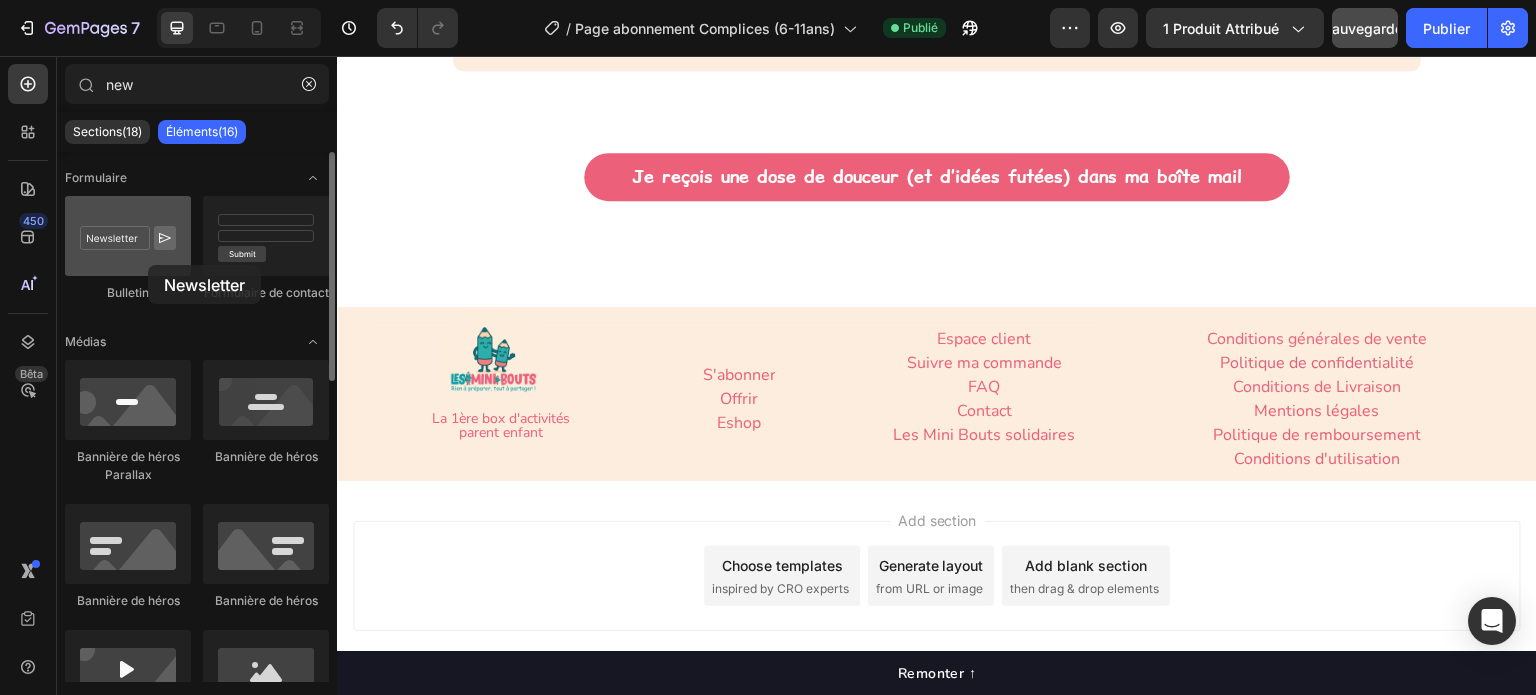 click at bounding box center (128, 236) 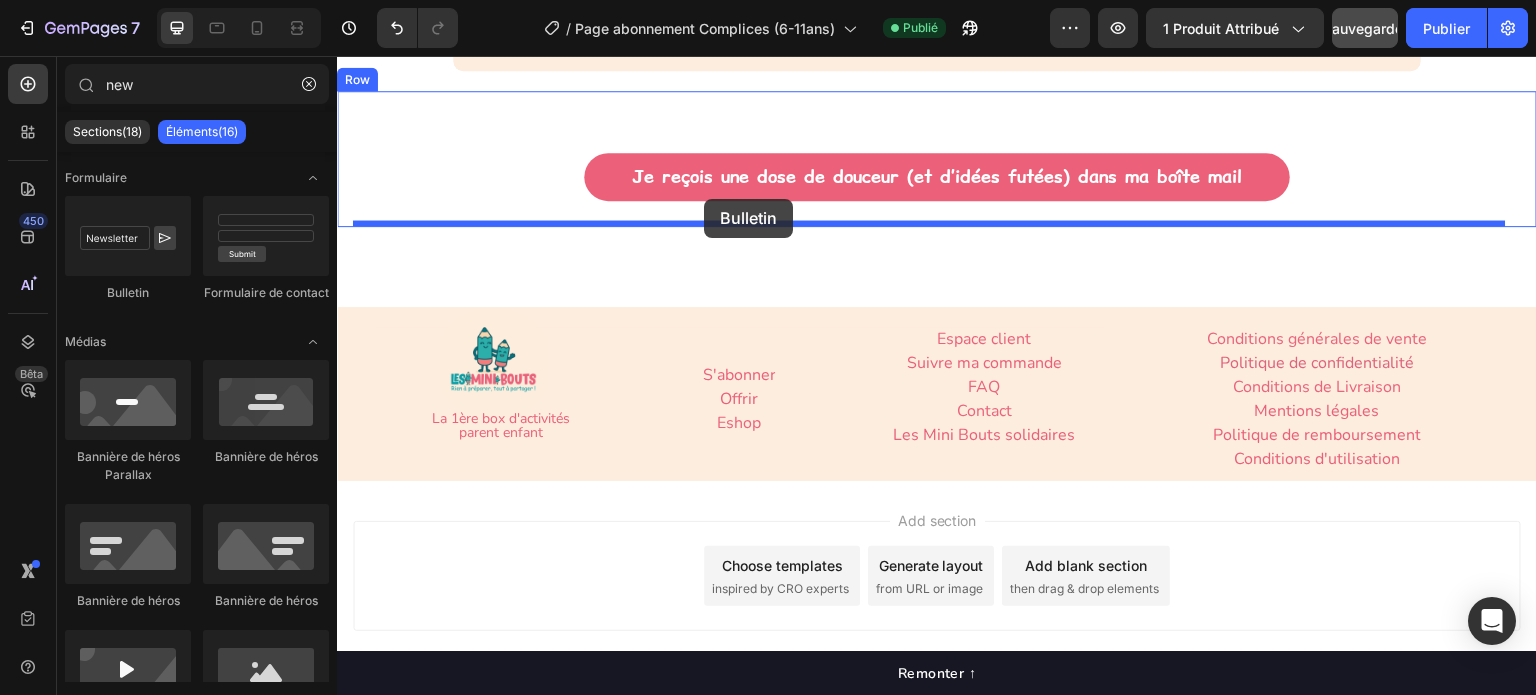 drag, startPoint x: 477, startPoint y: 298, endPoint x: 704, endPoint y: 199, distance: 247.64894 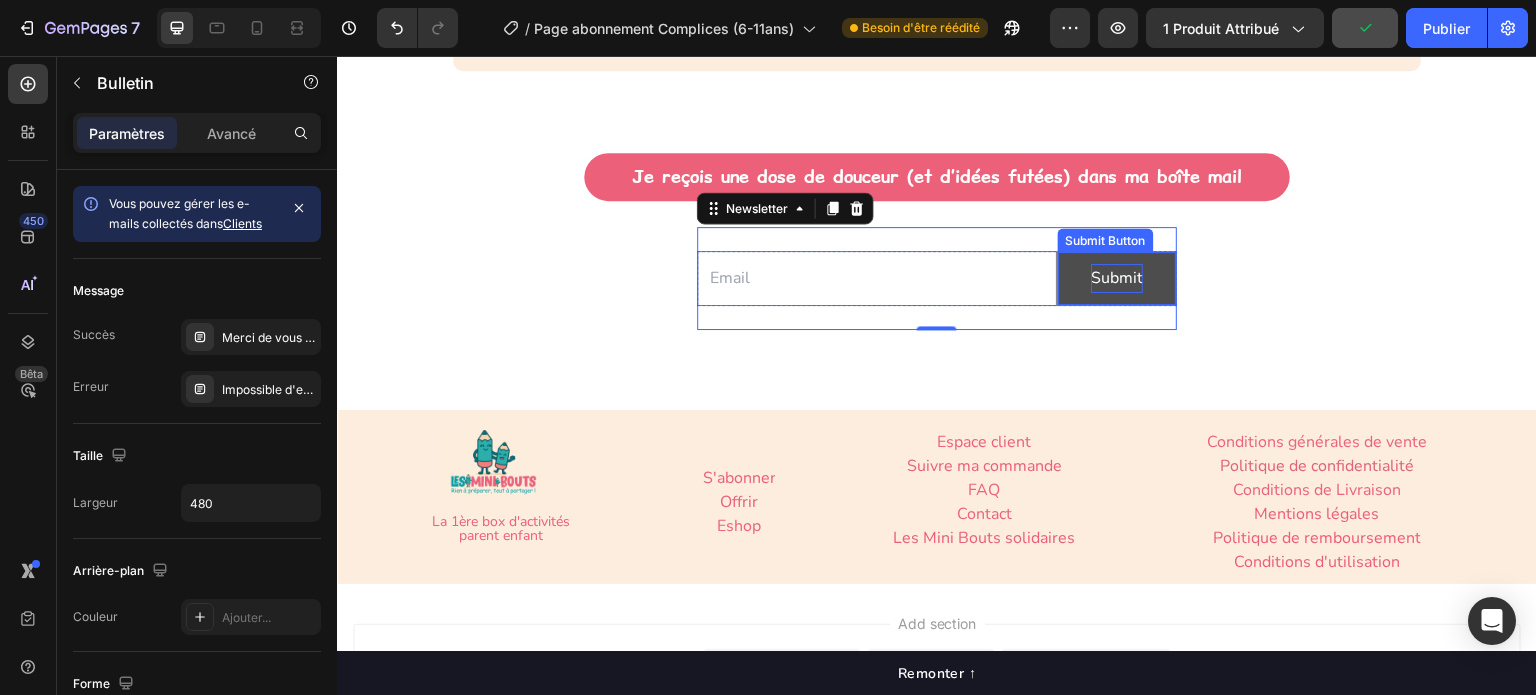 click on "Submit" at bounding box center (1117, 278) 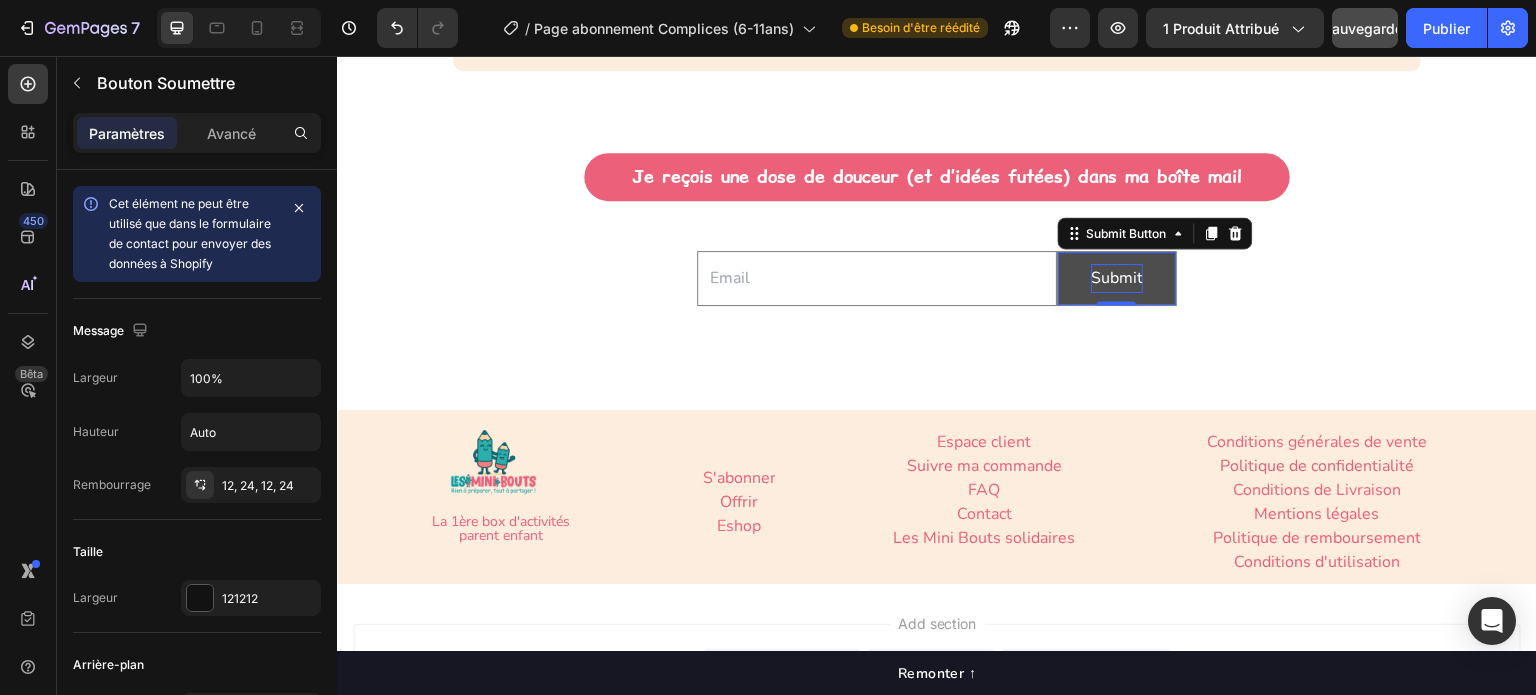 click on "Submit" at bounding box center (1117, 278) 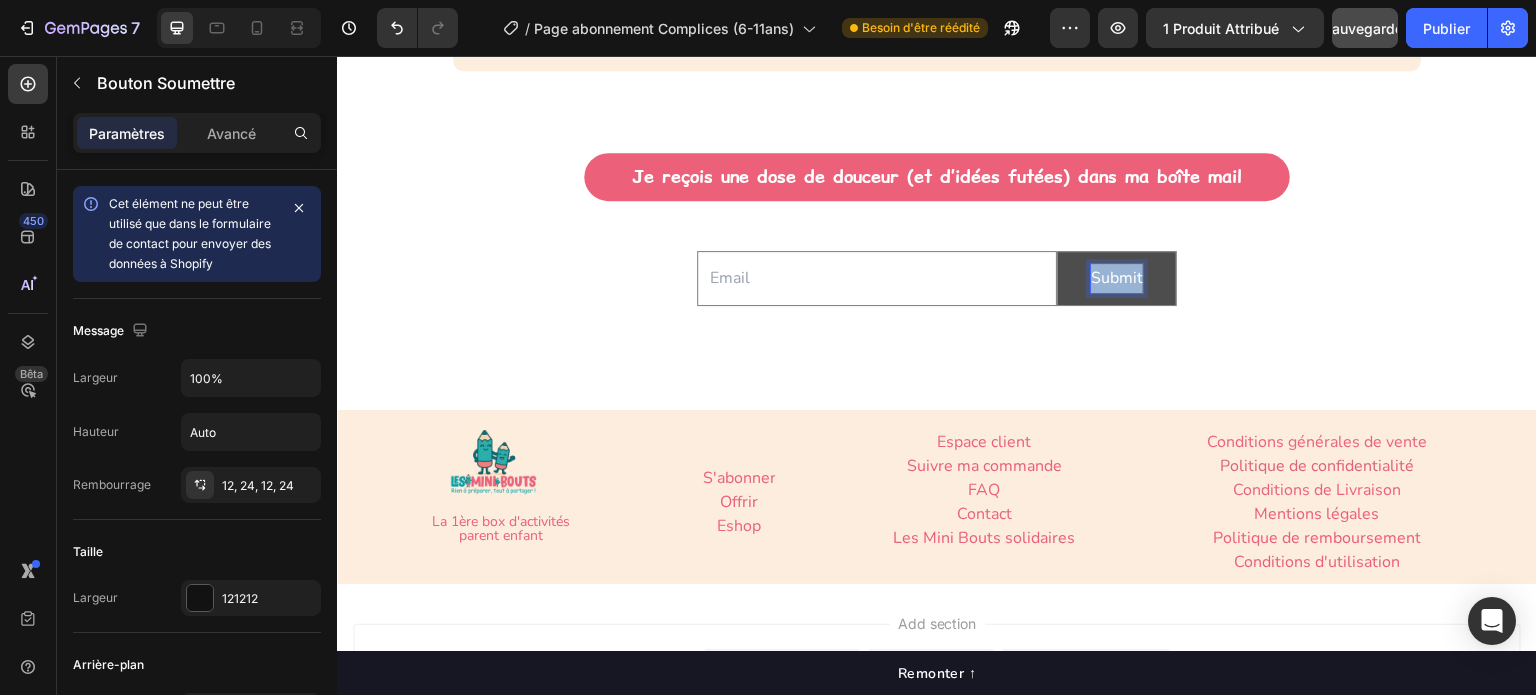 click on "Submit" at bounding box center [1117, 278] 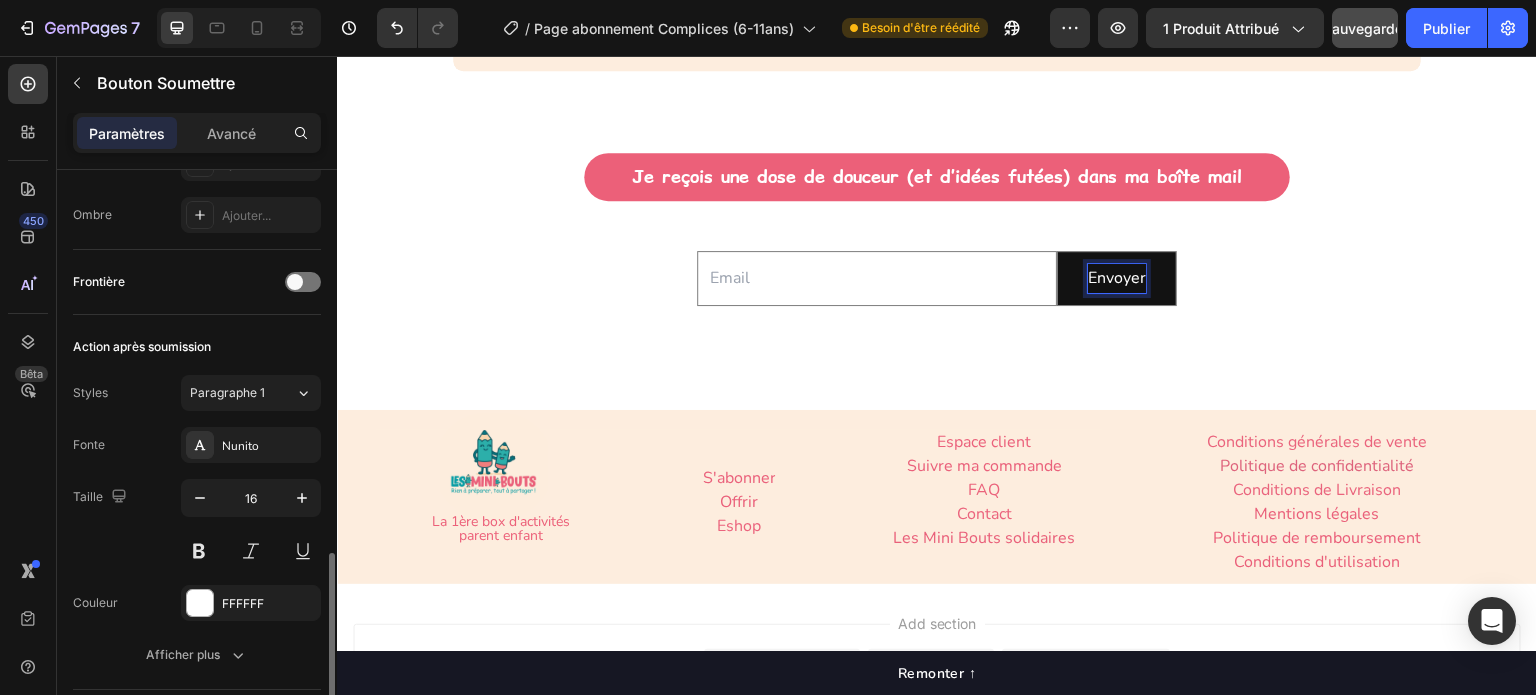 scroll, scrollTop: 800, scrollLeft: 0, axis: vertical 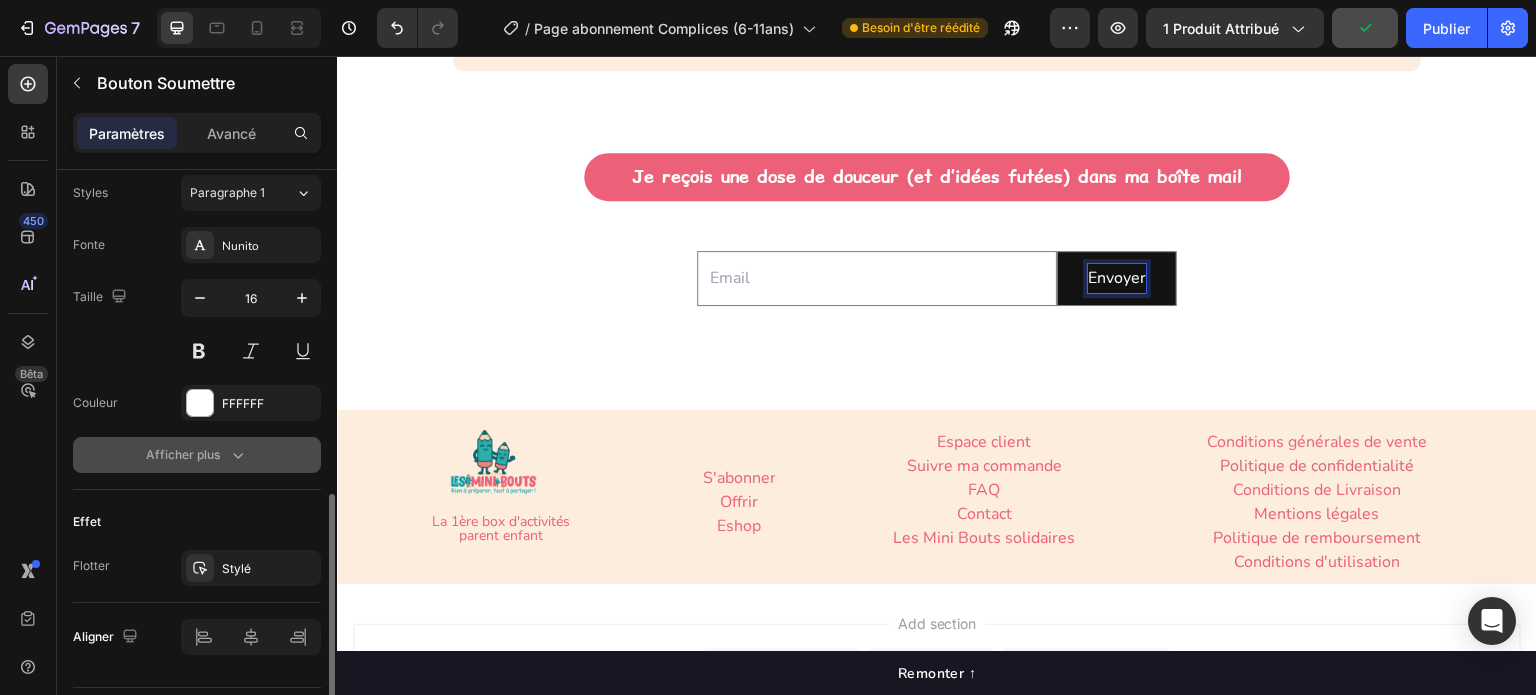 click on "Afficher plus" at bounding box center (197, 455) 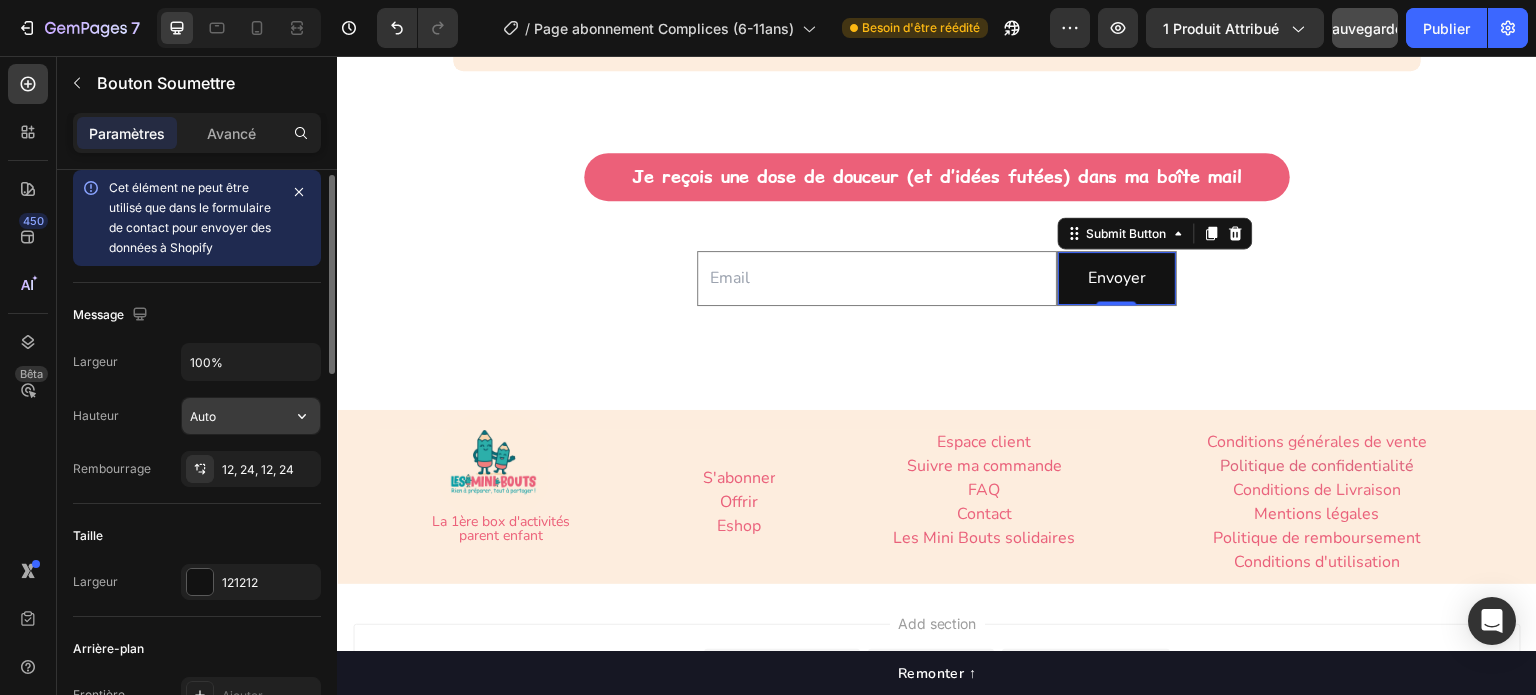 scroll, scrollTop: 0, scrollLeft: 0, axis: both 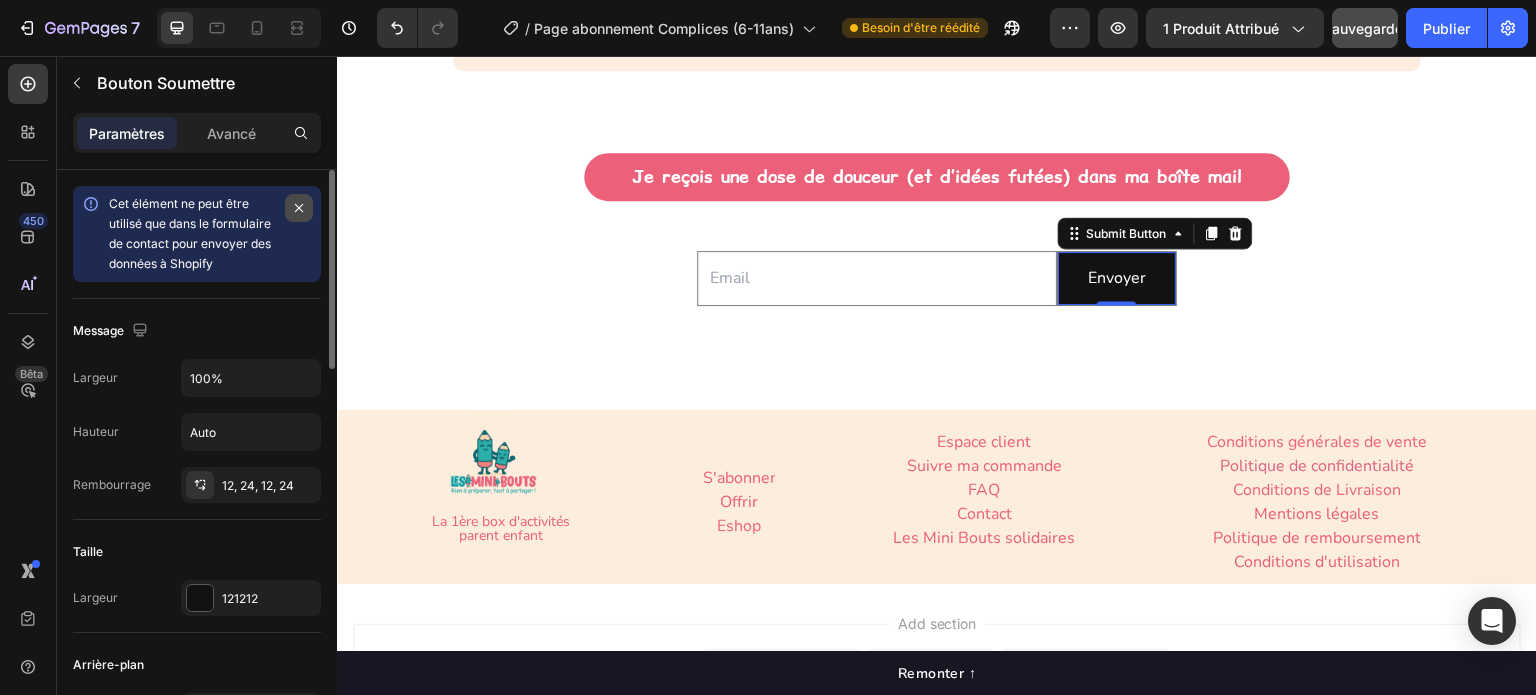 click 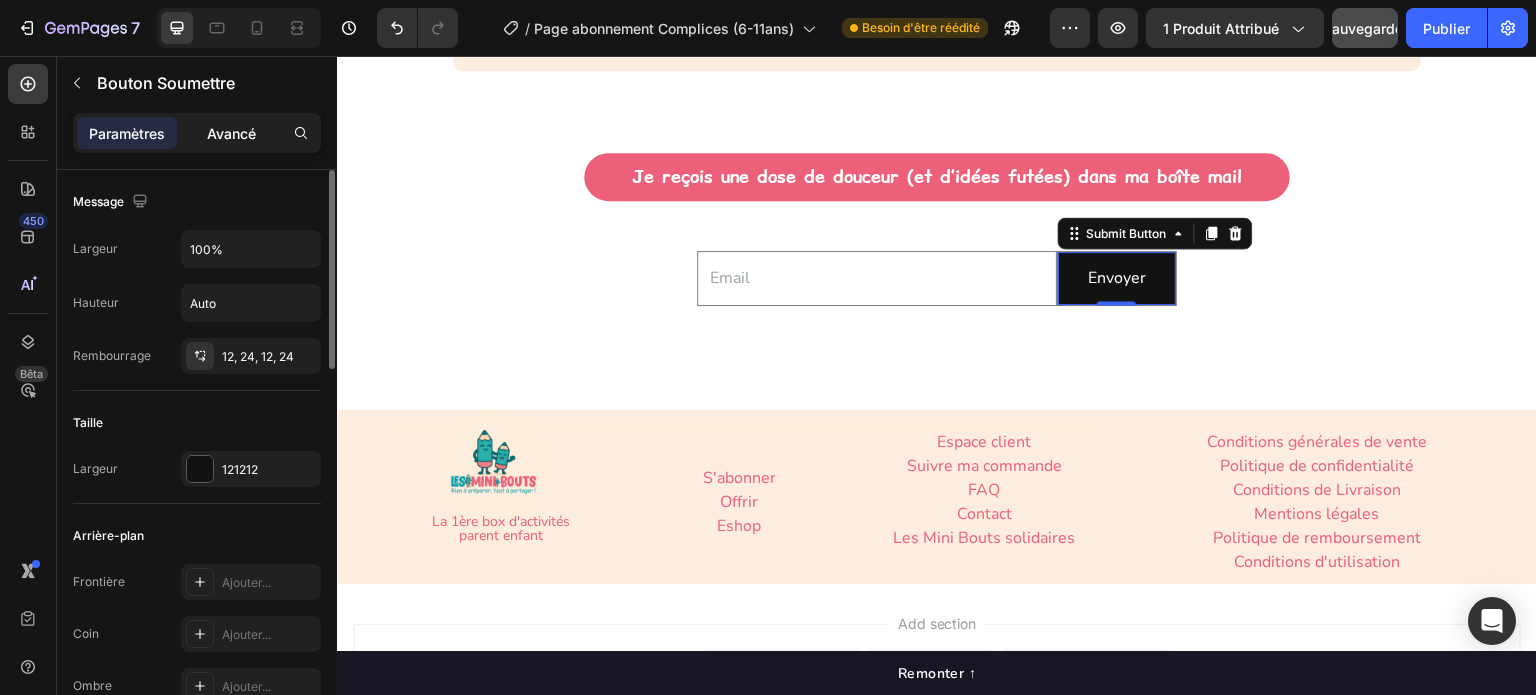 click on "Avancé" at bounding box center [231, 133] 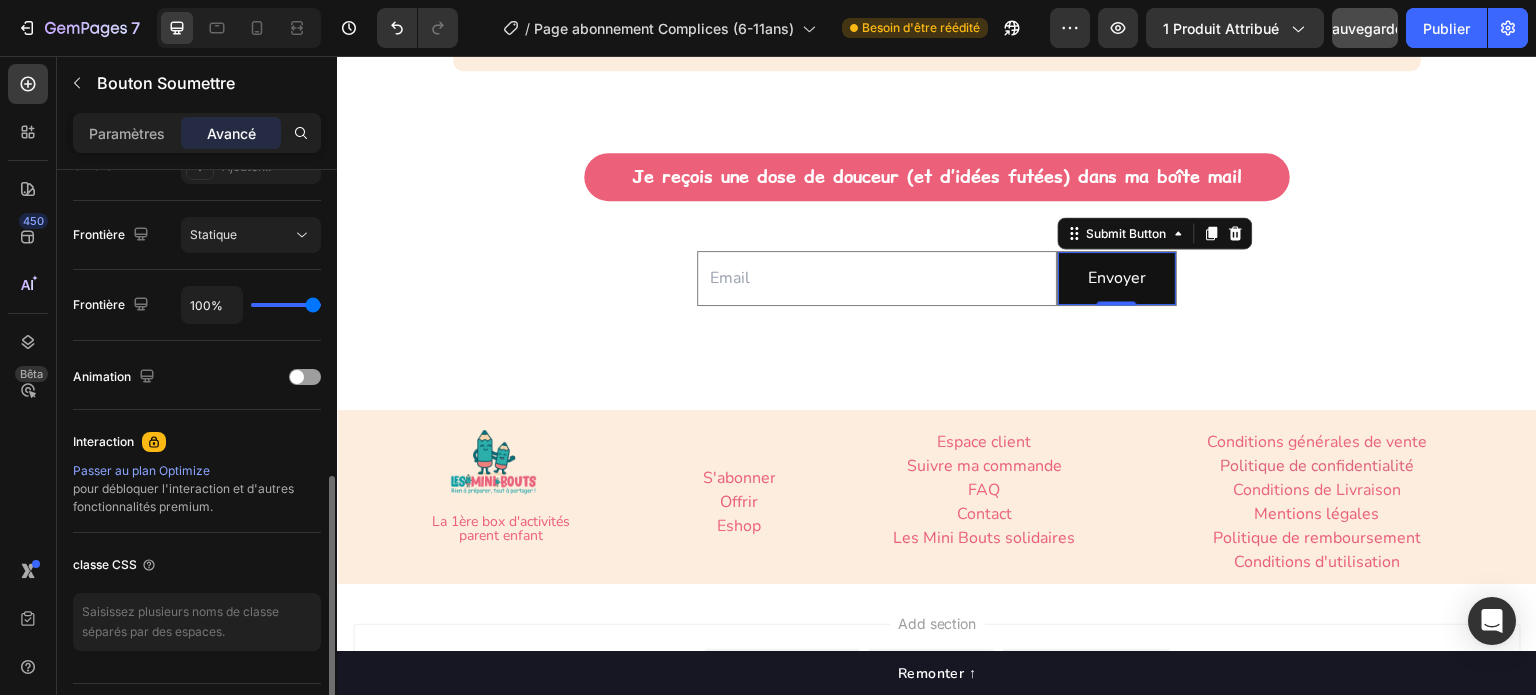 scroll, scrollTop: 749, scrollLeft: 0, axis: vertical 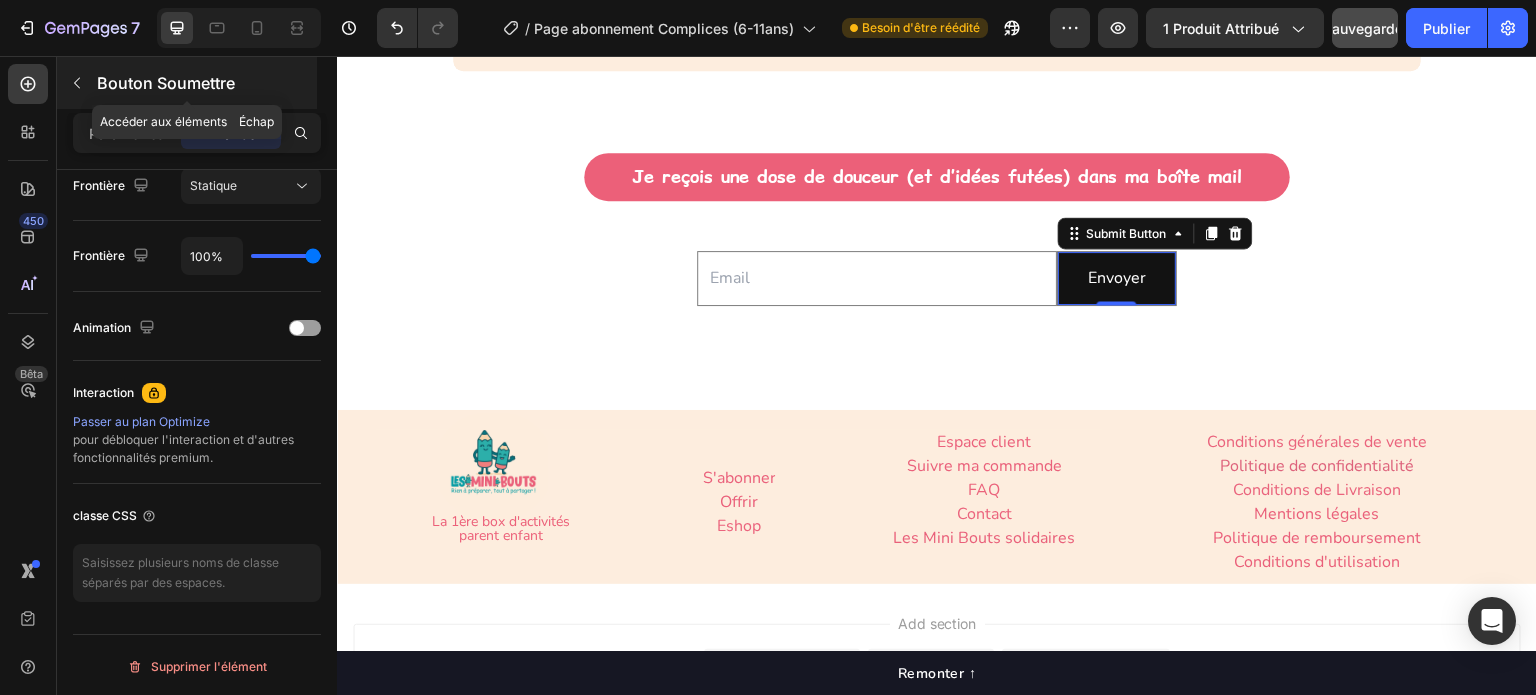 click 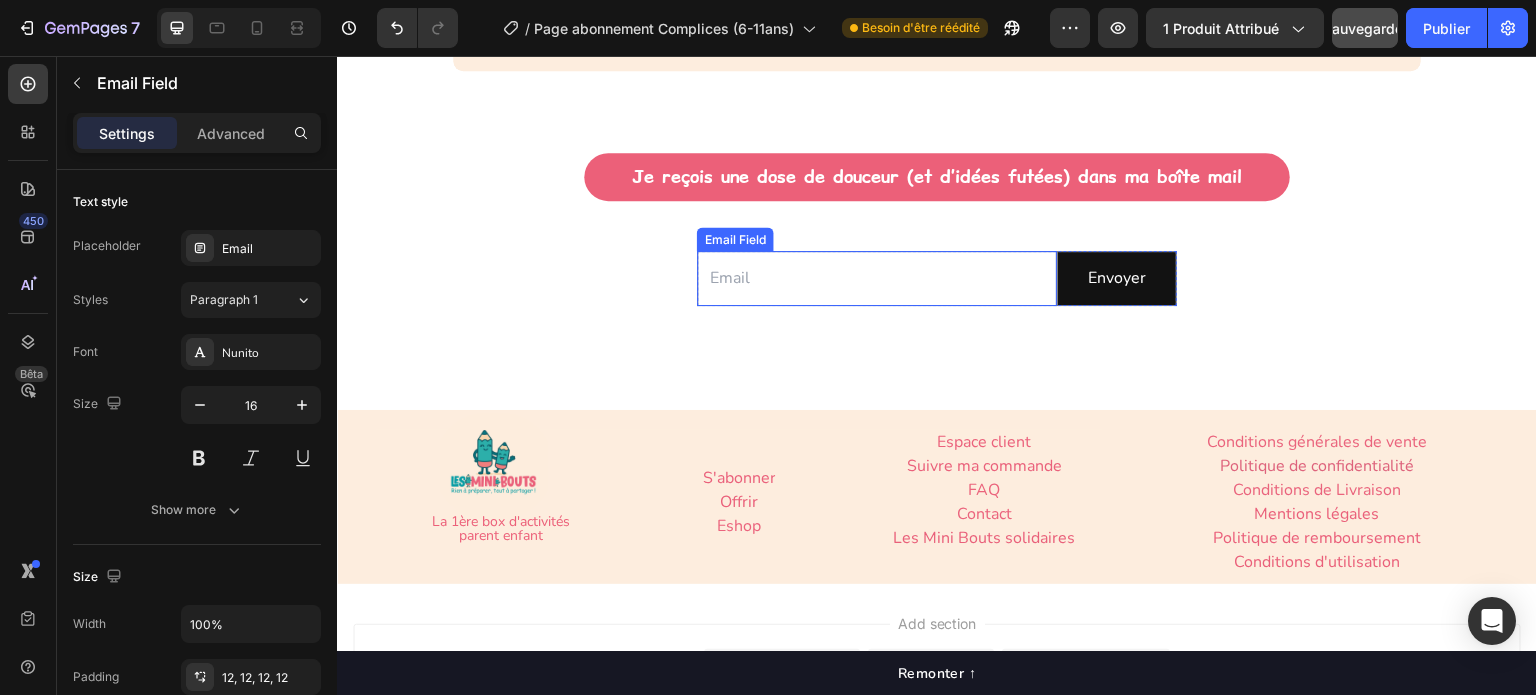 click at bounding box center (877, 278) 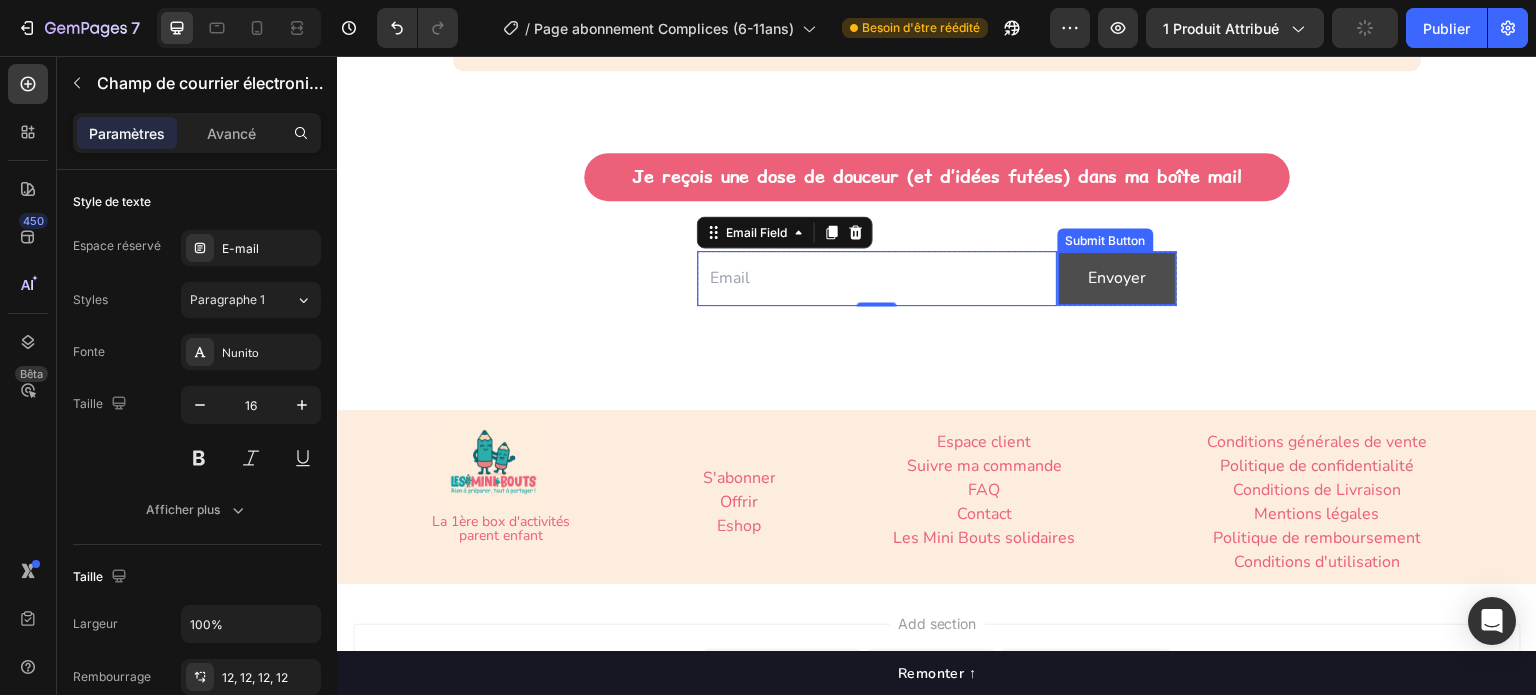 click on "Envoyer" at bounding box center [1117, 278] 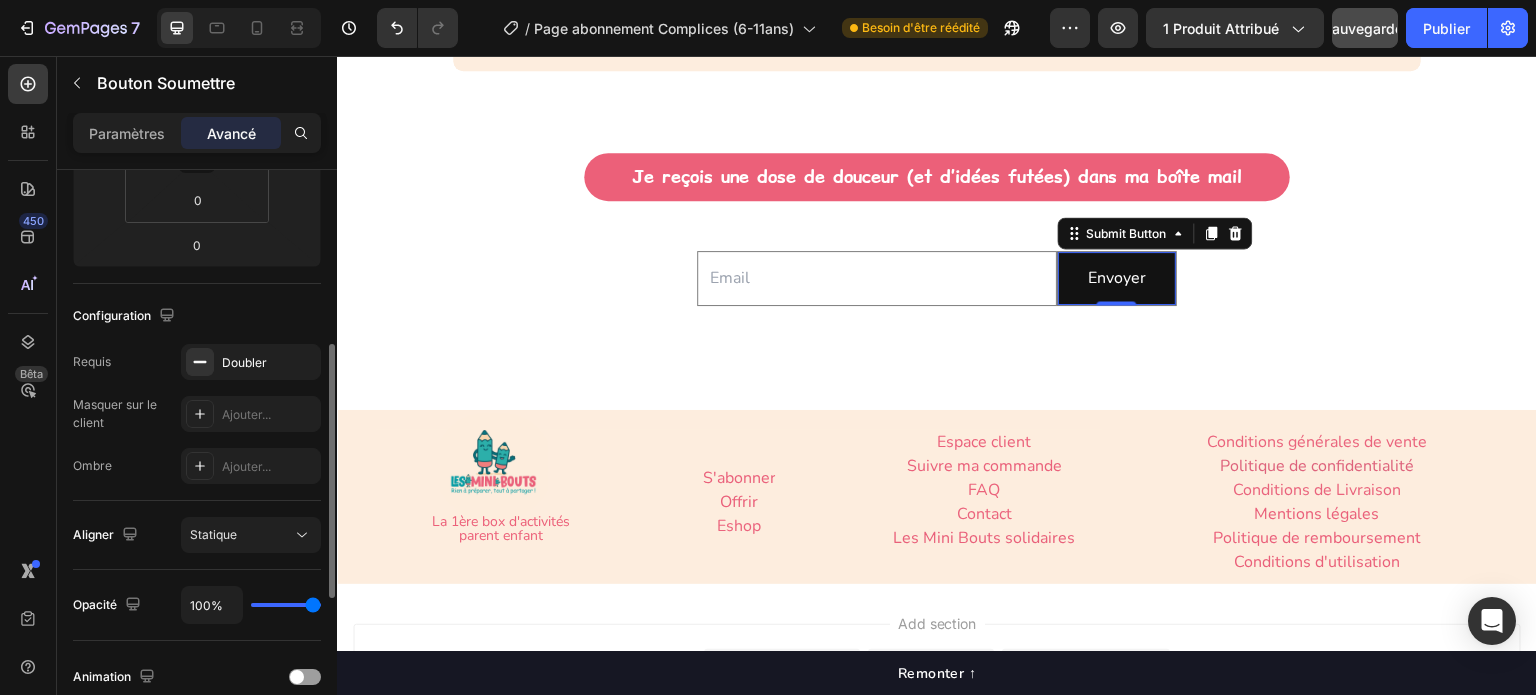 scroll, scrollTop: 500, scrollLeft: 0, axis: vertical 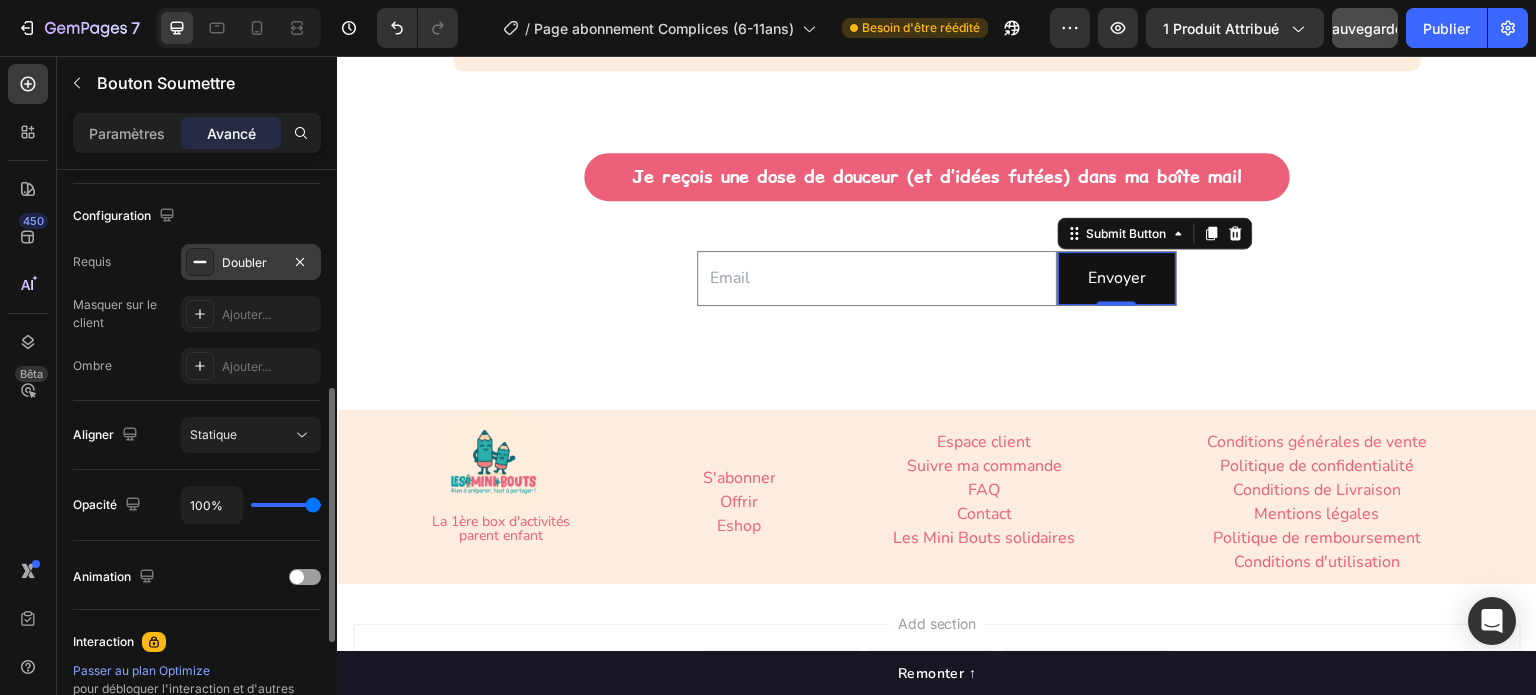 click at bounding box center (200, 262) 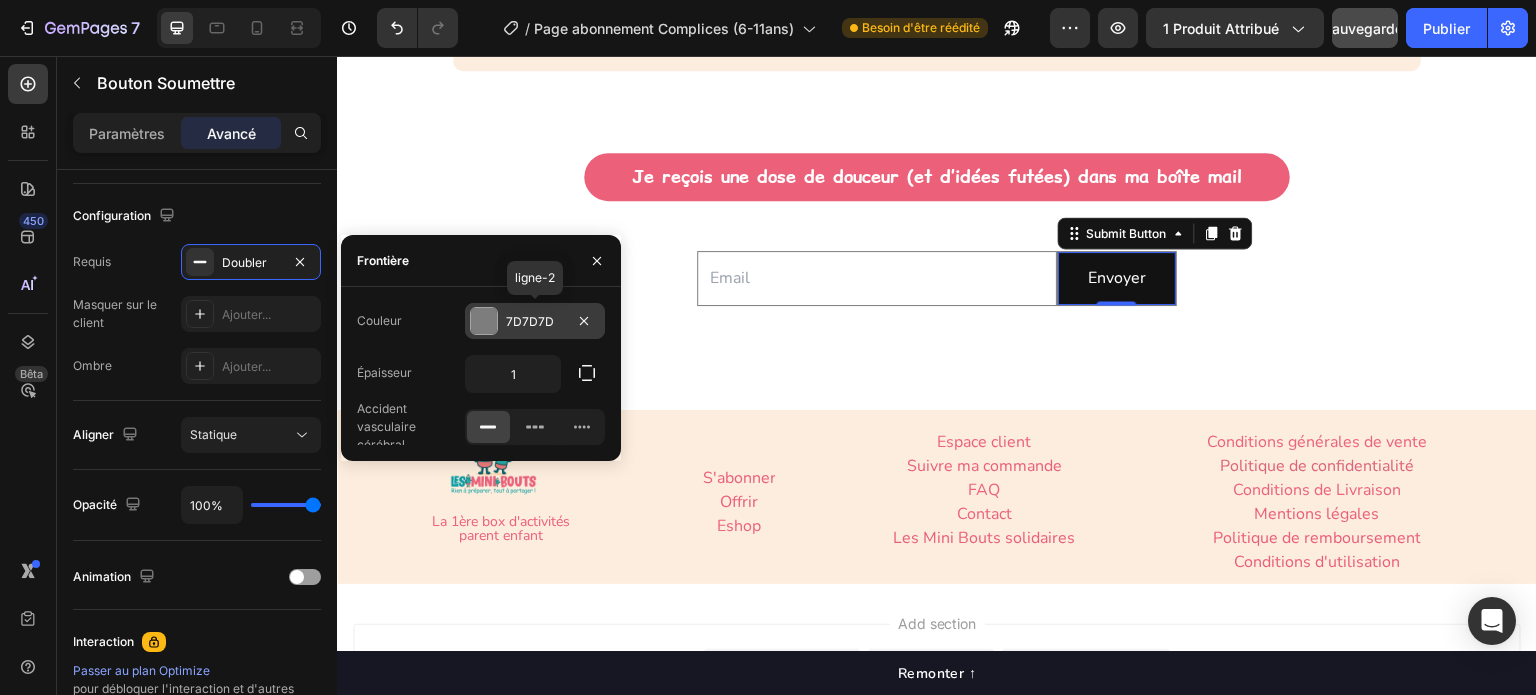 click on "7D7D7D" at bounding box center (530, 321) 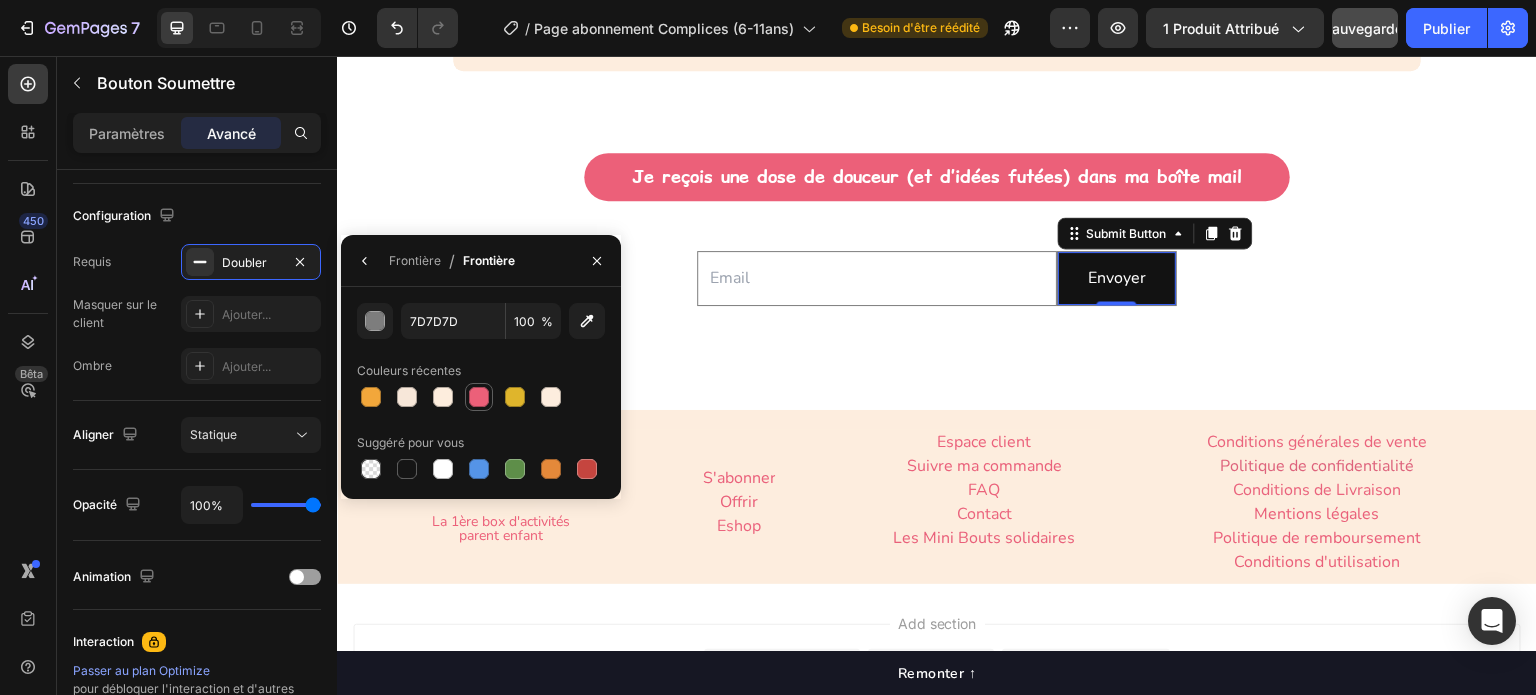 click at bounding box center [479, 397] 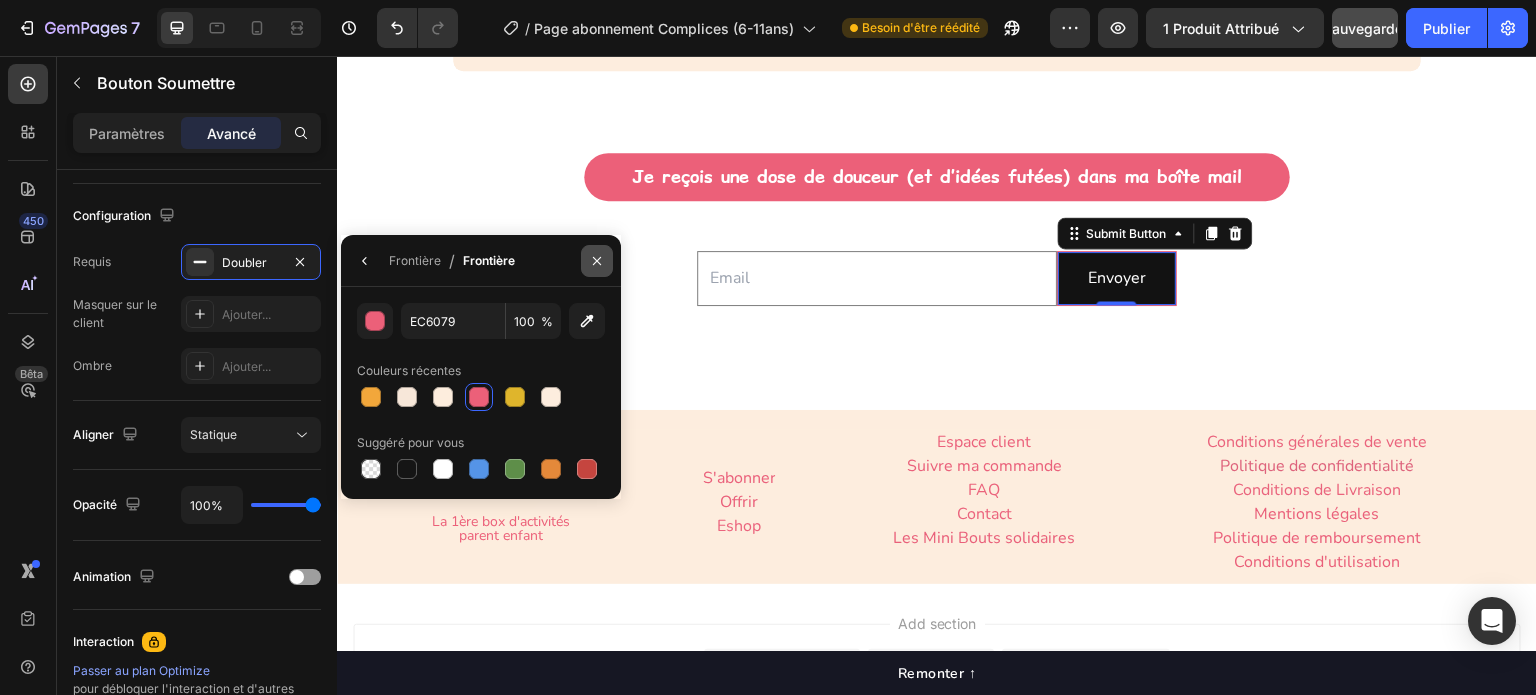 click 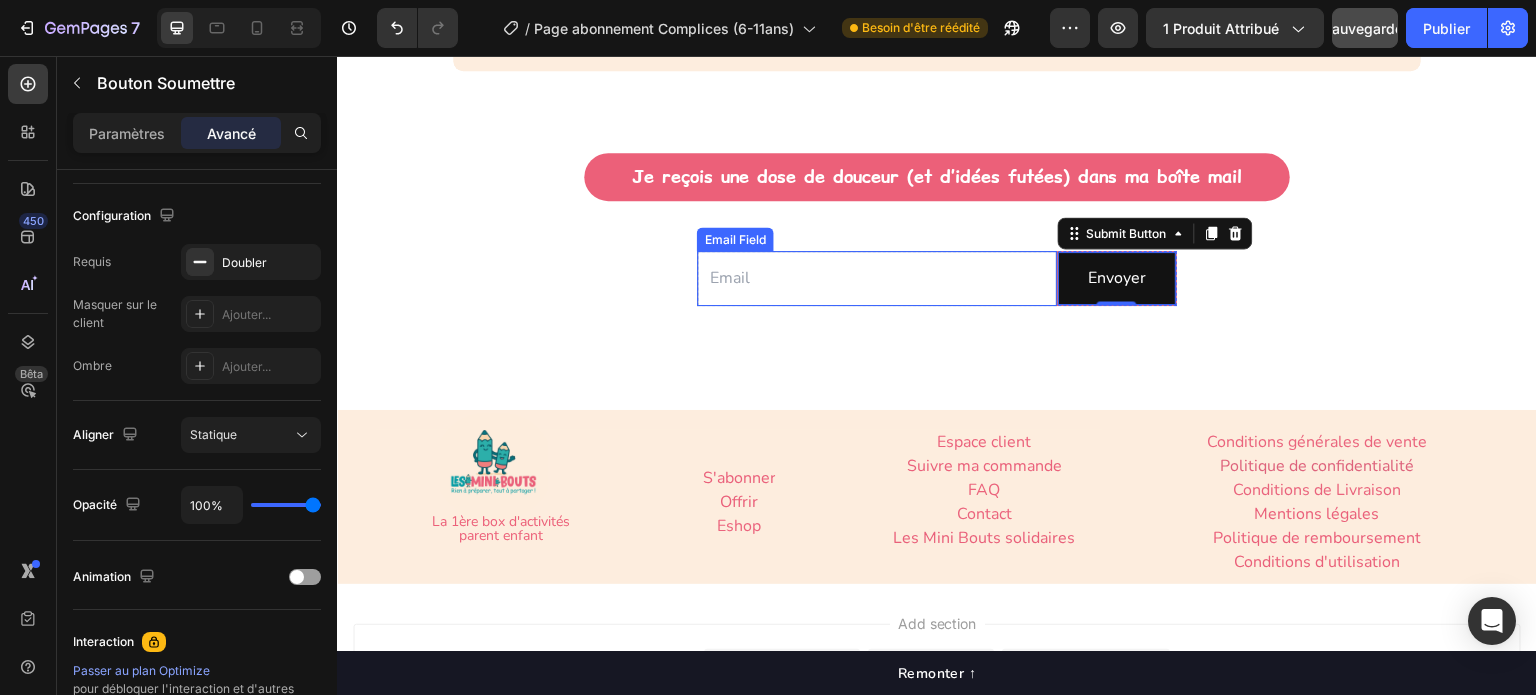 click at bounding box center (877, 278) 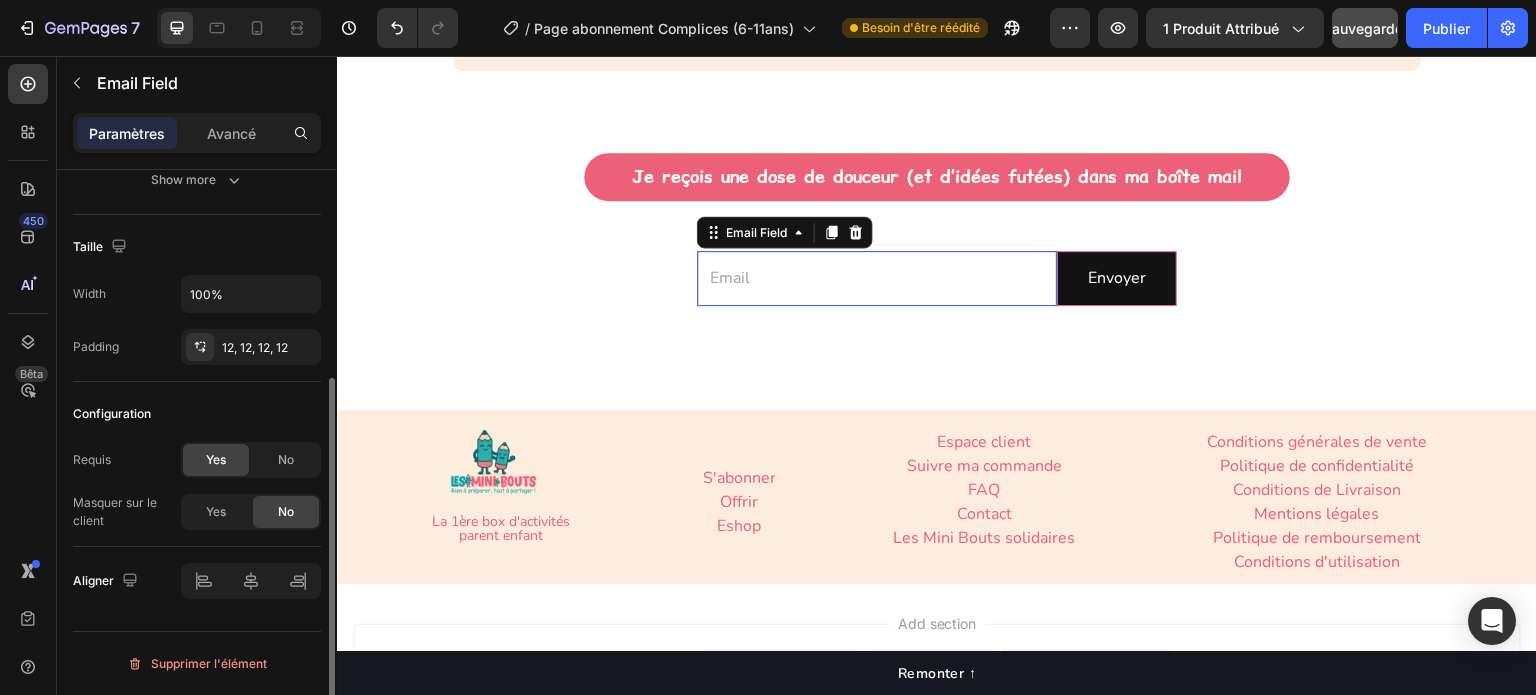 scroll, scrollTop: 0, scrollLeft: 0, axis: both 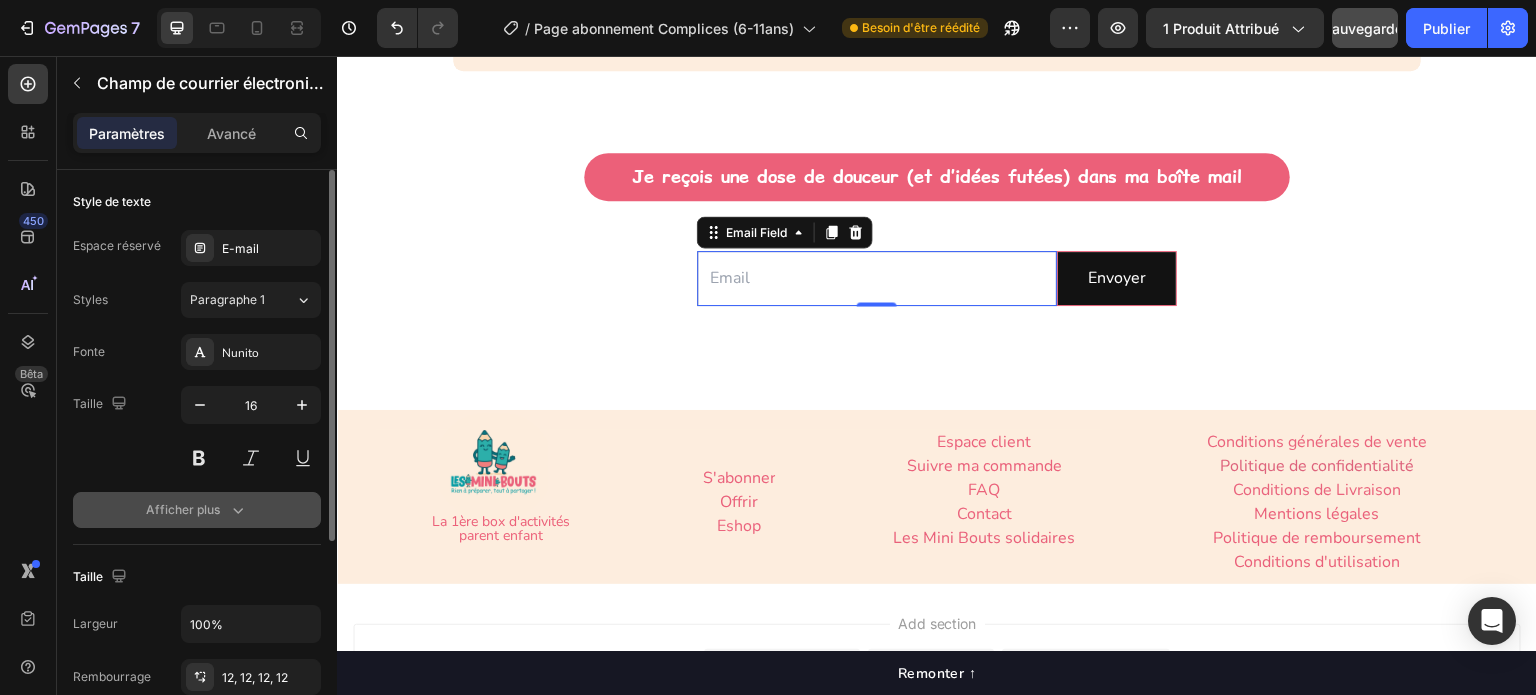 click 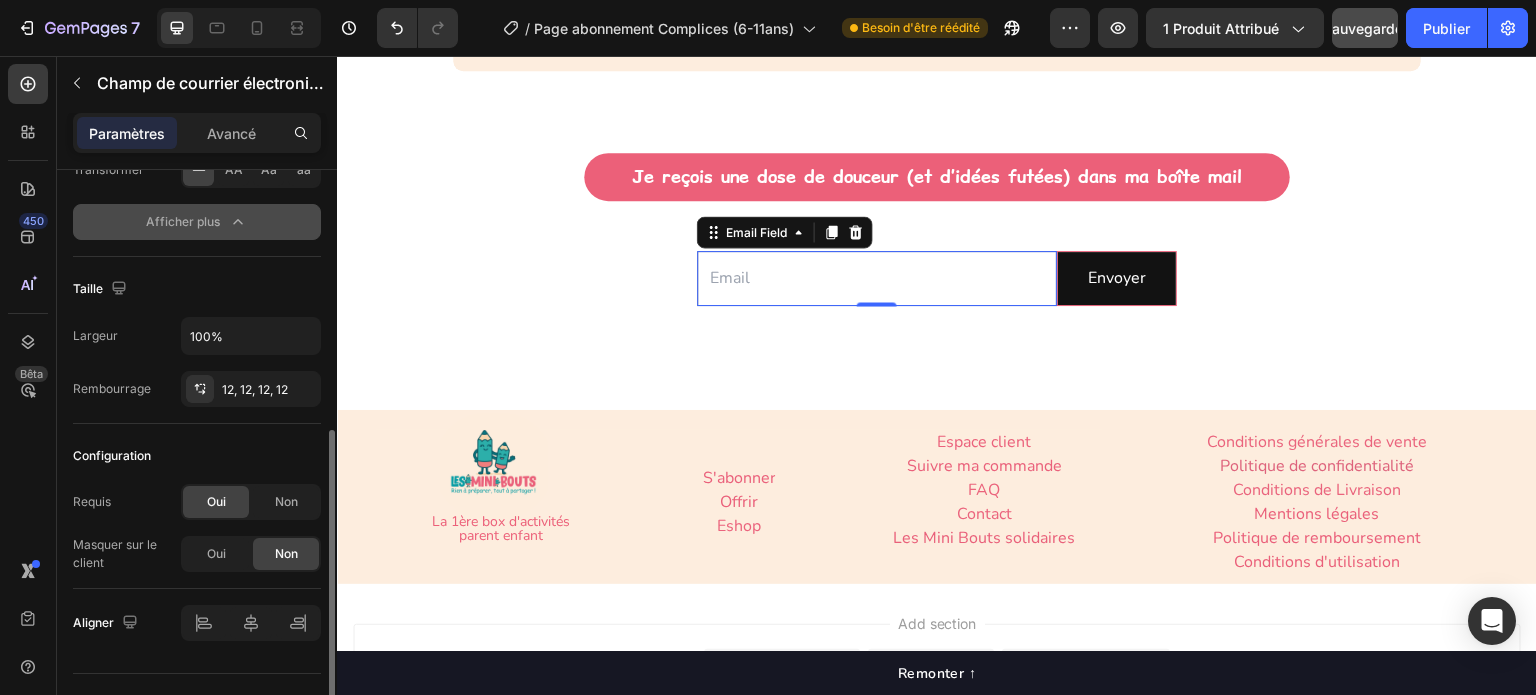 scroll, scrollTop: 539, scrollLeft: 0, axis: vertical 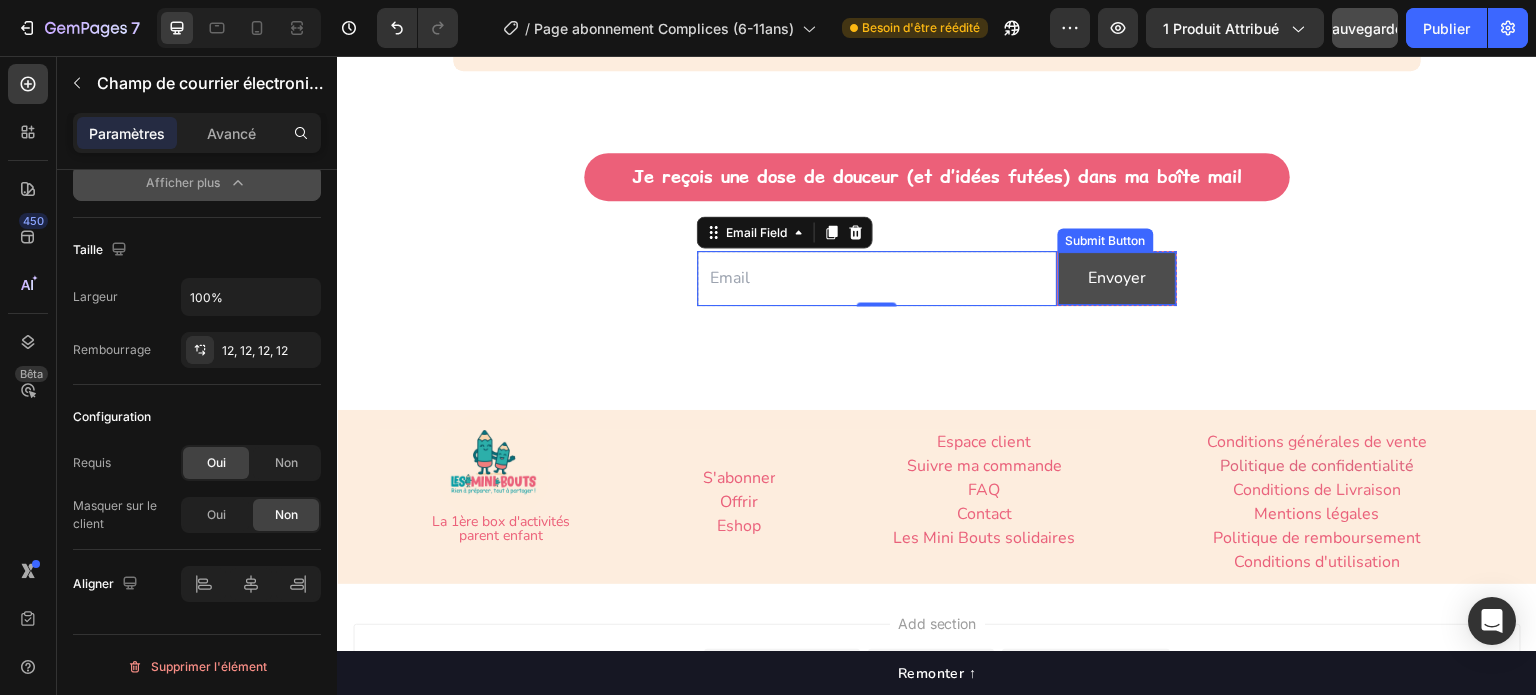 click on "Envoyer" at bounding box center (1117, 278) 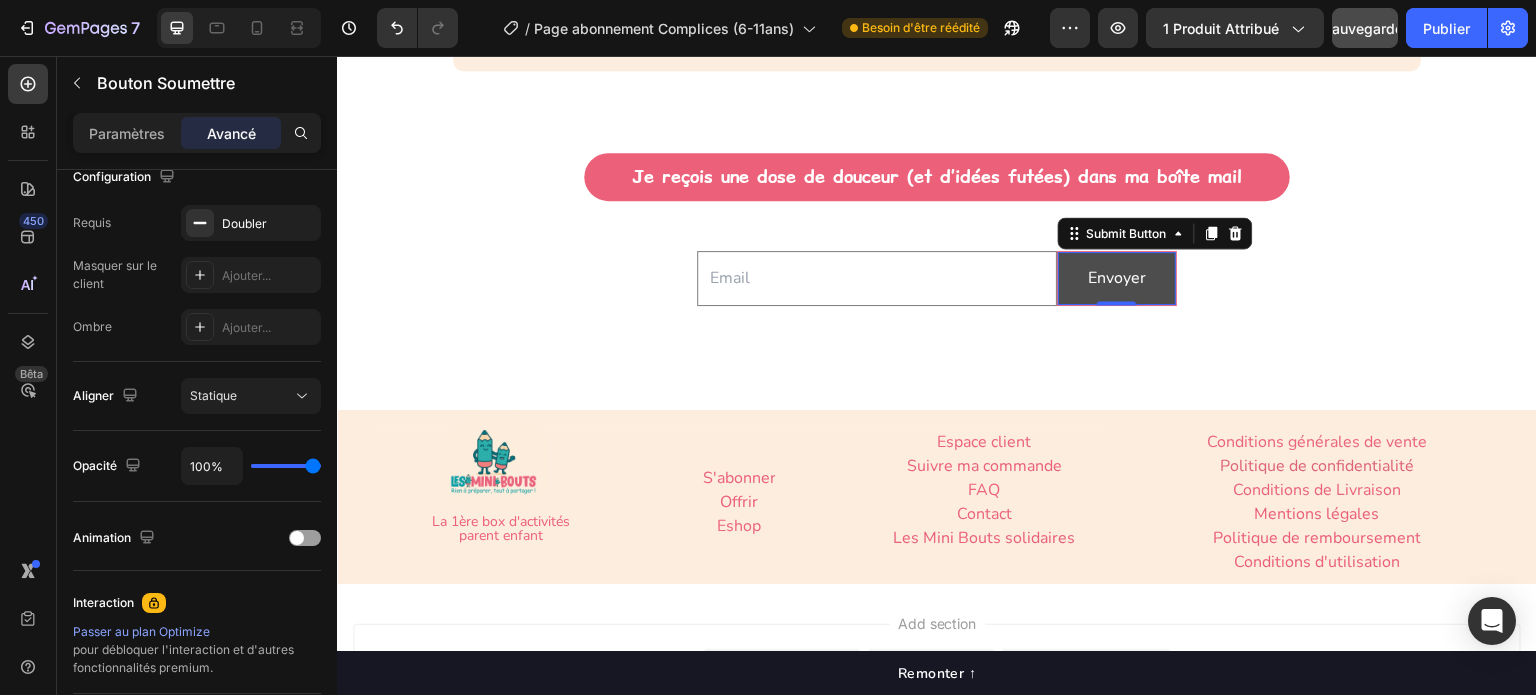 scroll, scrollTop: 0, scrollLeft: 0, axis: both 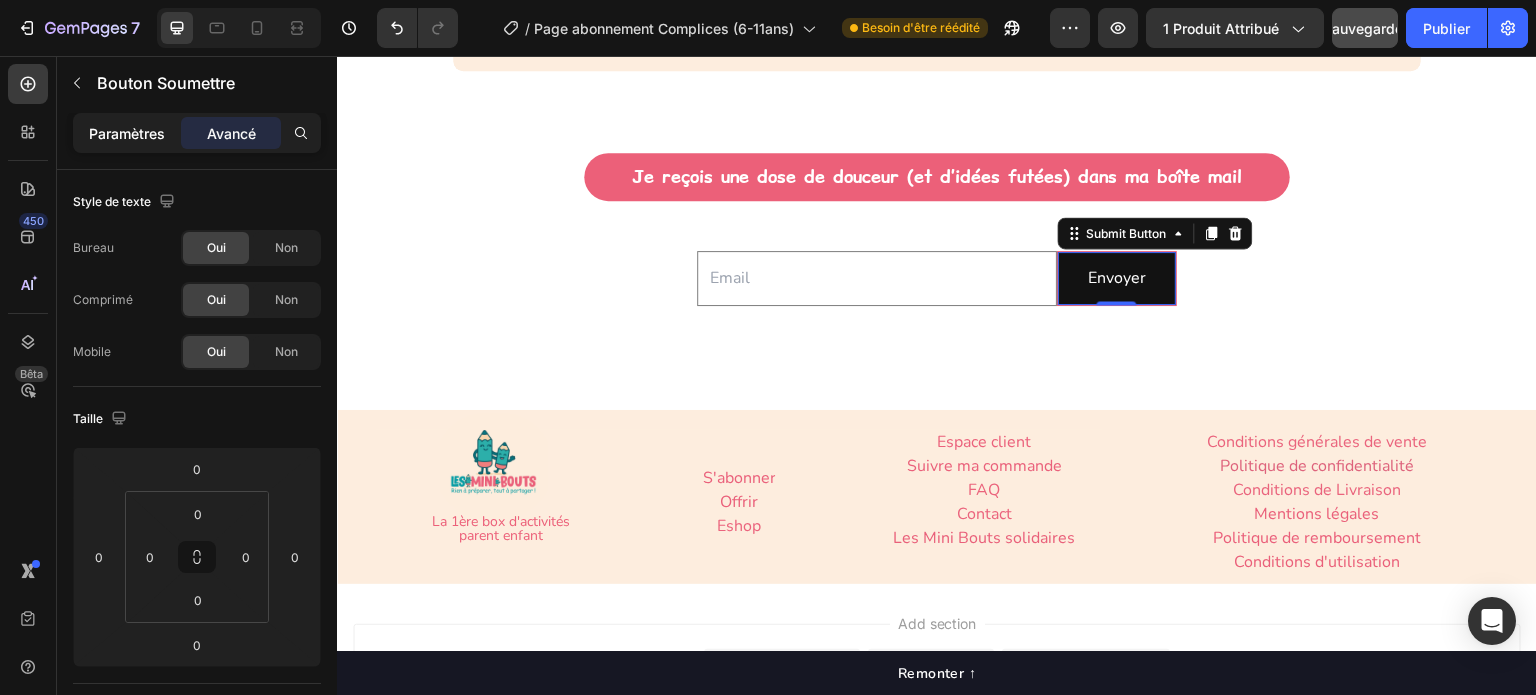 click on "Paramètres" at bounding box center [127, 133] 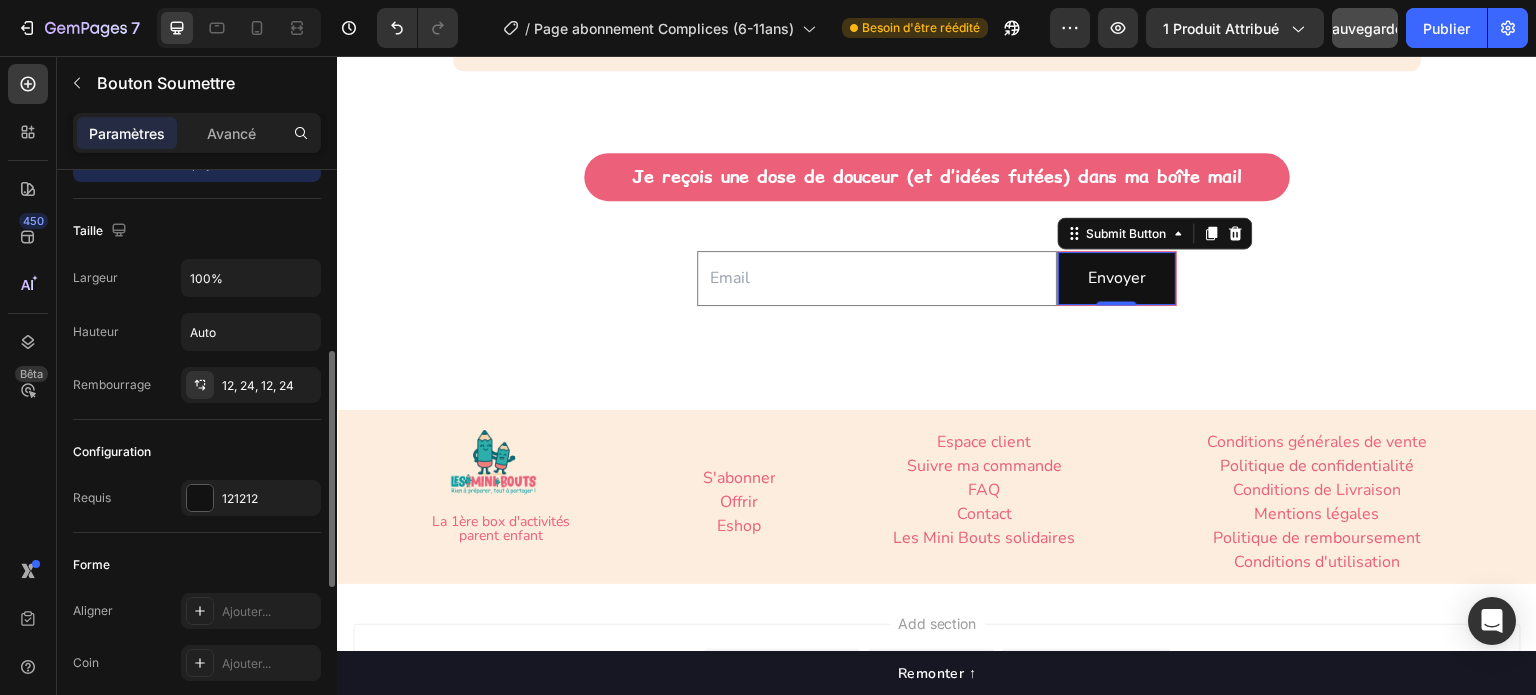 scroll, scrollTop: 200, scrollLeft: 0, axis: vertical 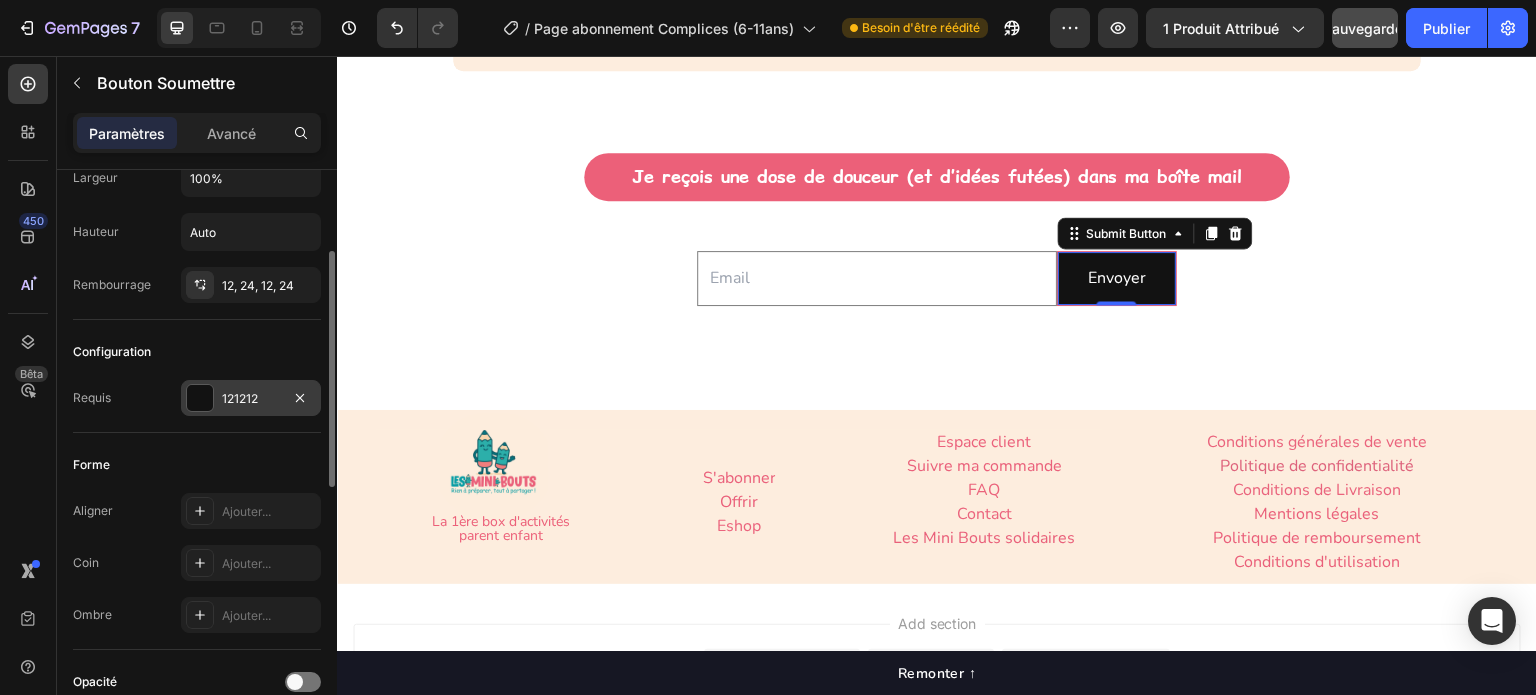 click on "121212" at bounding box center (251, 398) 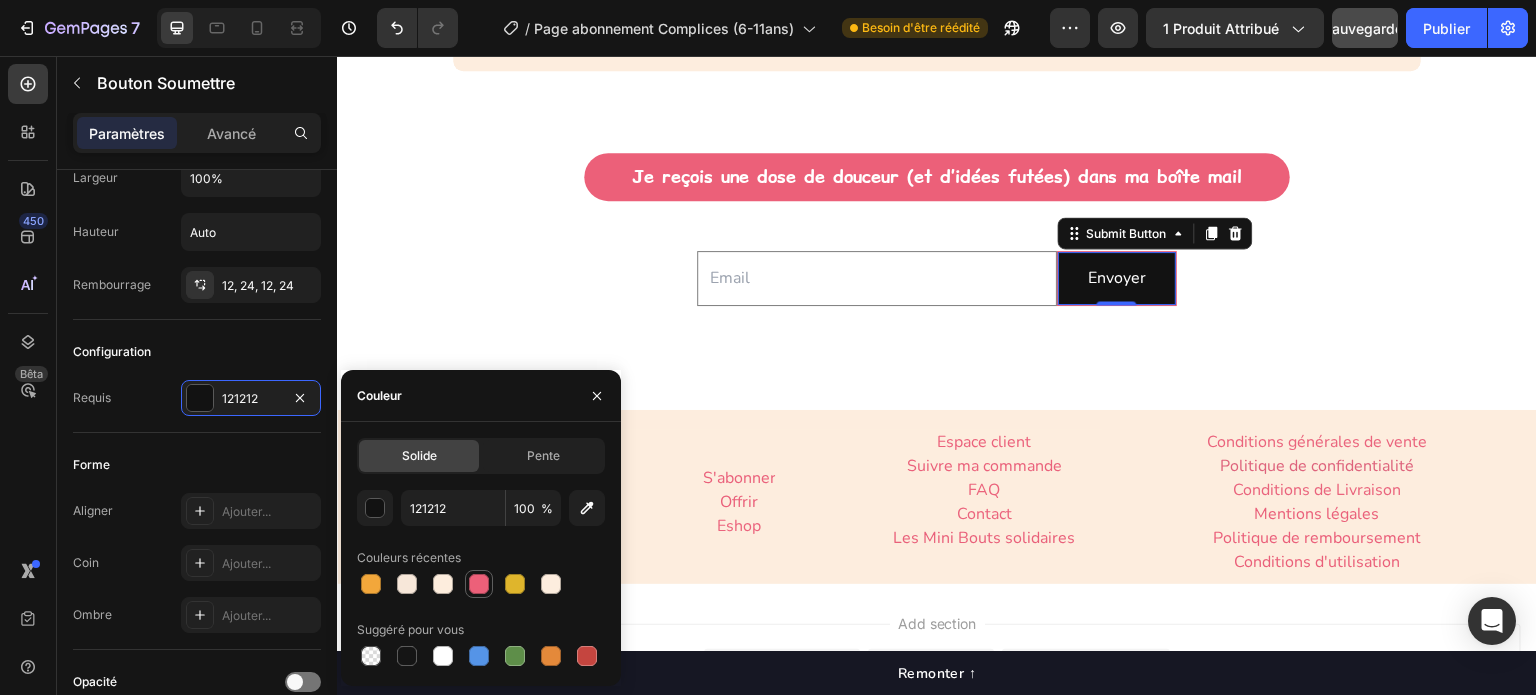click at bounding box center [479, 584] 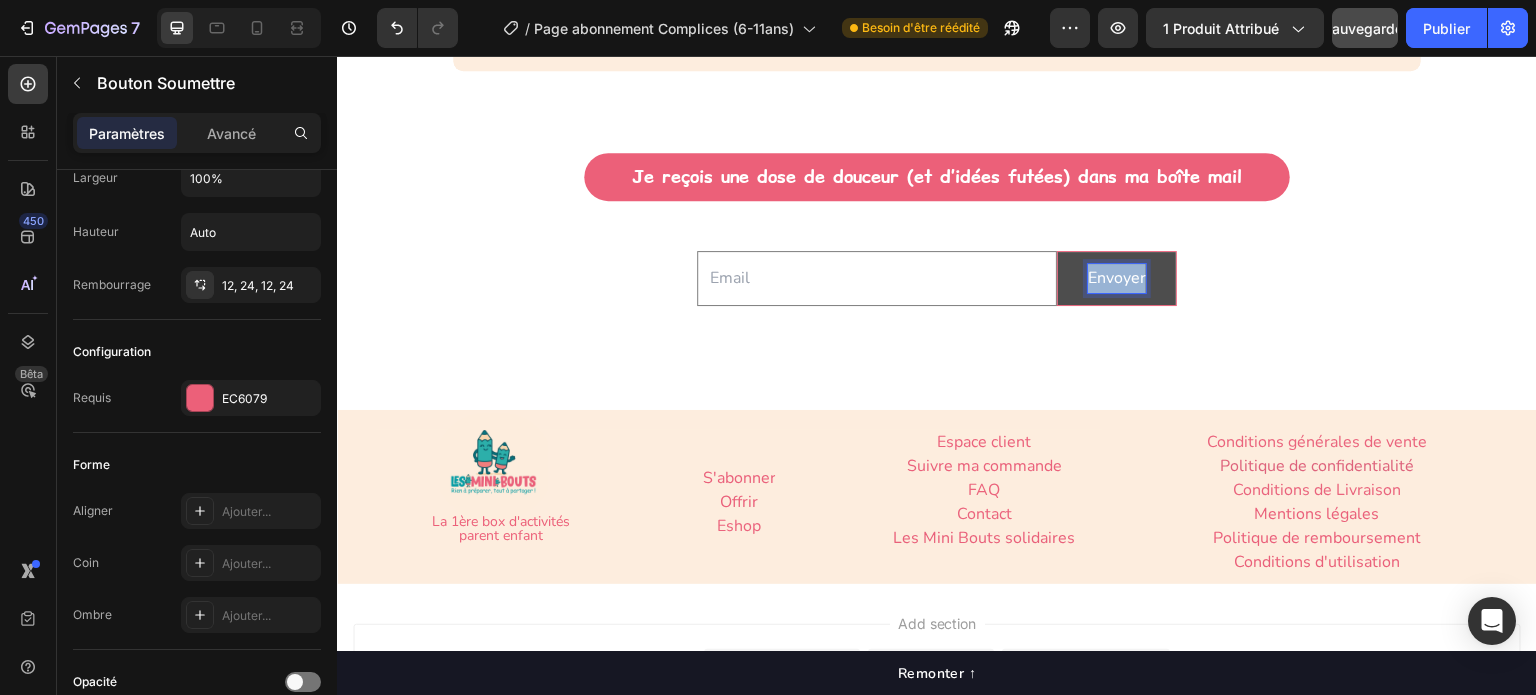 click on "Envoyer" at bounding box center [1117, 278] 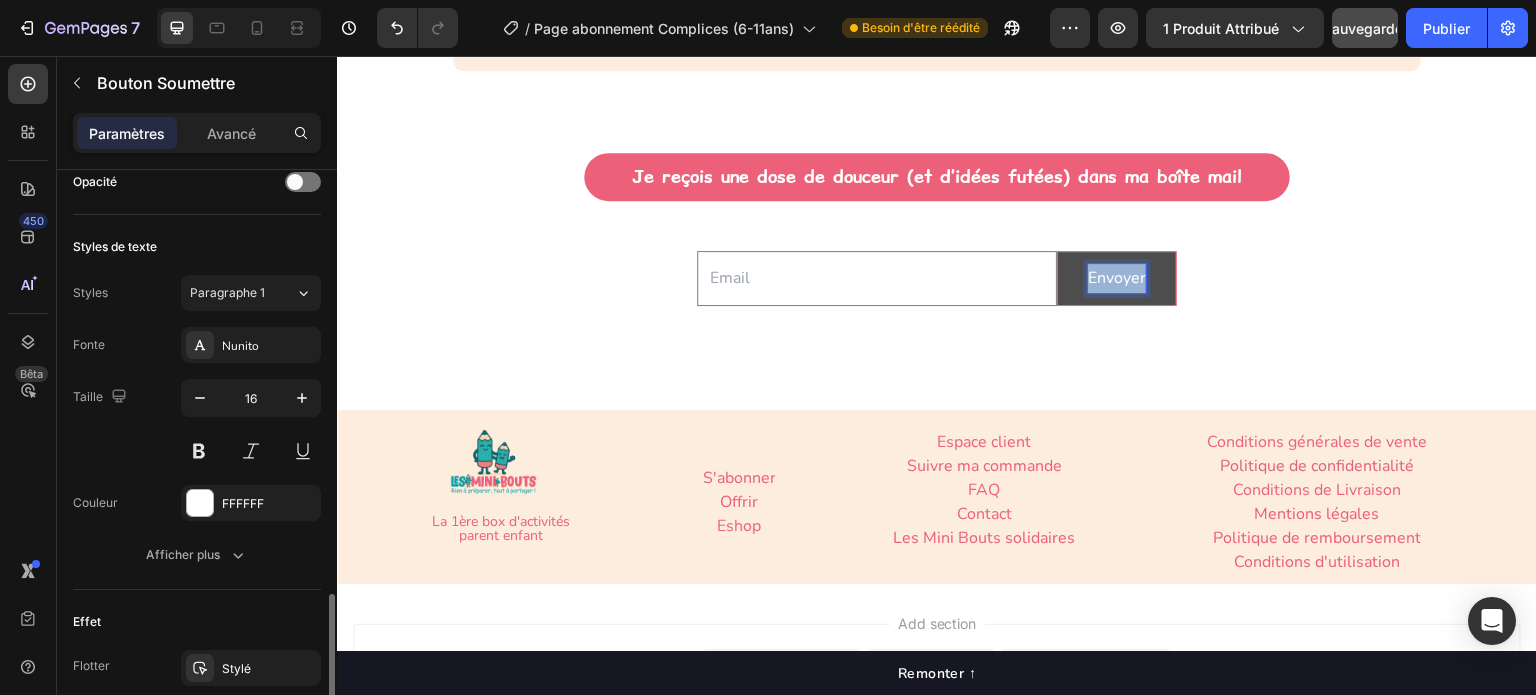 scroll, scrollTop: 800, scrollLeft: 0, axis: vertical 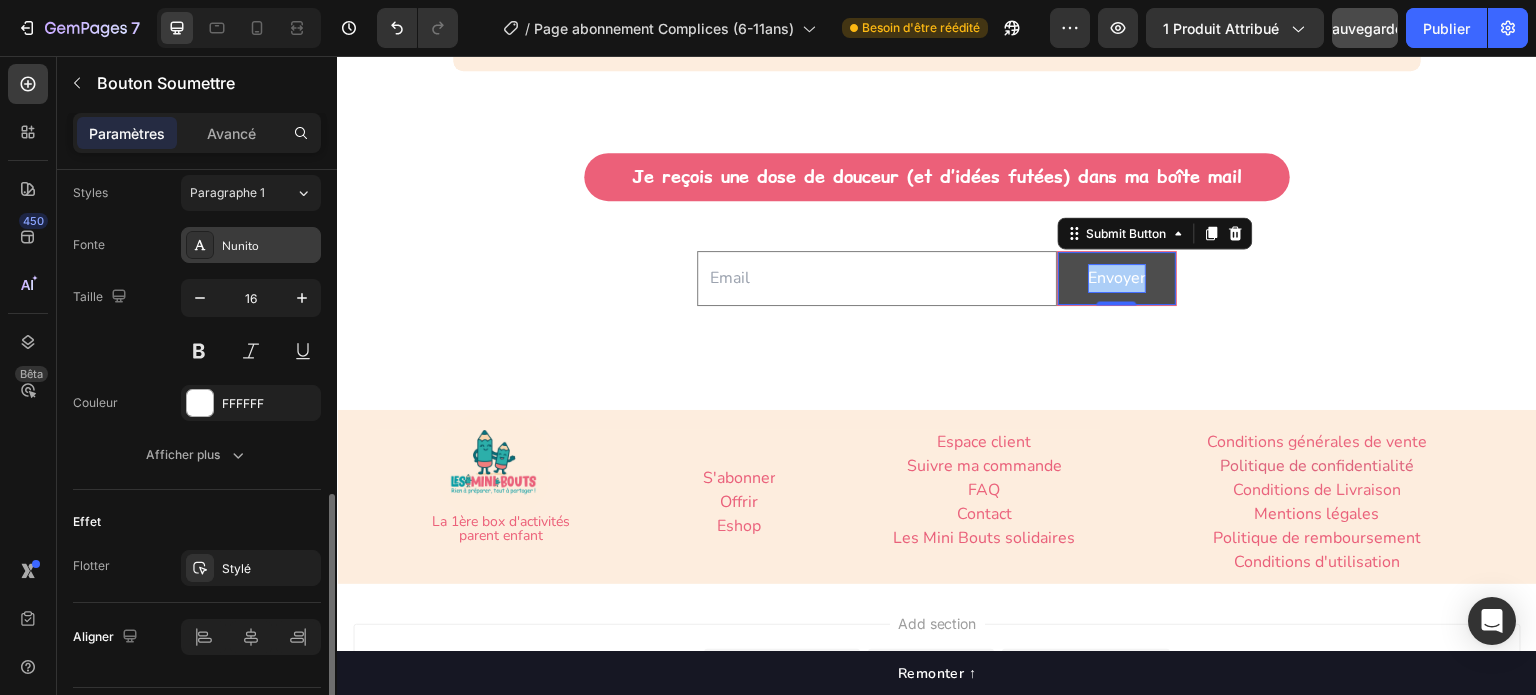 click on "Nunito" at bounding box center (269, 246) 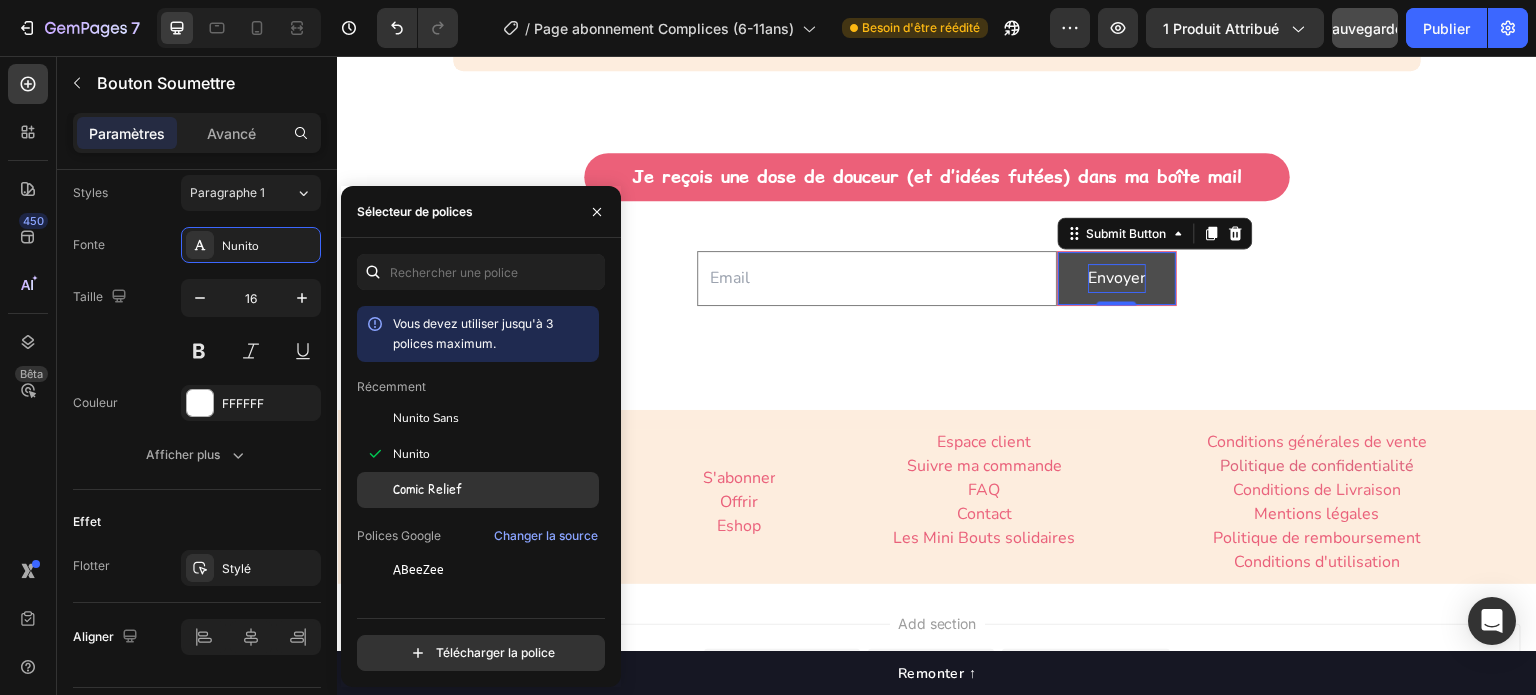 click on "Comic Relief" at bounding box center [427, 489] 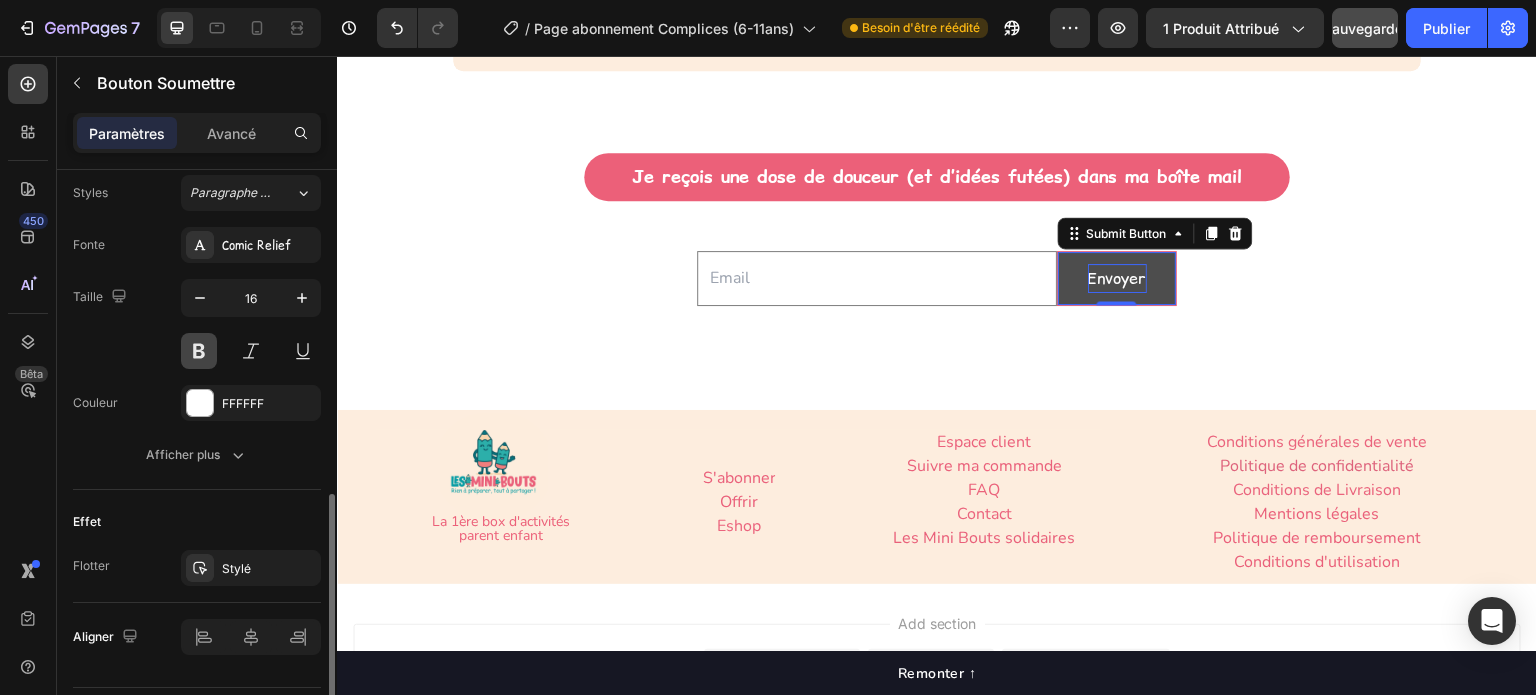 click at bounding box center [199, 351] 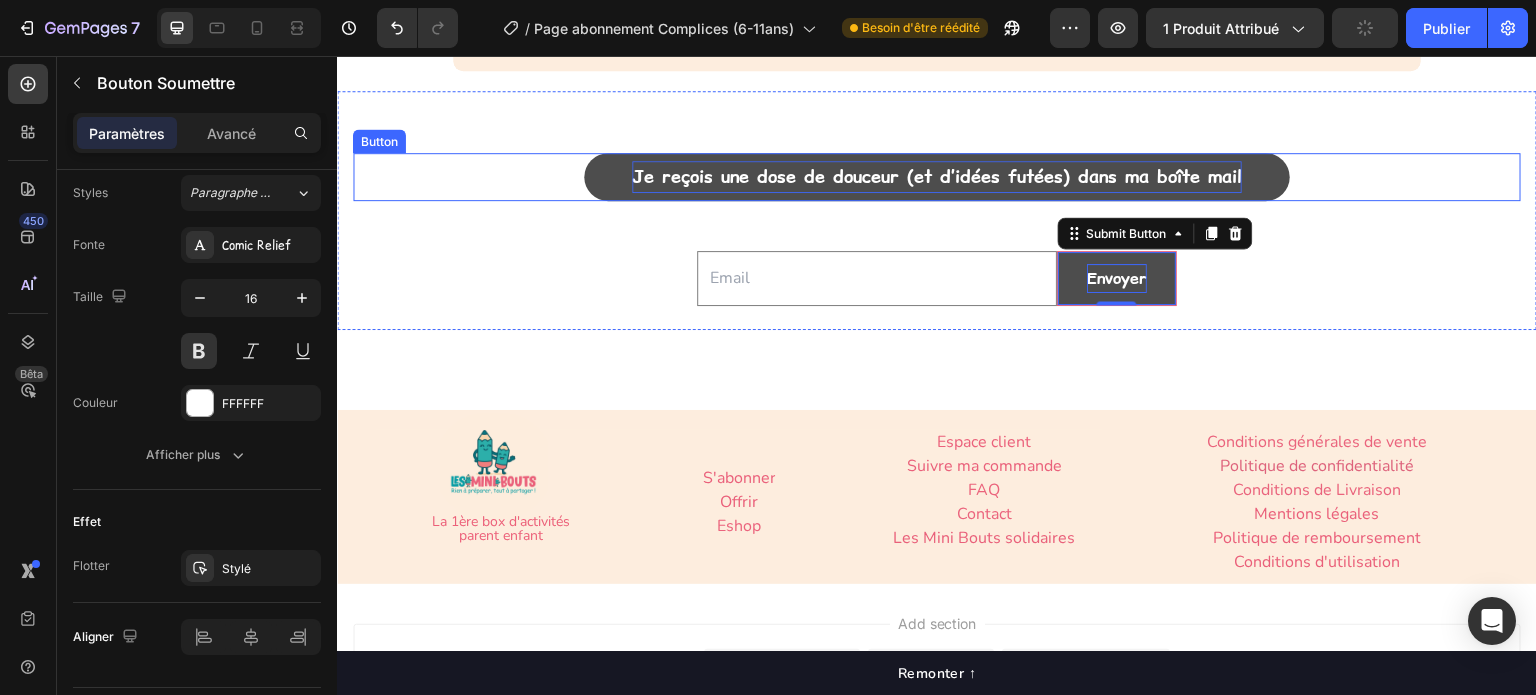 click on "Je reçois une dose de douceur (et d’idées futées) dans ma boîte mail" at bounding box center (937, 177) 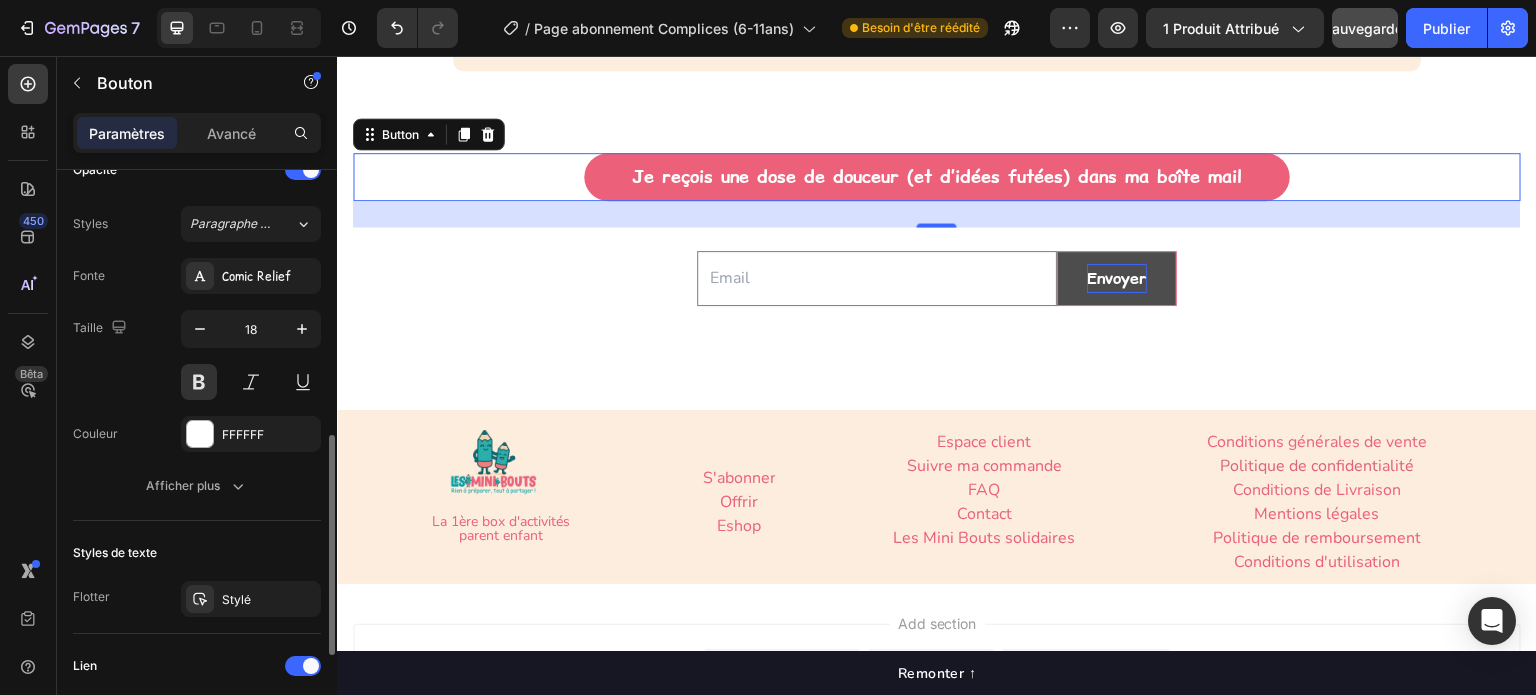 scroll, scrollTop: 800, scrollLeft: 0, axis: vertical 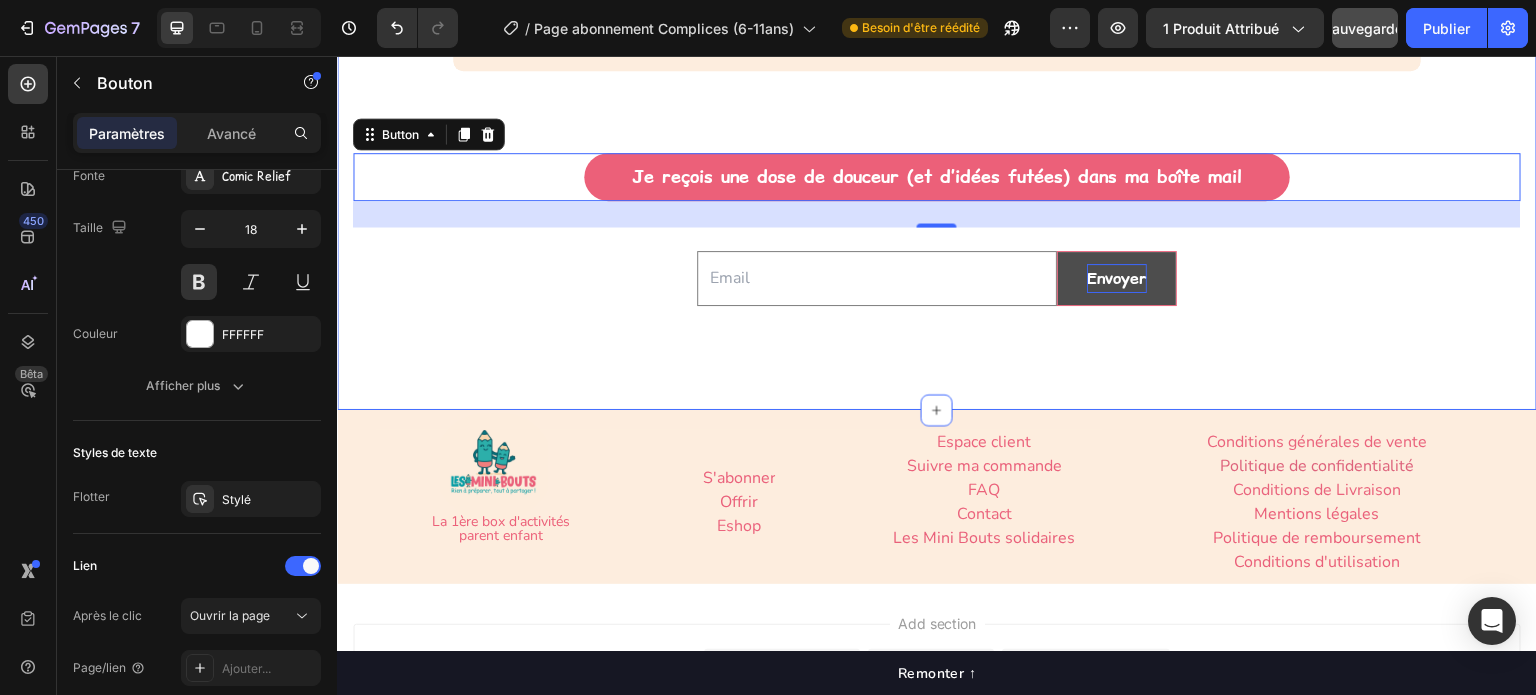 click on "Des questions ? Text Block La réponse peut s’y trouver 👇🏻 Text Block
Quand vais-je recevoir ma box ?
Quels types d’activités vais-je trouver dans chaque box ?
Quand seront livrées les box suivantes ?
Quand mon compte sera-t-il débité pour l'abonnement ?
Comment dois-je procéder pour résilier mon abonnement ?
Que dois-je faire si je ne reçois pas ma box ?
Qu'y a-t-il dans chaque box ?
A partir de quel âge est-ce adapté ?
Combien de temps faut-il prévoir ?
Faut-il du matériel spécifique ?
Est-ce sans écran ? Accordion Row Je reçois une dose de douceur (et d’idées futées) dans ma boîte mail Button   26 Email Field Envoyer Submit Button Row Newsletter Row Section 10" at bounding box center [937, -260] 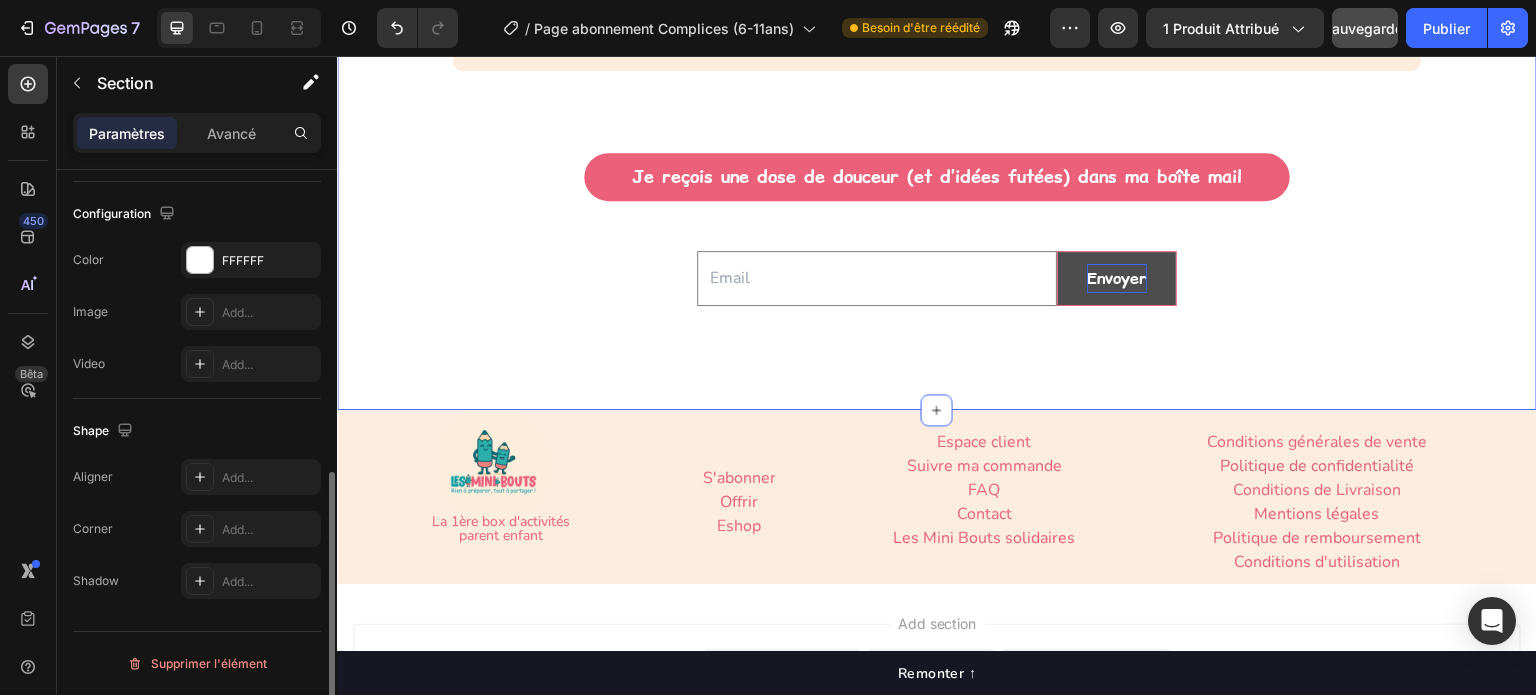 scroll, scrollTop: 0, scrollLeft: 0, axis: both 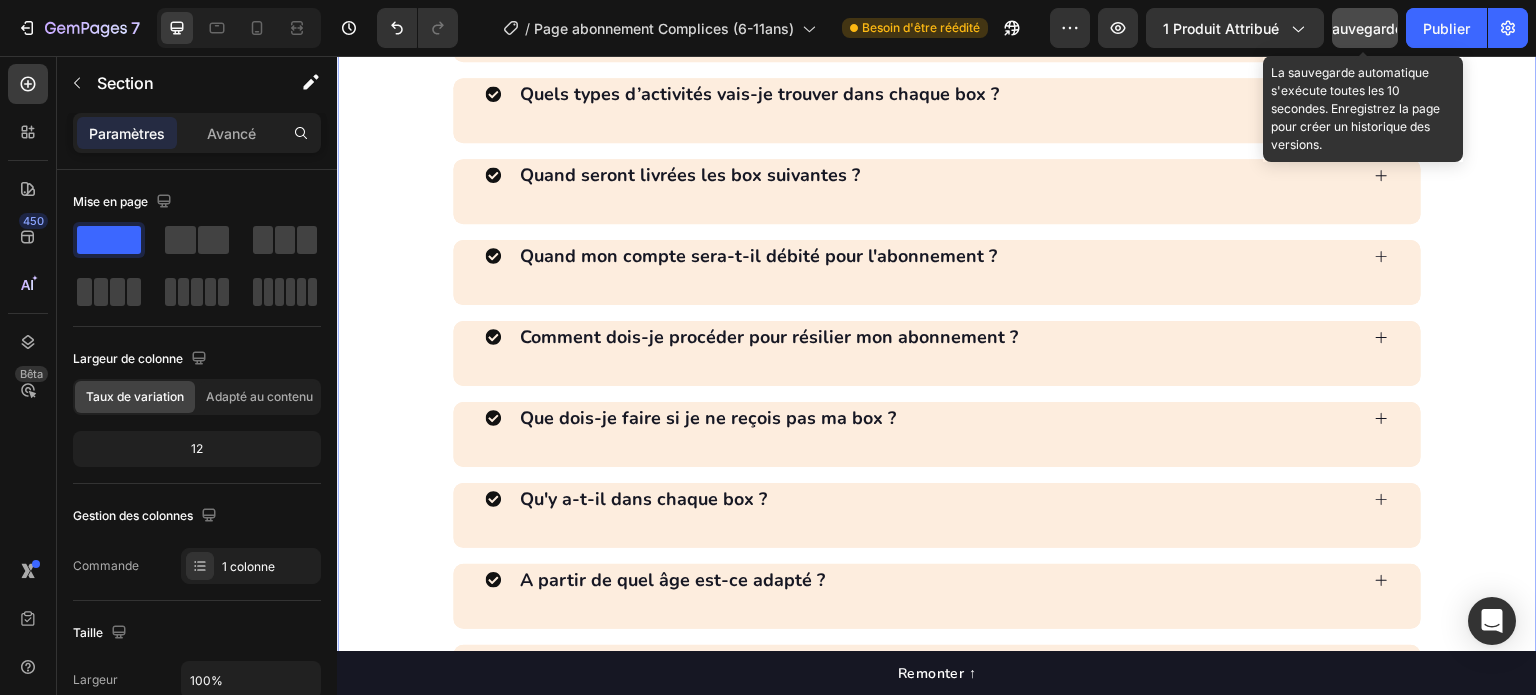 click on "Sauvegarder" at bounding box center (1365, 28) 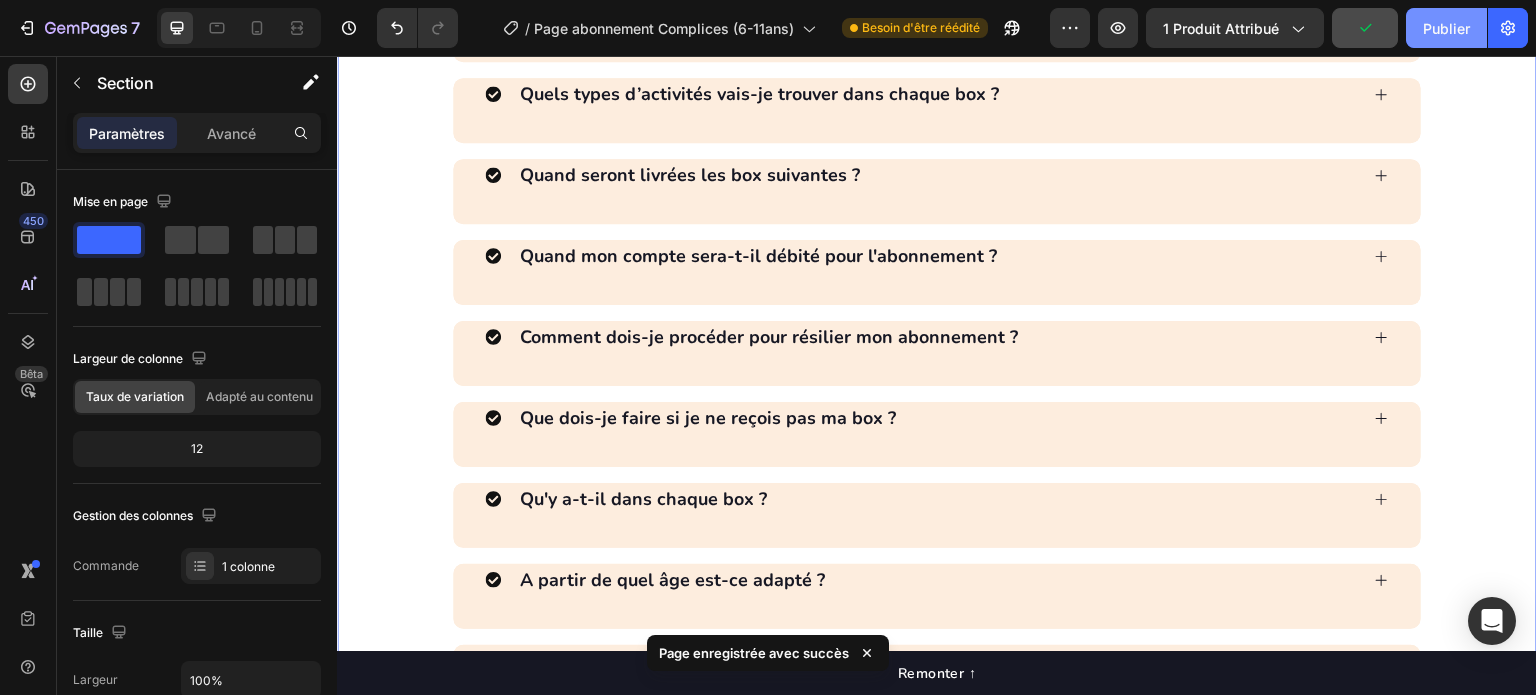 click on "Publier" at bounding box center [1446, 28] 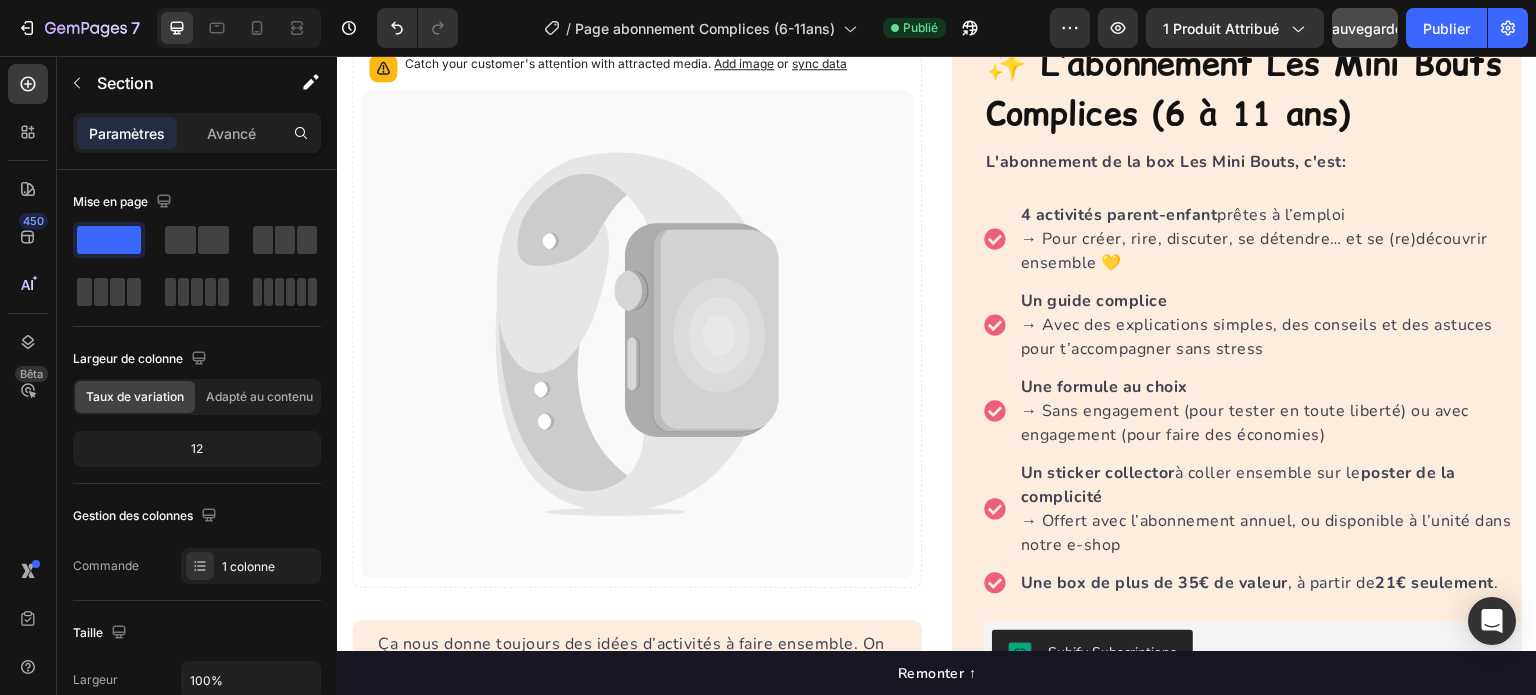 scroll, scrollTop: 0, scrollLeft: 0, axis: both 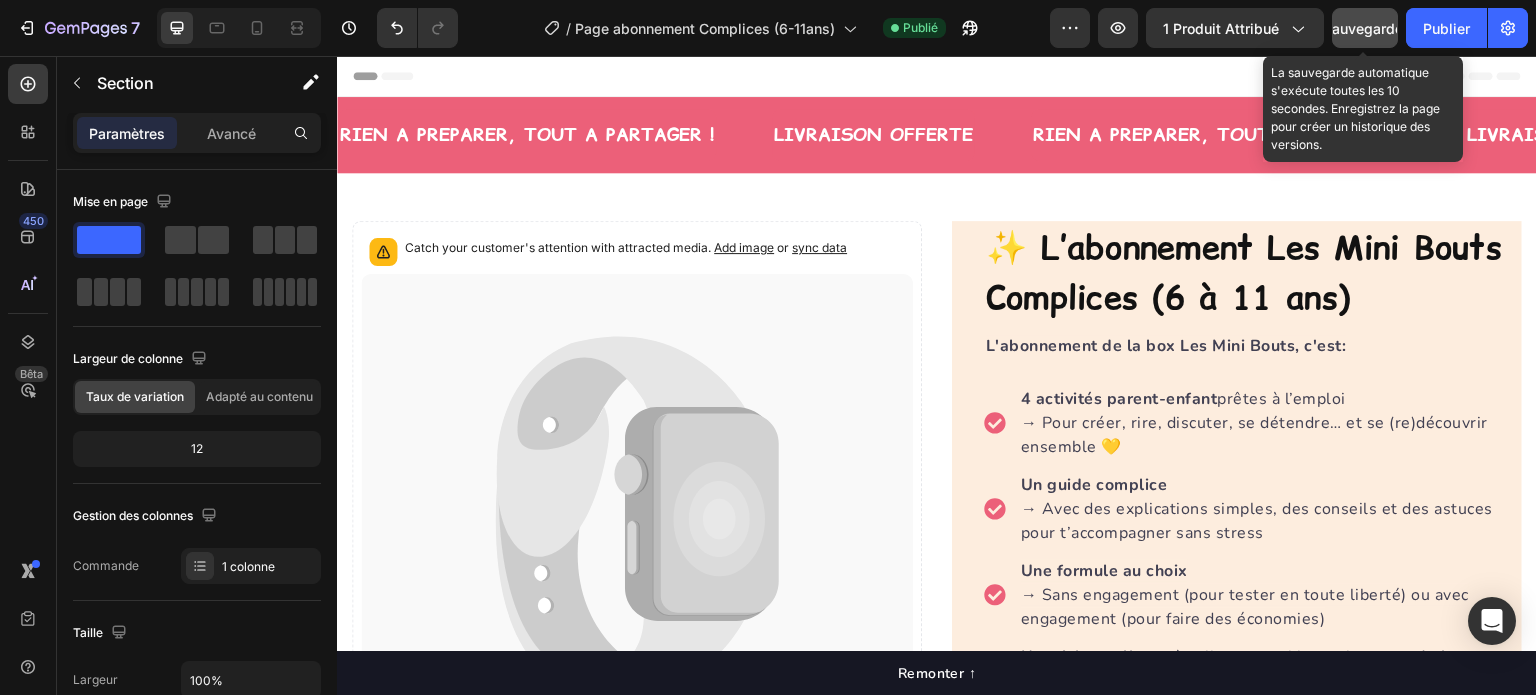 click on "Sauvegarder" at bounding box center [1365, 28] 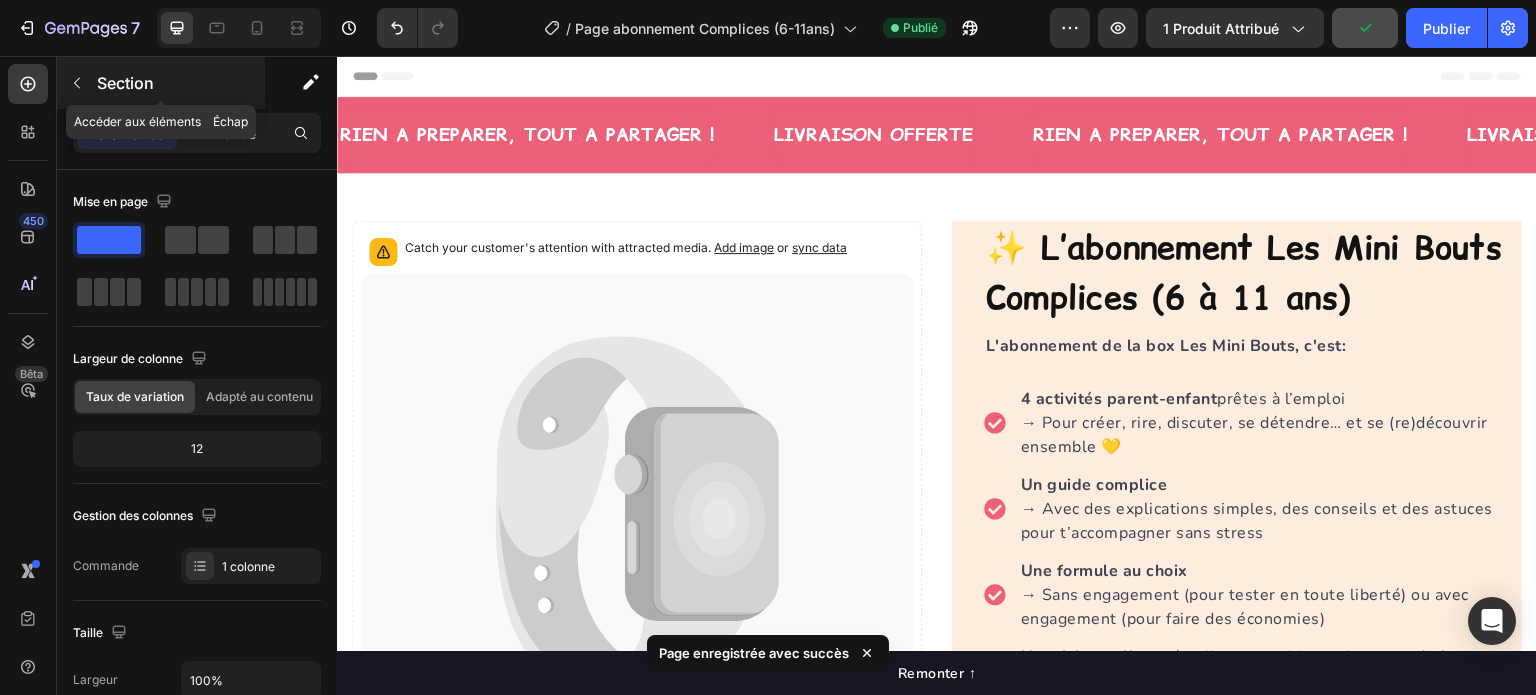 click on "Section" at bounding box center (125, 83) 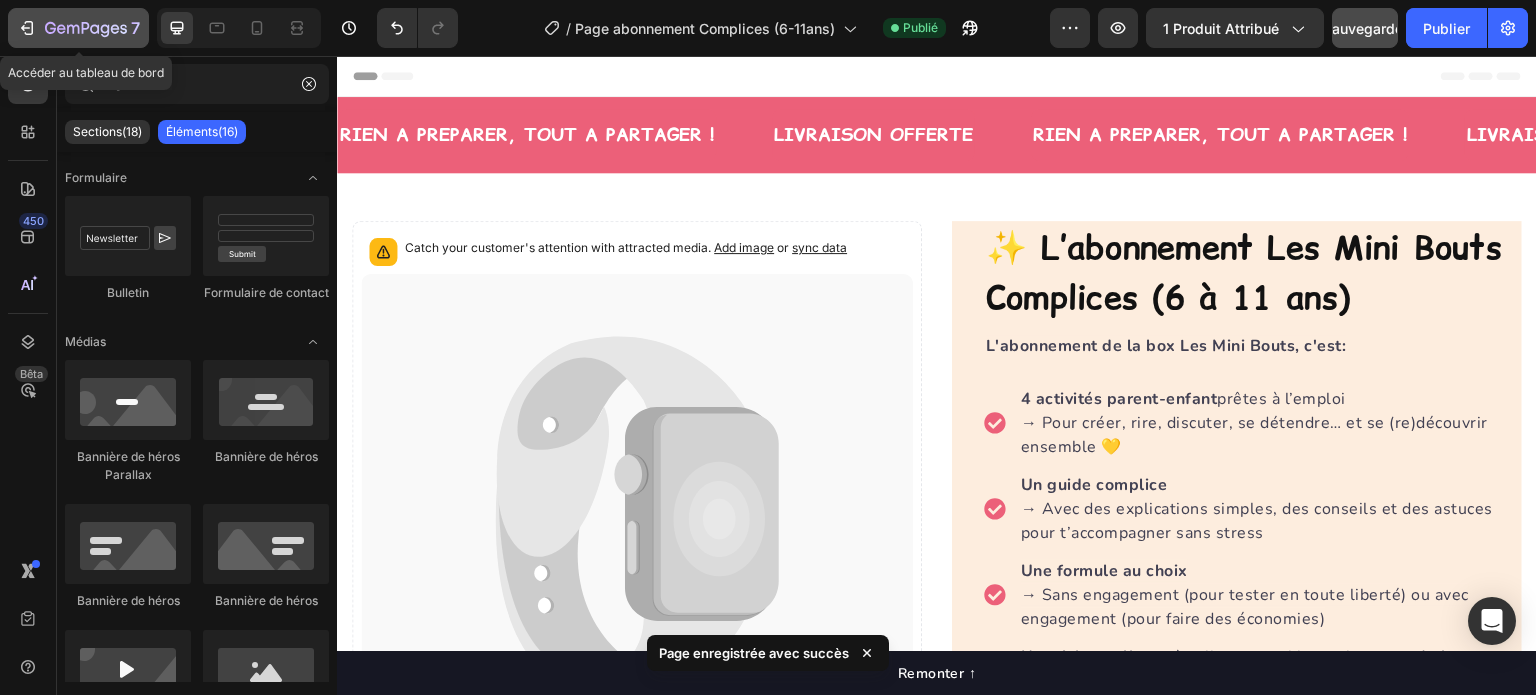 click 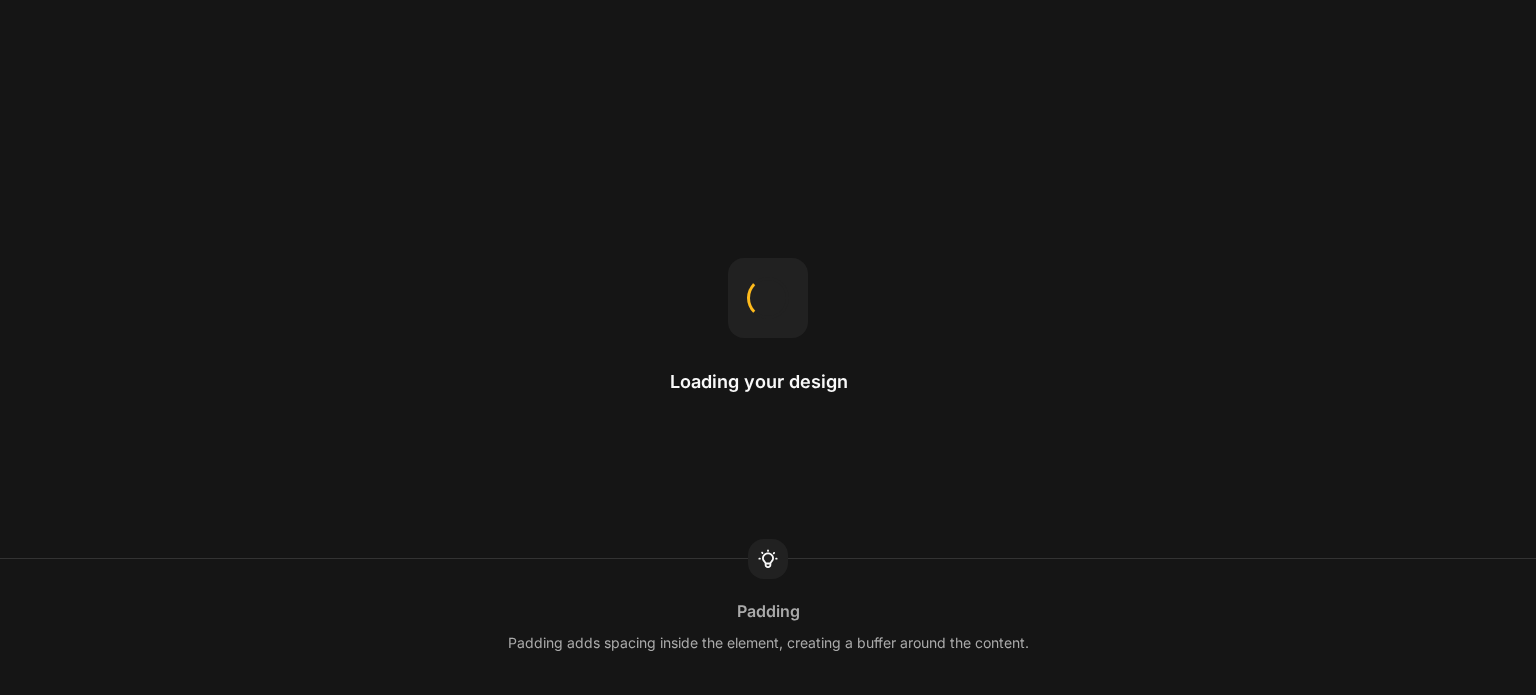 scroll, scrollTop: 0, scrollLeft: 0, axis: both 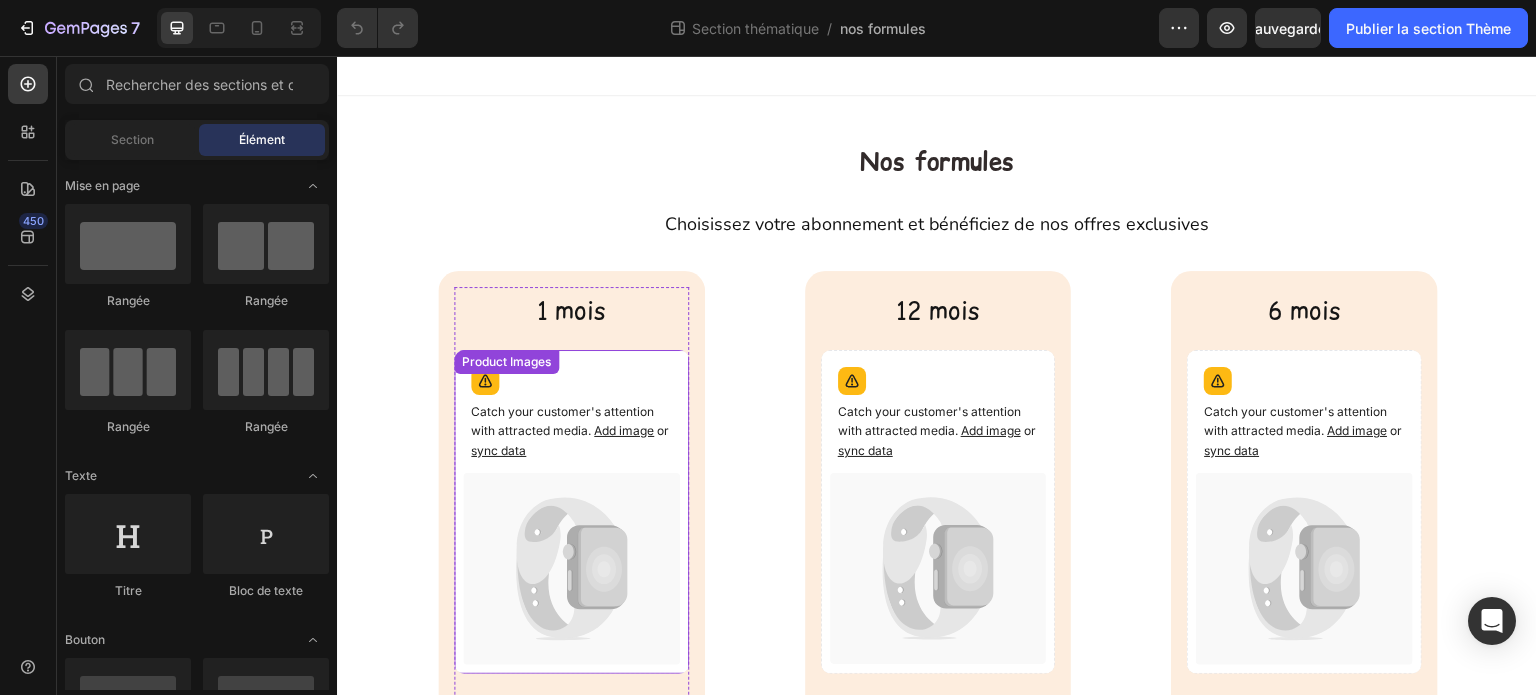 click 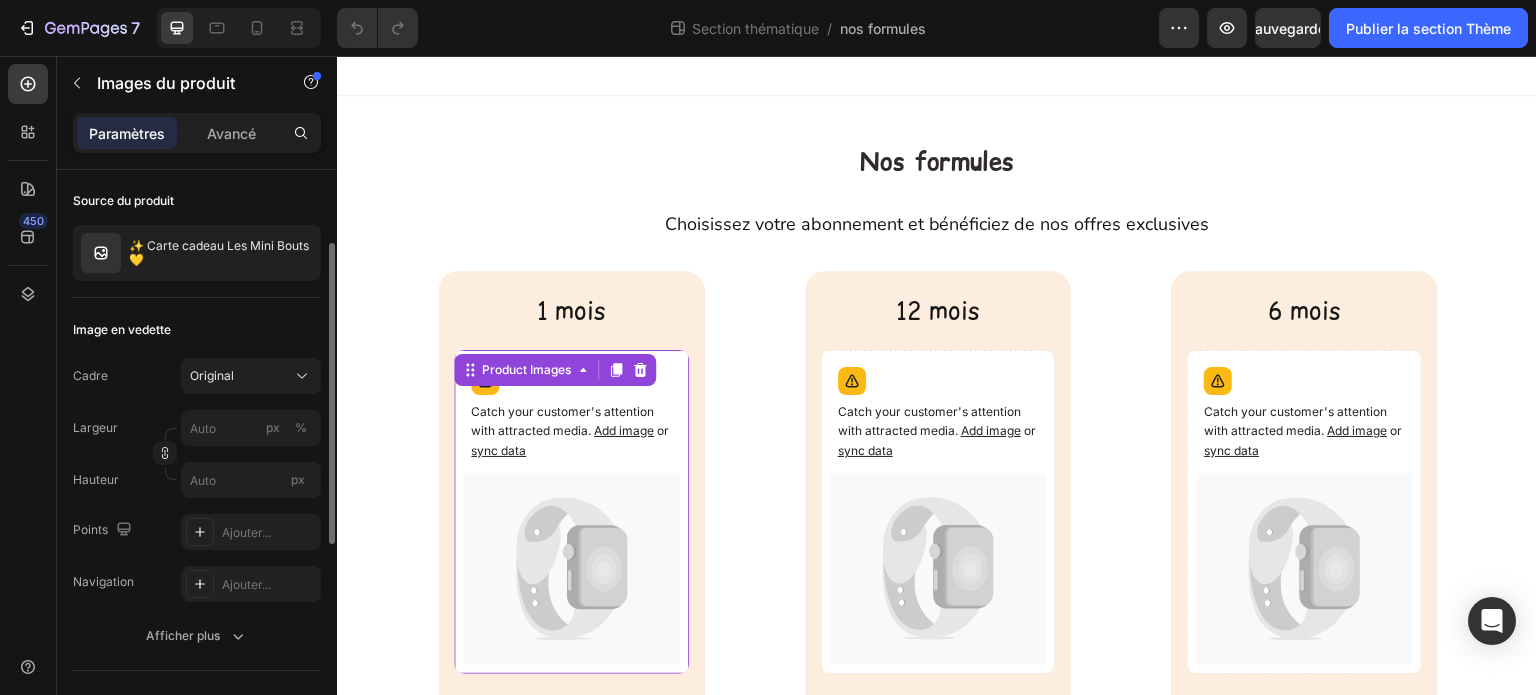 scroll, scrollTop: 0, scrollLeft: 0, axis: both 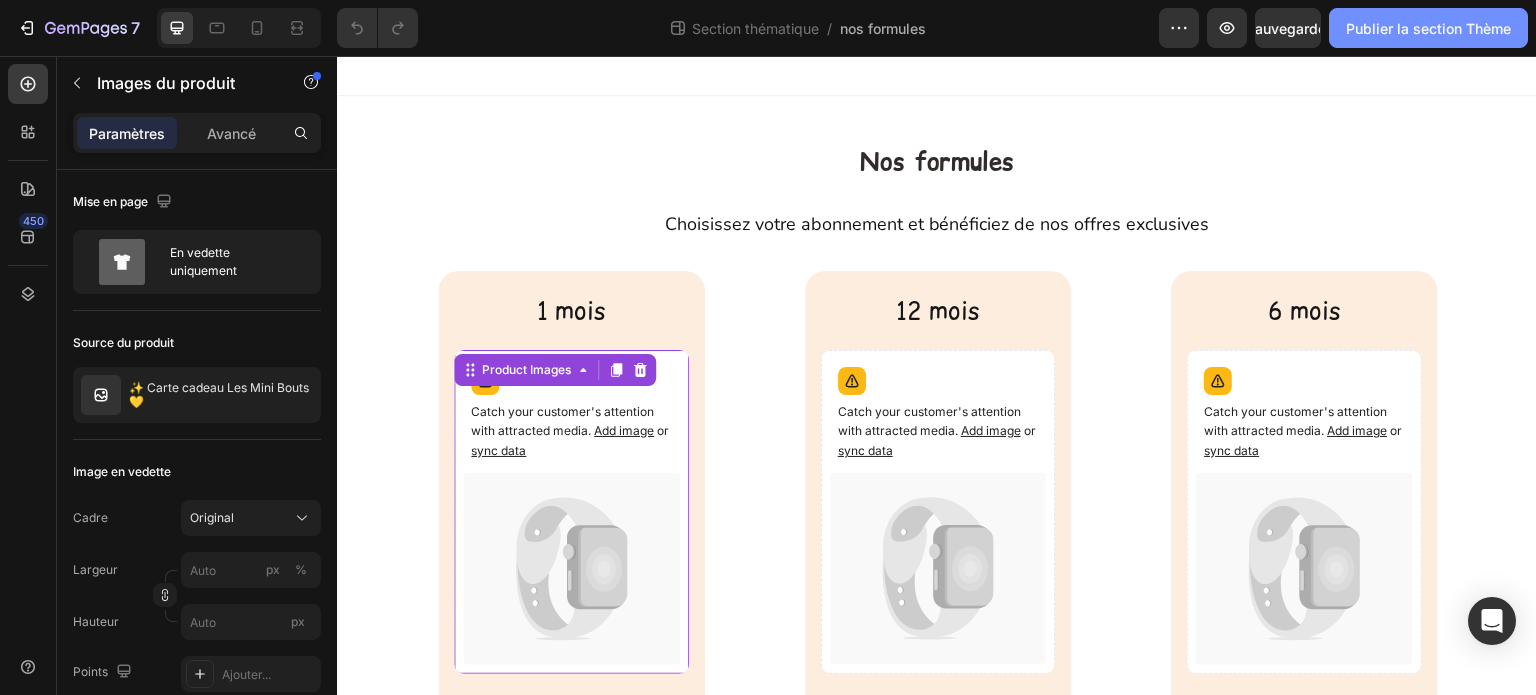 click on "Publier la section Thème" at bounding box center (1428, 28) 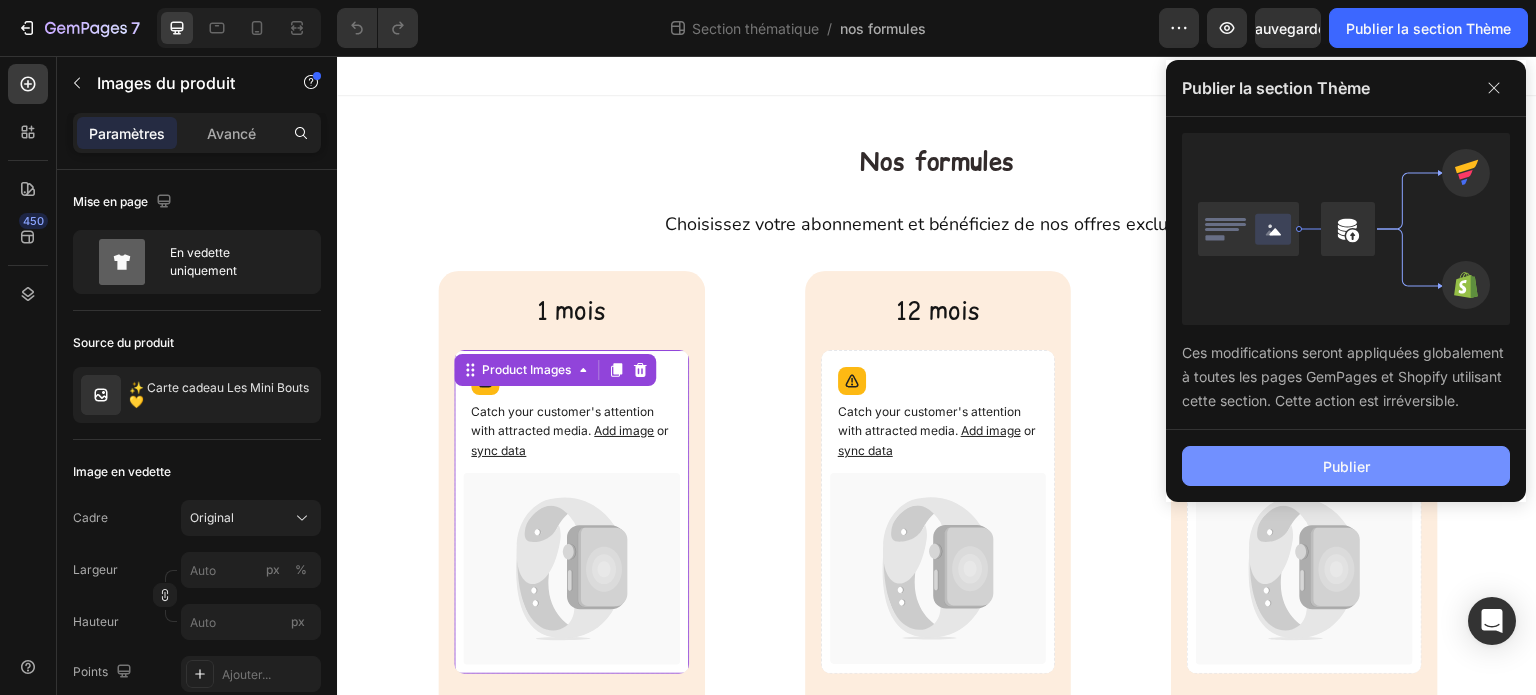 click on "Publier" 